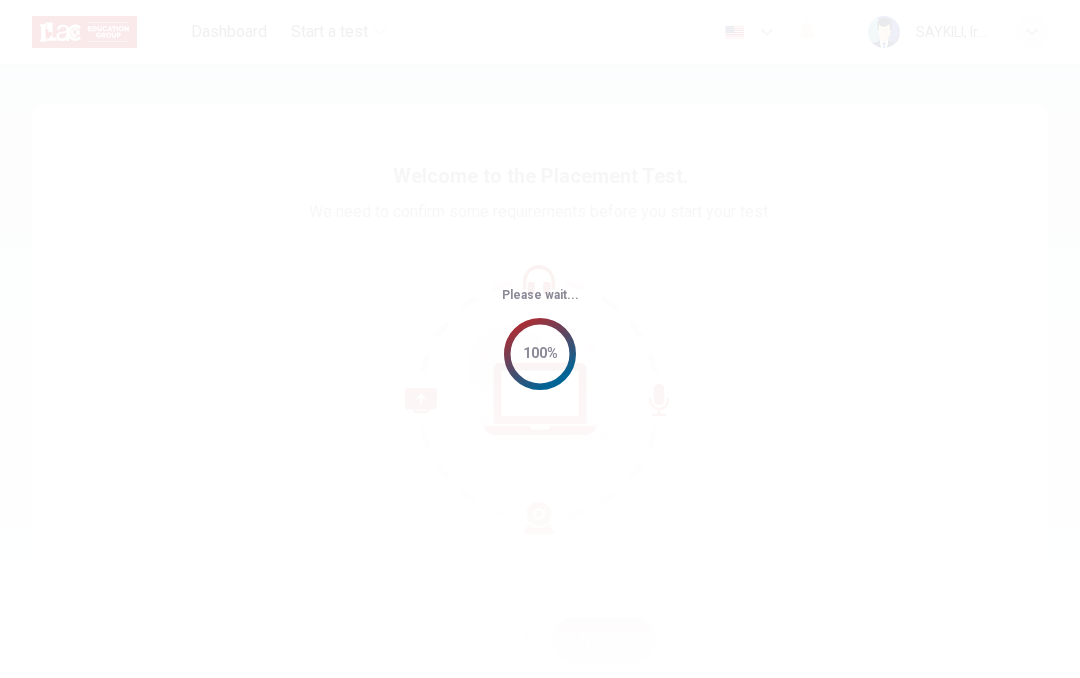 scroll, scrollTop: 0, scrollLeft: 0, axis: both 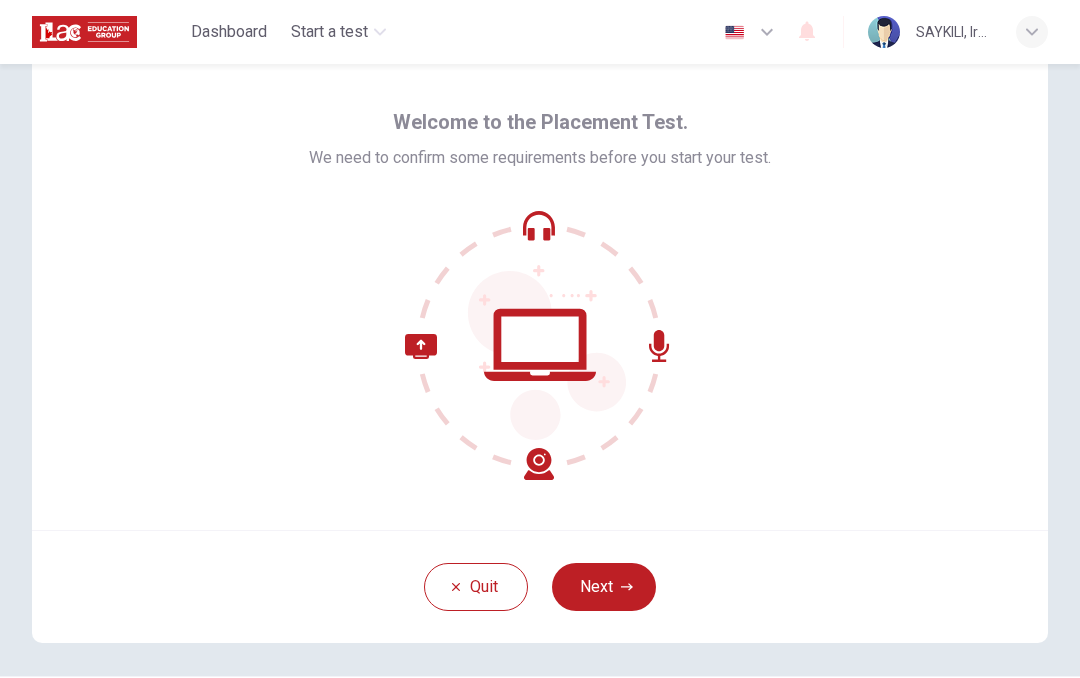 click 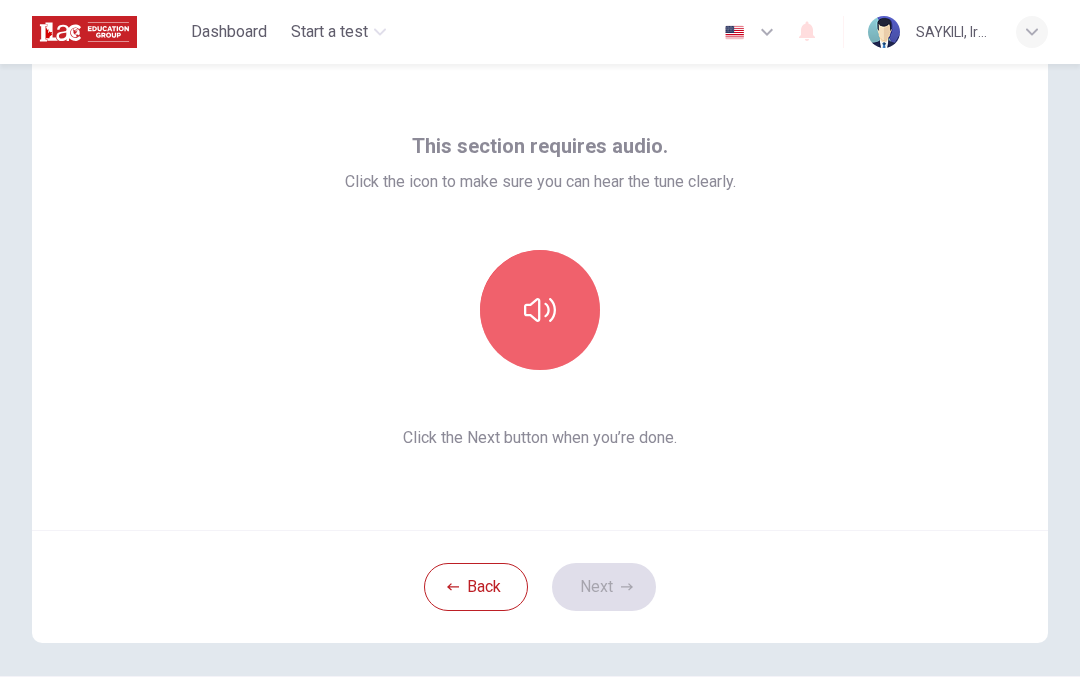click at bounding box center (540, 310) 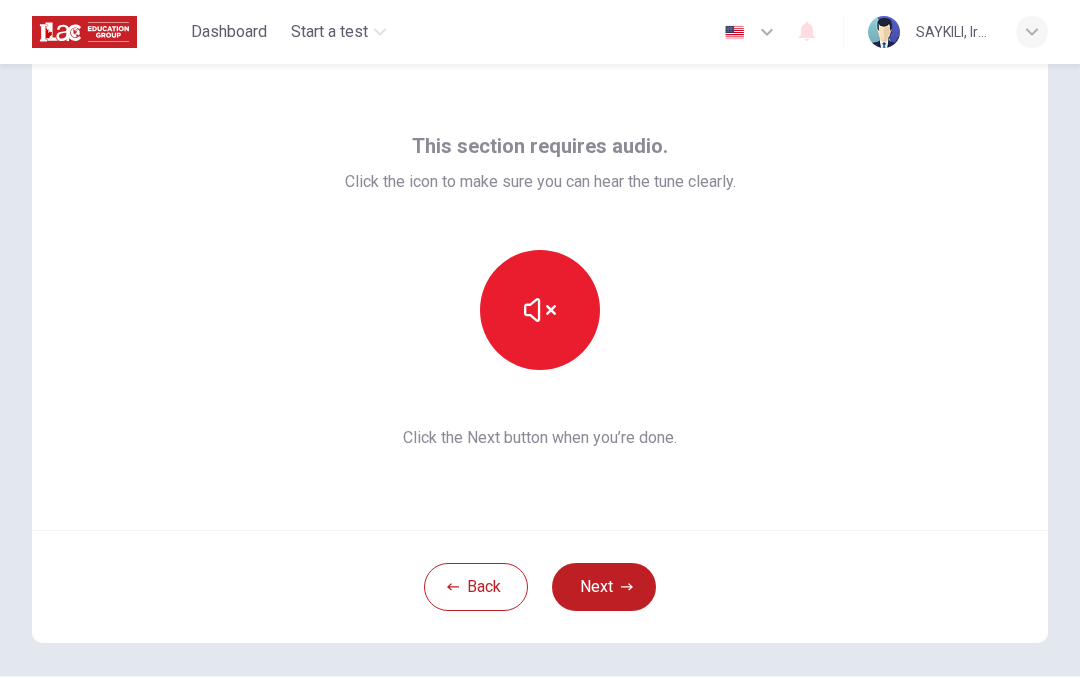 click on "Next" at bounding box center (604, 587) 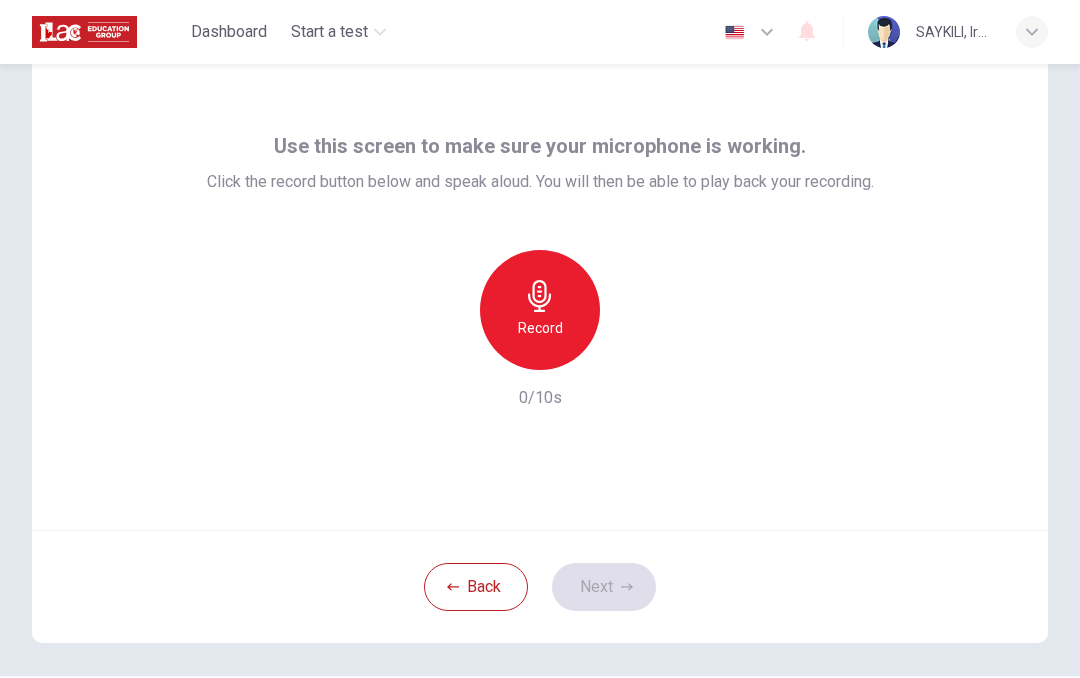 click on "Record" at bounding box center (540, 328) 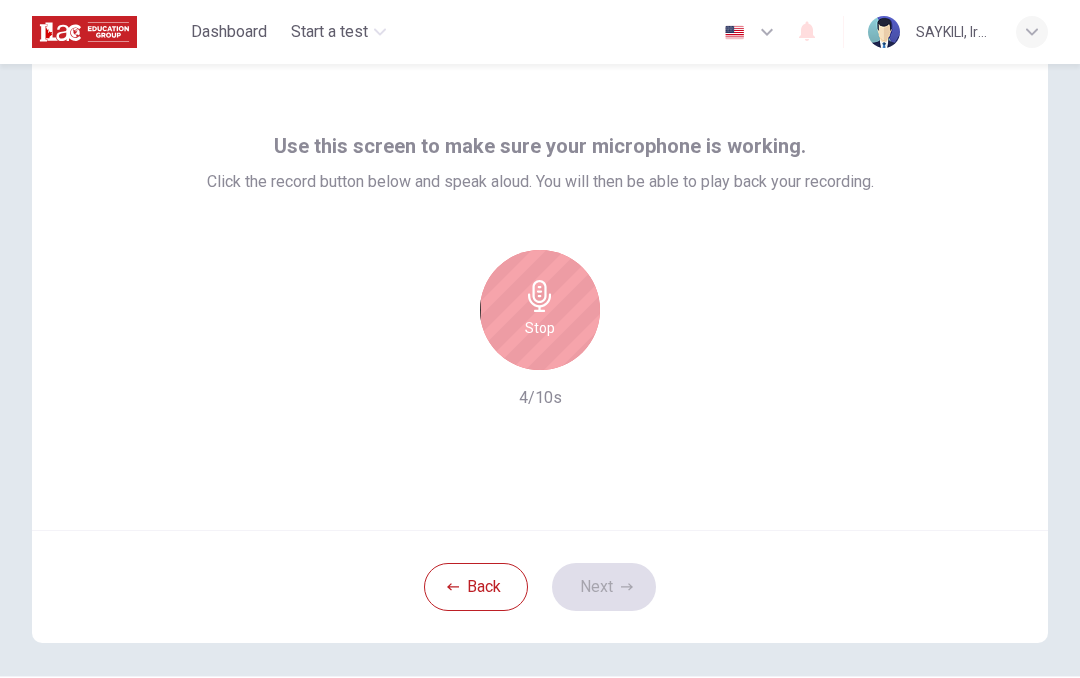 click on "Back" at bounding box center (476, 587) 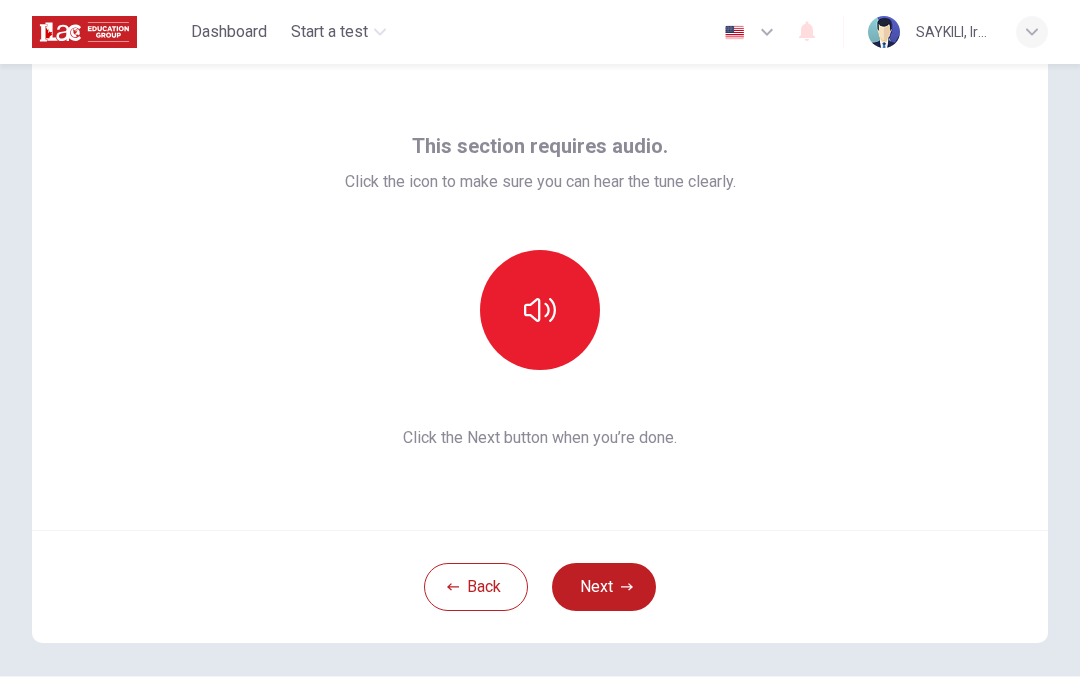 click on "Next" at bounding box center (604, 587) 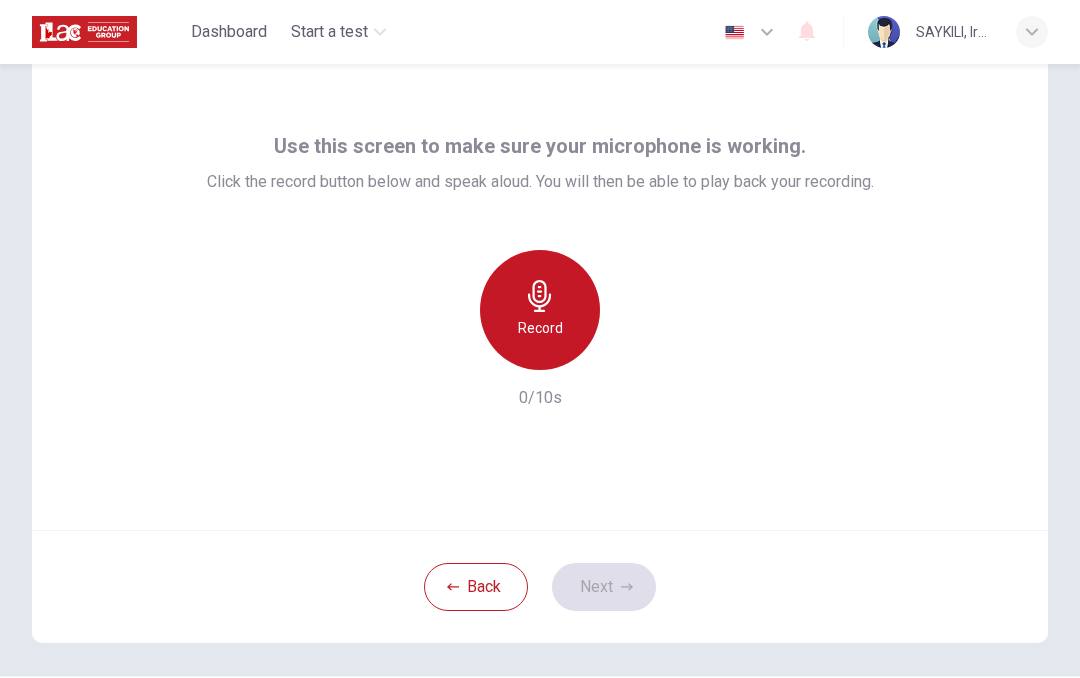 click 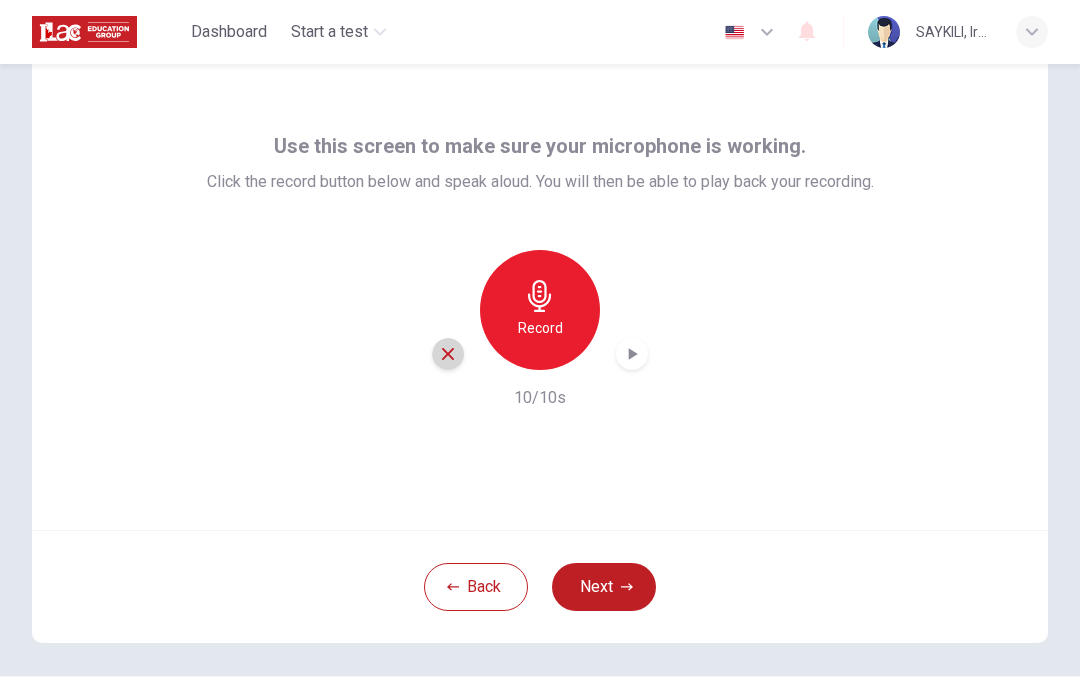click 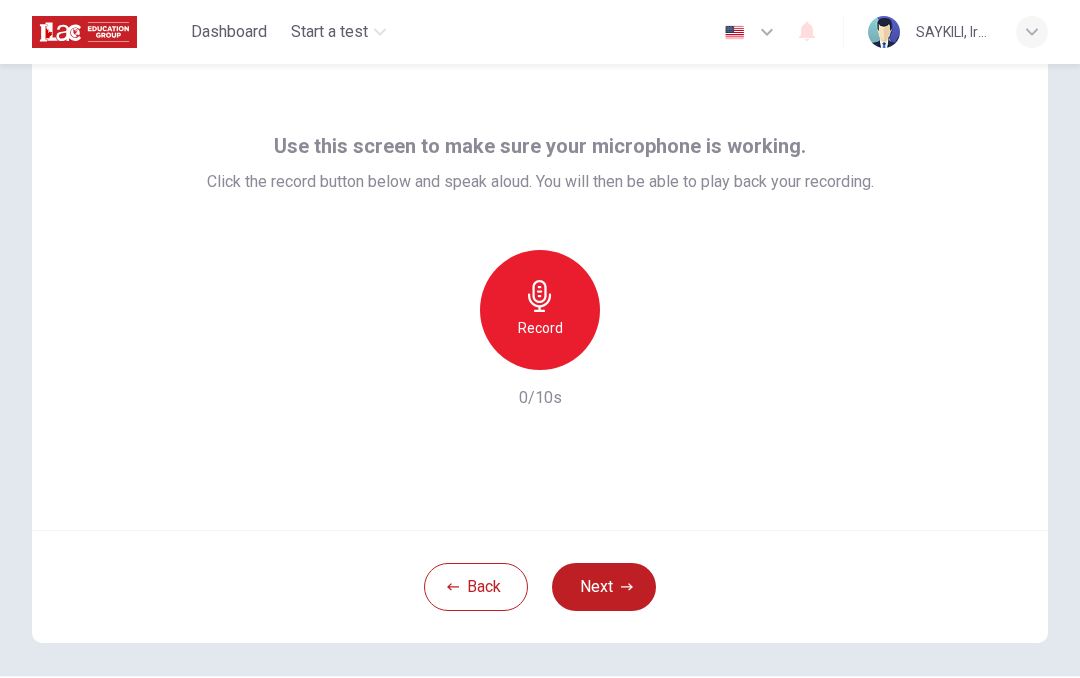 click 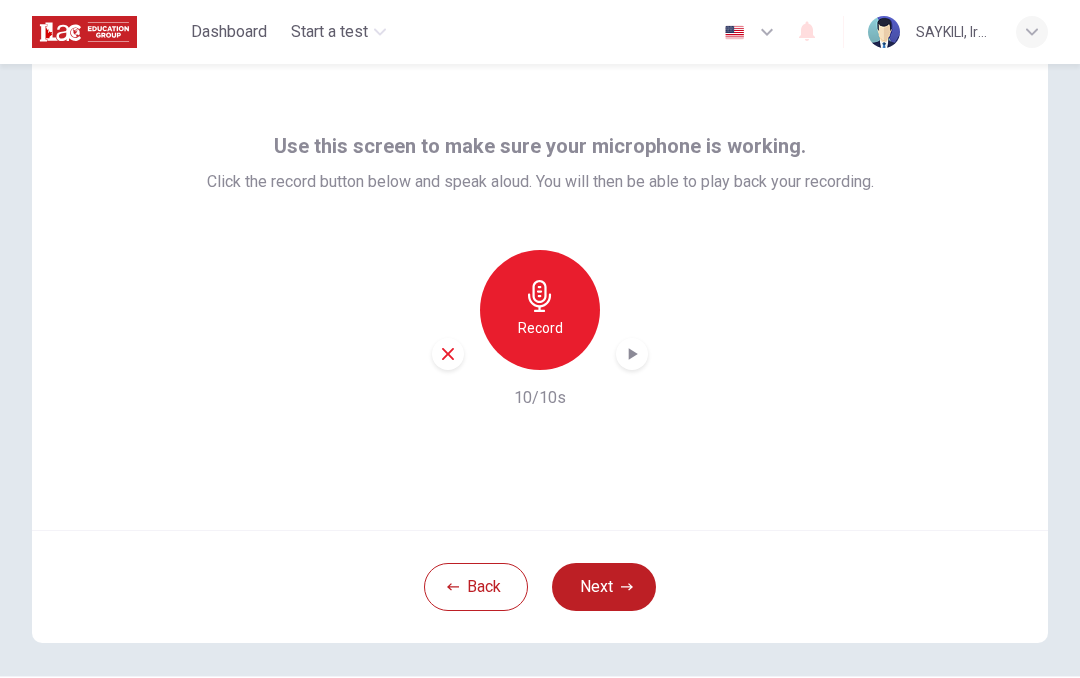 click on "Next" at bounding box center (604, 587) 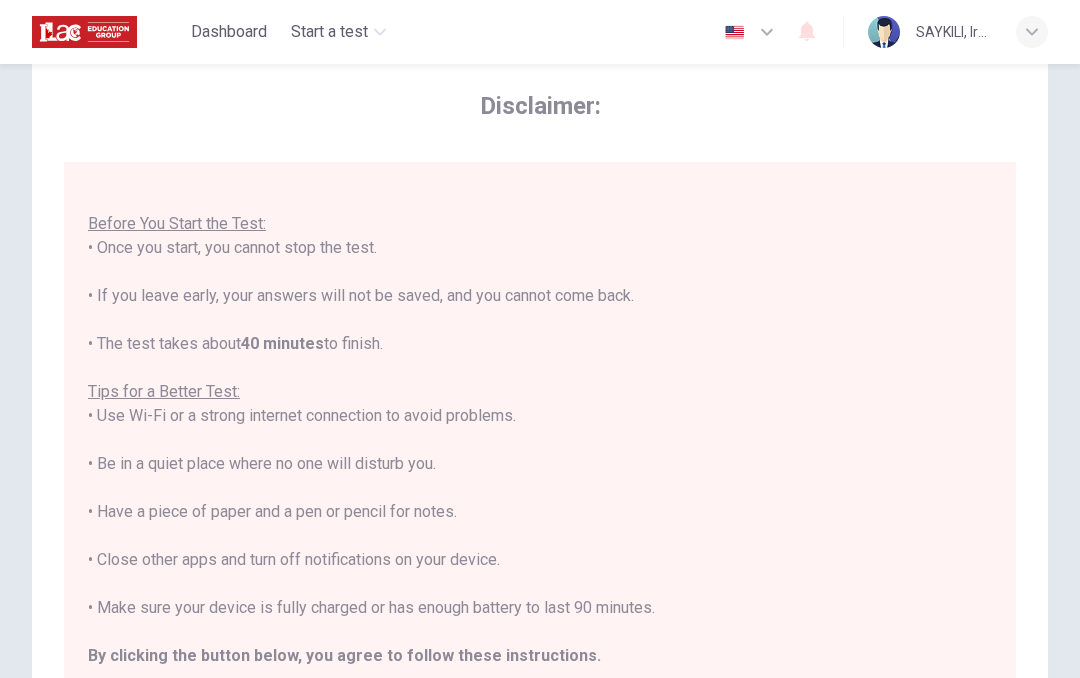 scroll, scrollTop: 21, scrollLeft: 0, axis: vertical 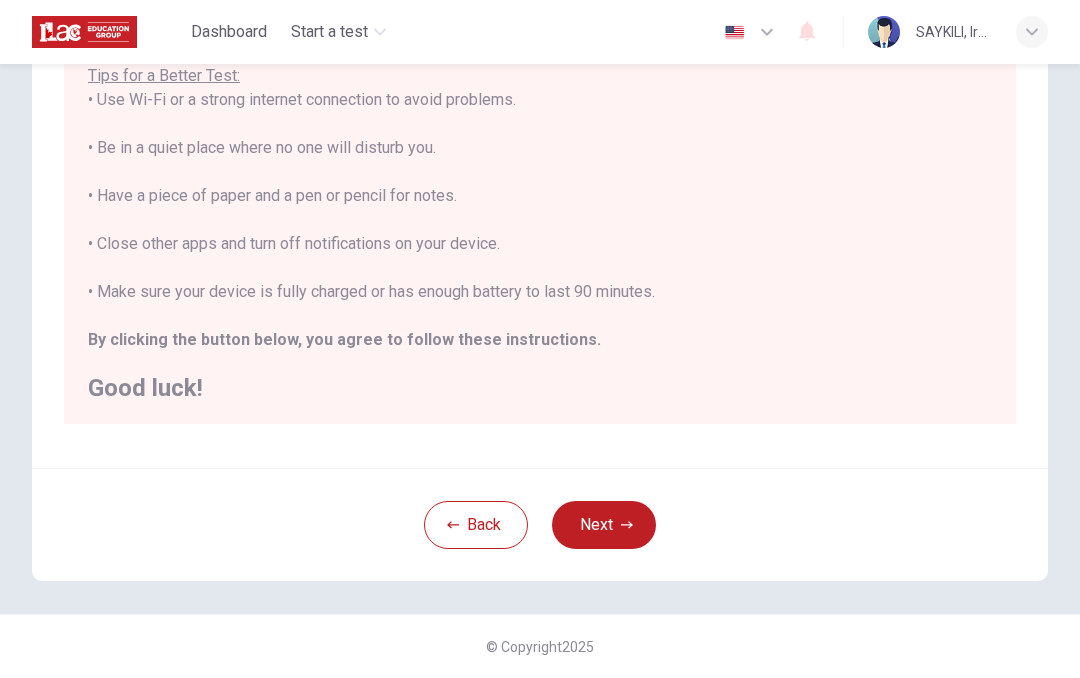 click on "Next" at bounding box center [604, 525] 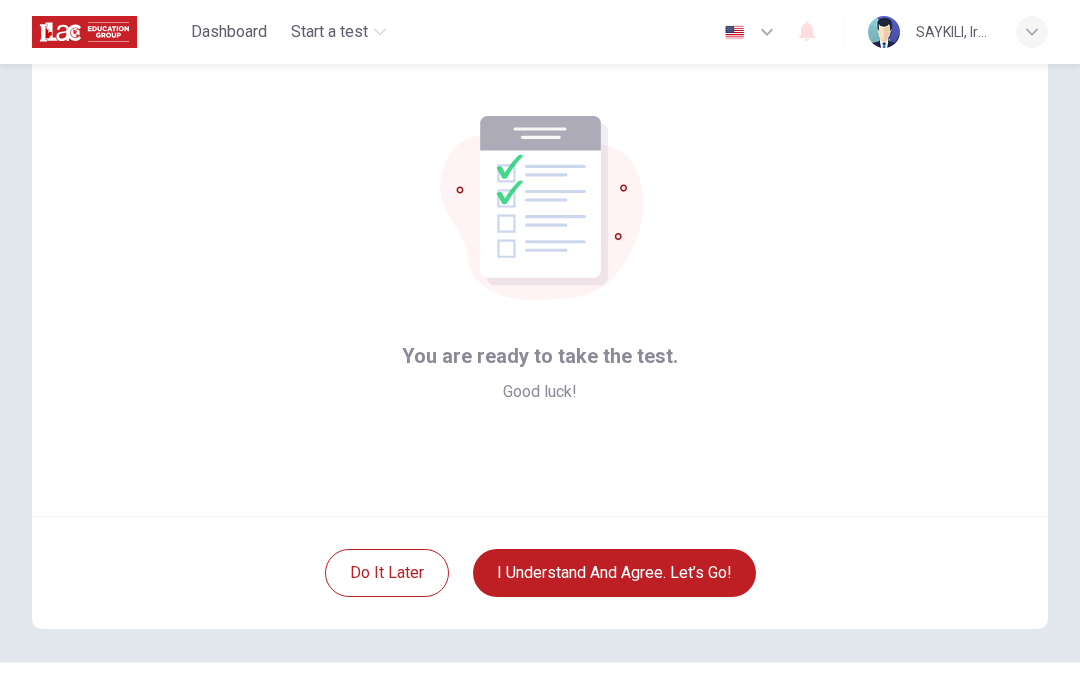 scroll, scrollTop: 69, scrollLeft: 0, axis: vertical 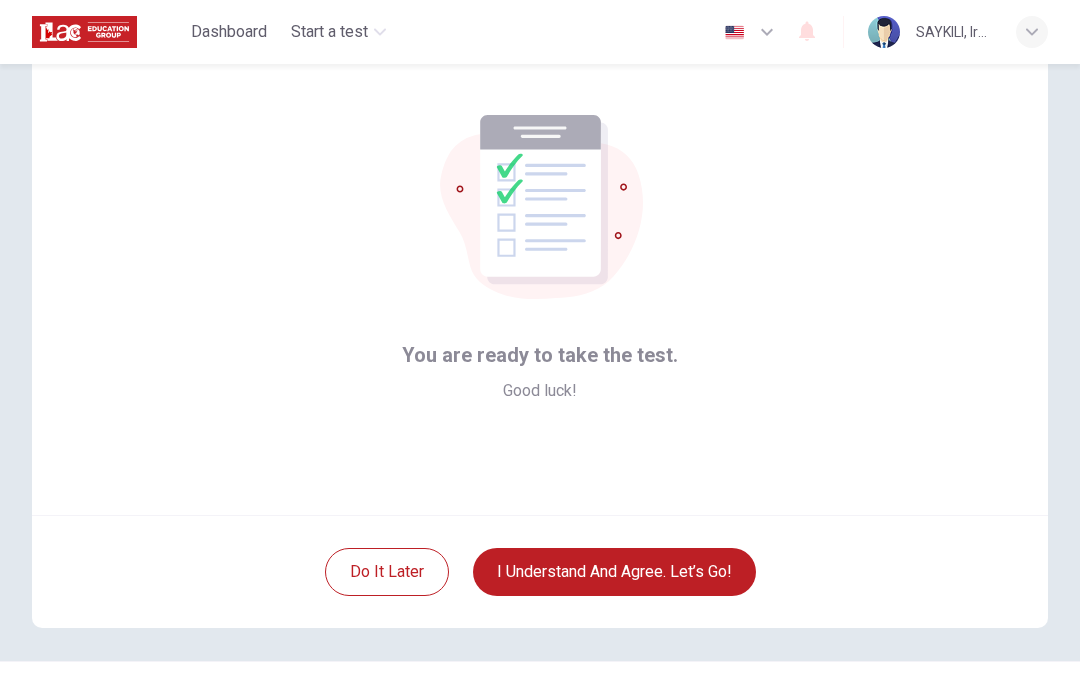 click on "I understand and agree. Let’s go!" at bounding box center (614, 572) 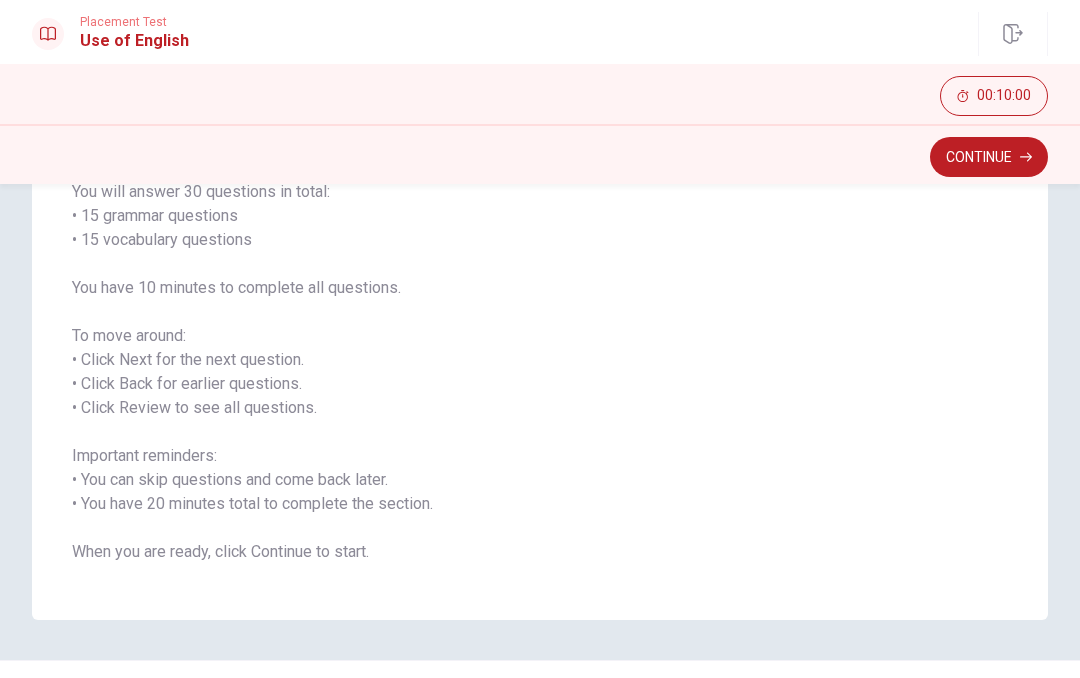 scroll, scrollTop: 181, scrollLeft: 0, axis: vertical 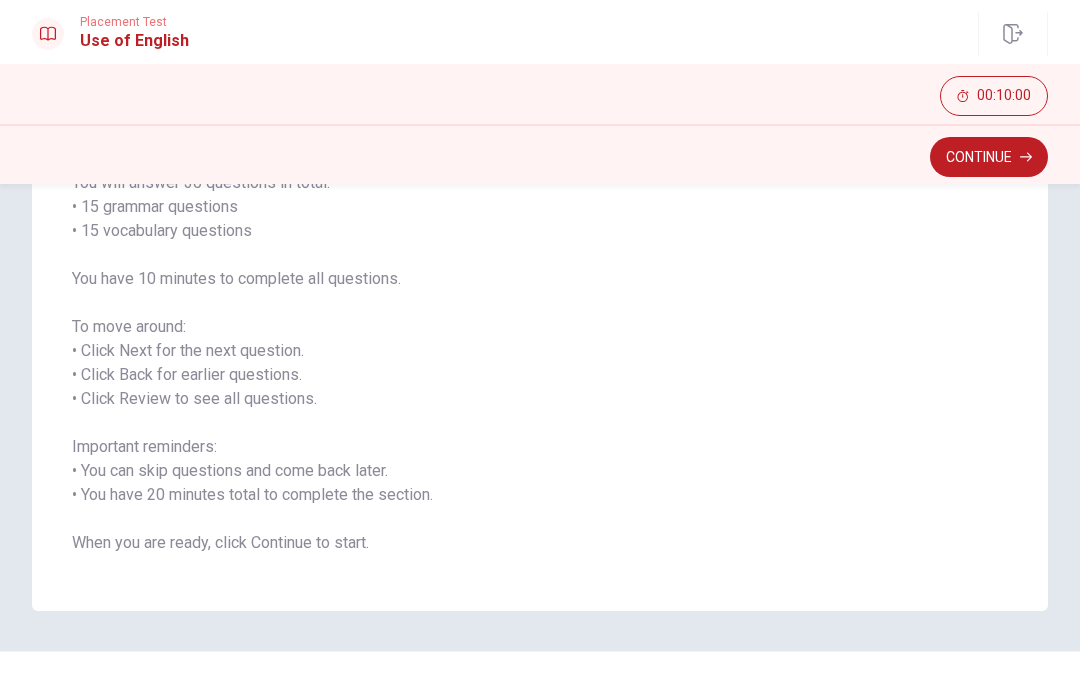 click on "Continue" at bounding box center (989, 157) 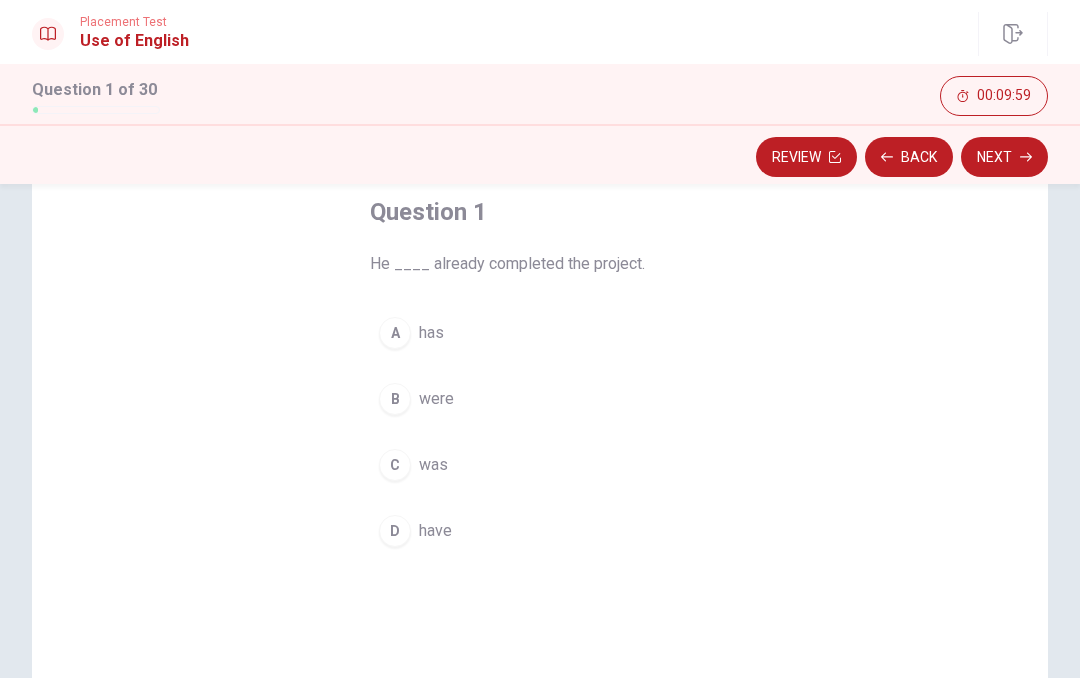scroll, scrollTop: 94, scrollLeft: 0, axis: vertical 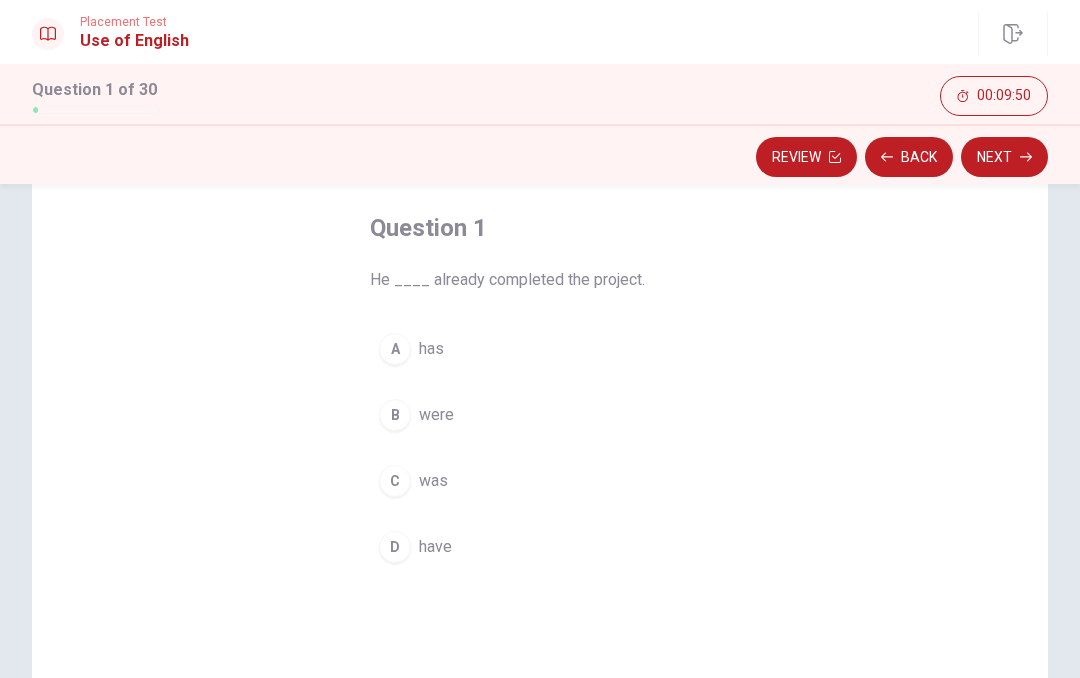 click on "C" at bounding box center (395, 481) 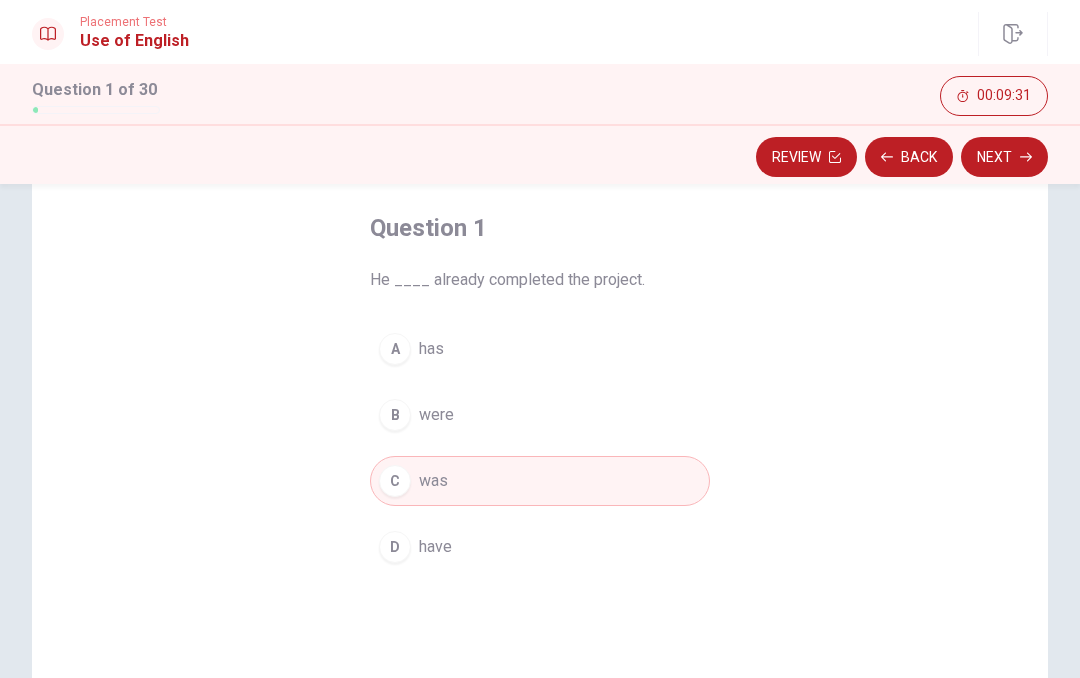 click on "A has" at bounding box center (540, 349) 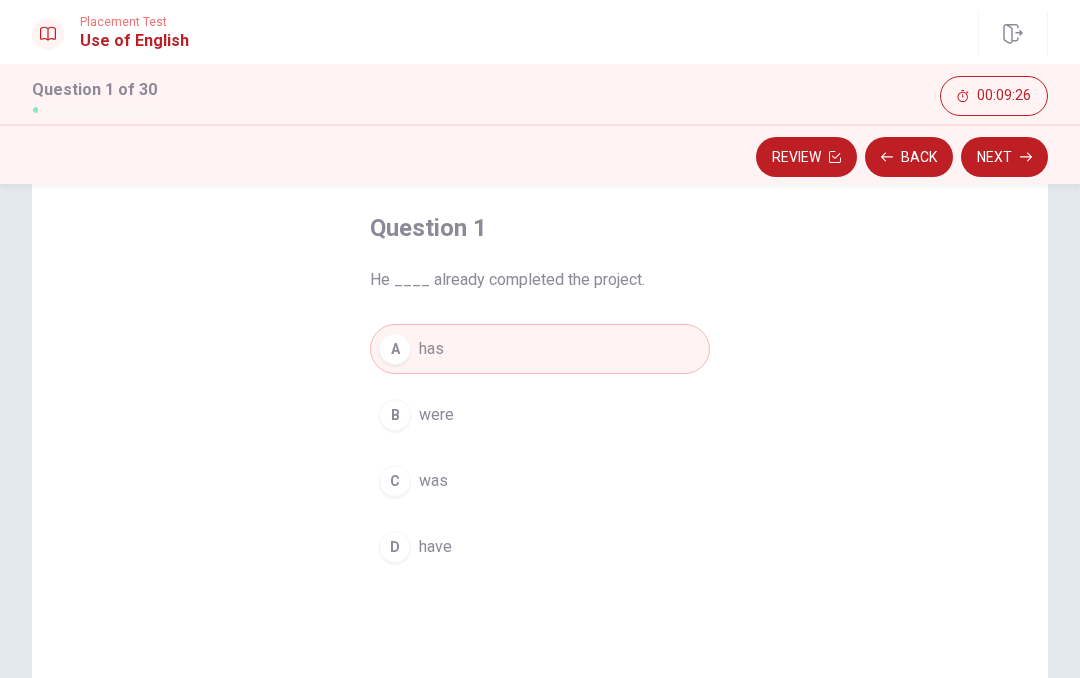 click on "C was" at bounding box center (540, 481) 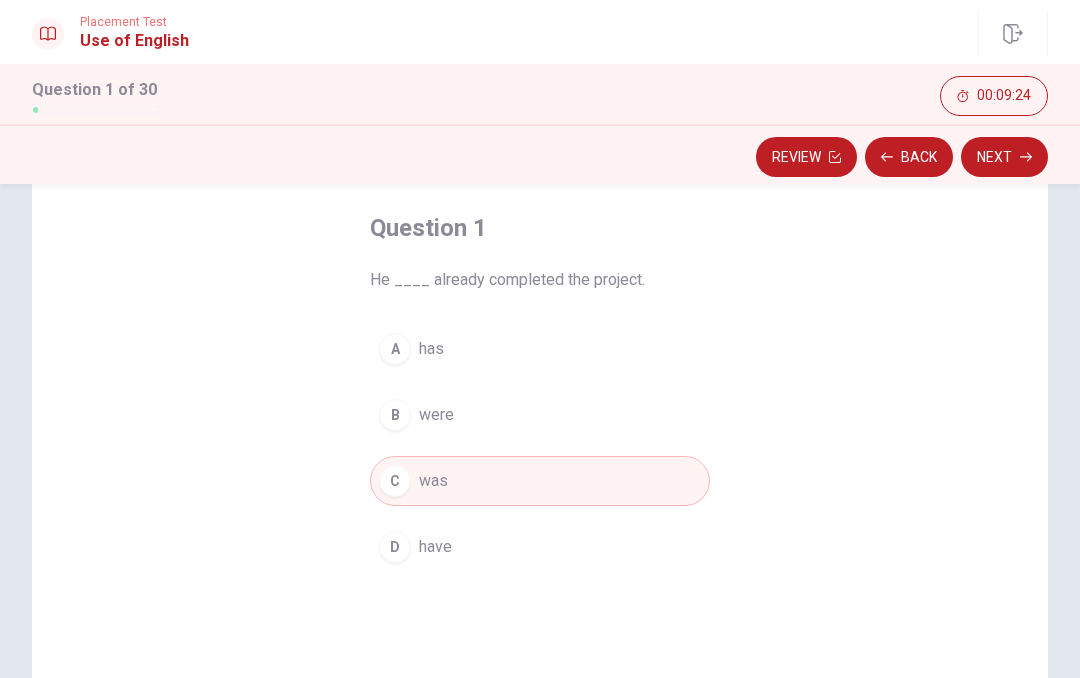 click on "Next" at bounding box center (1004, 157) 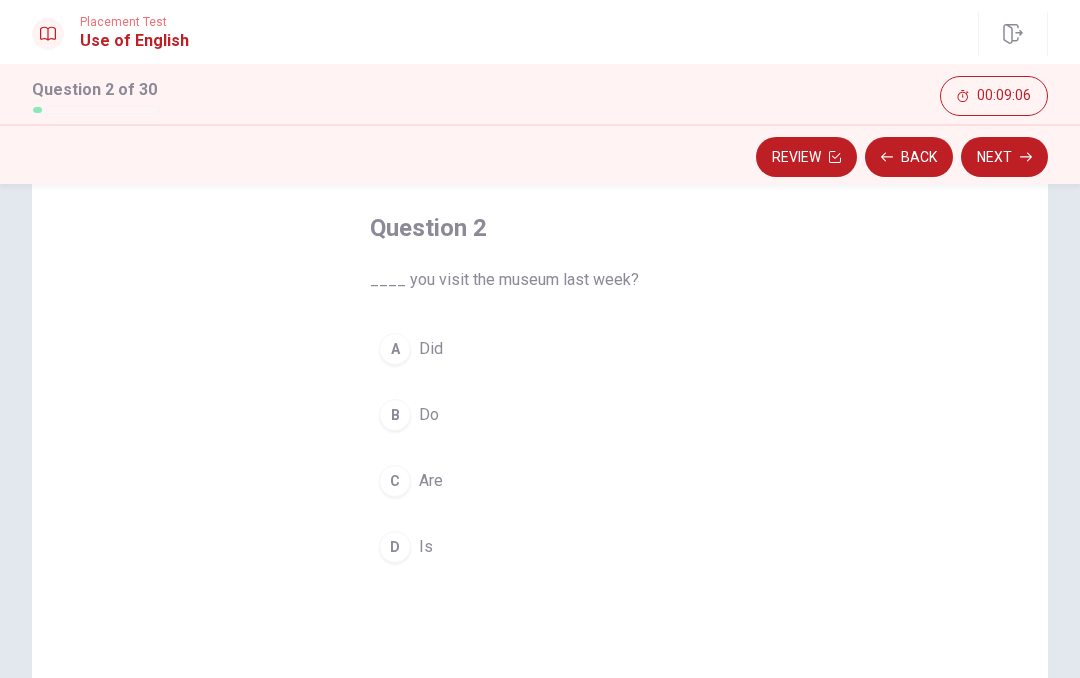 click on "B" at bounding box center [395, 415] 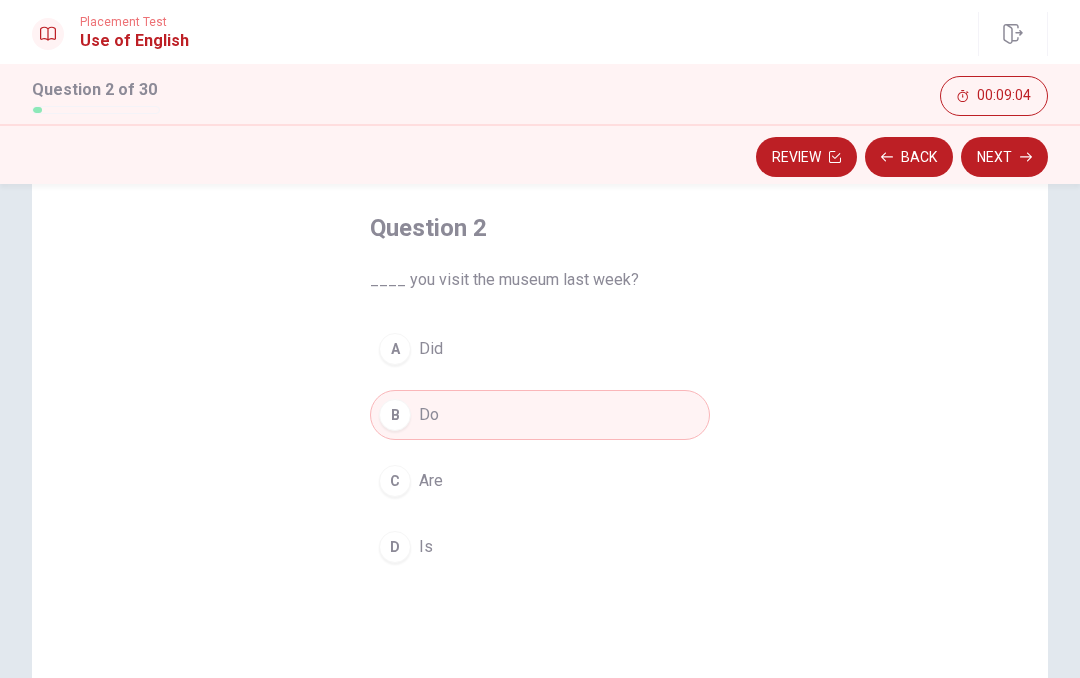 click on "Next" at bounding box center [1004, 157] 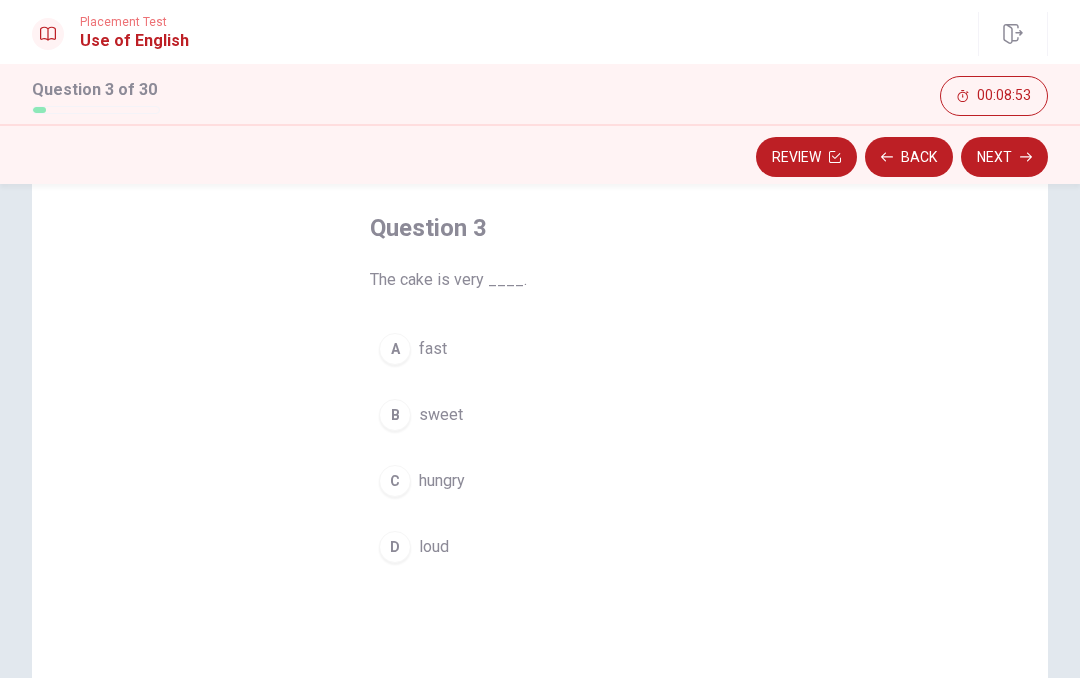 click on "B" at bounding box center [395, 415] 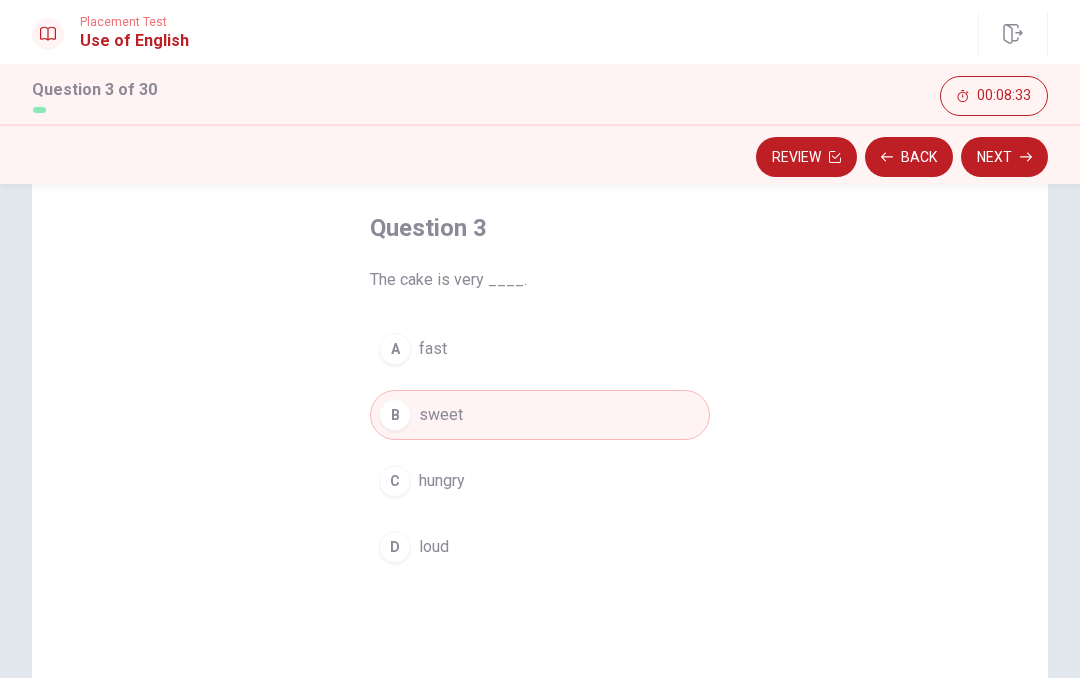 click on "Next" at bounding box center [1004, 157] 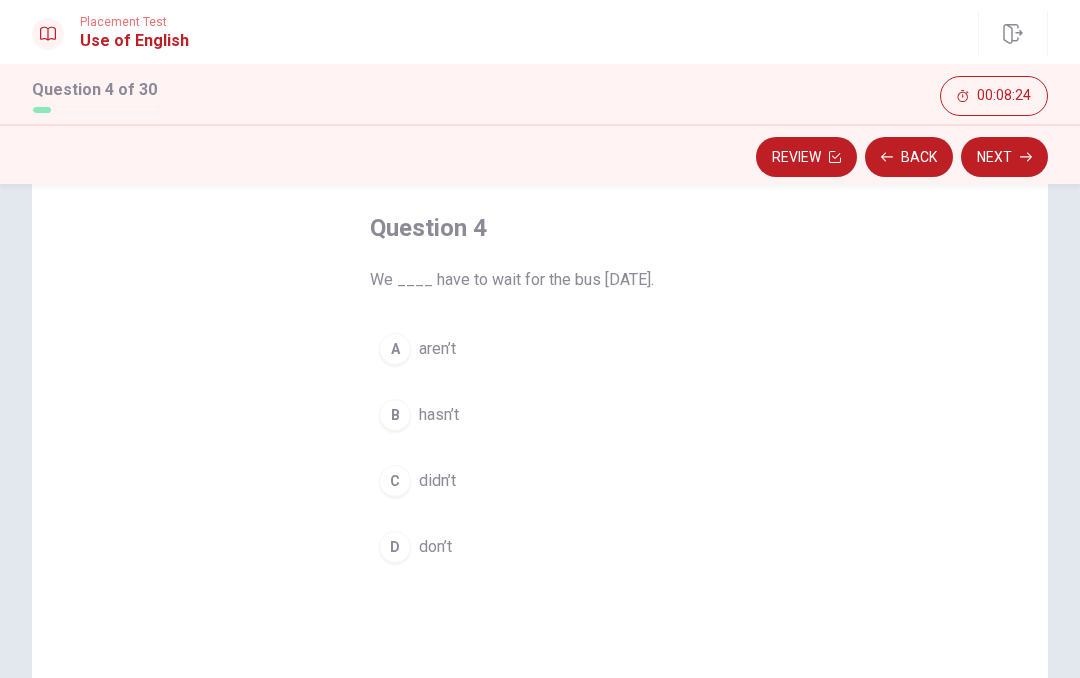 click on "aren’t" at bounding box center [437, 349] 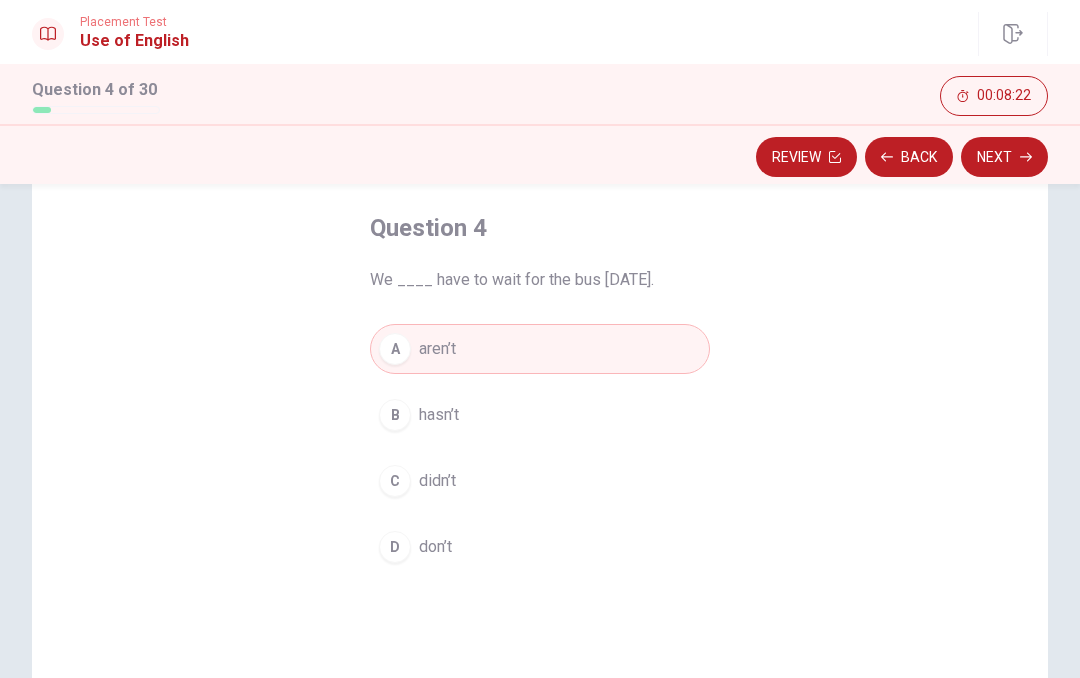 click on "Next" at bounding box center (1004, 157) 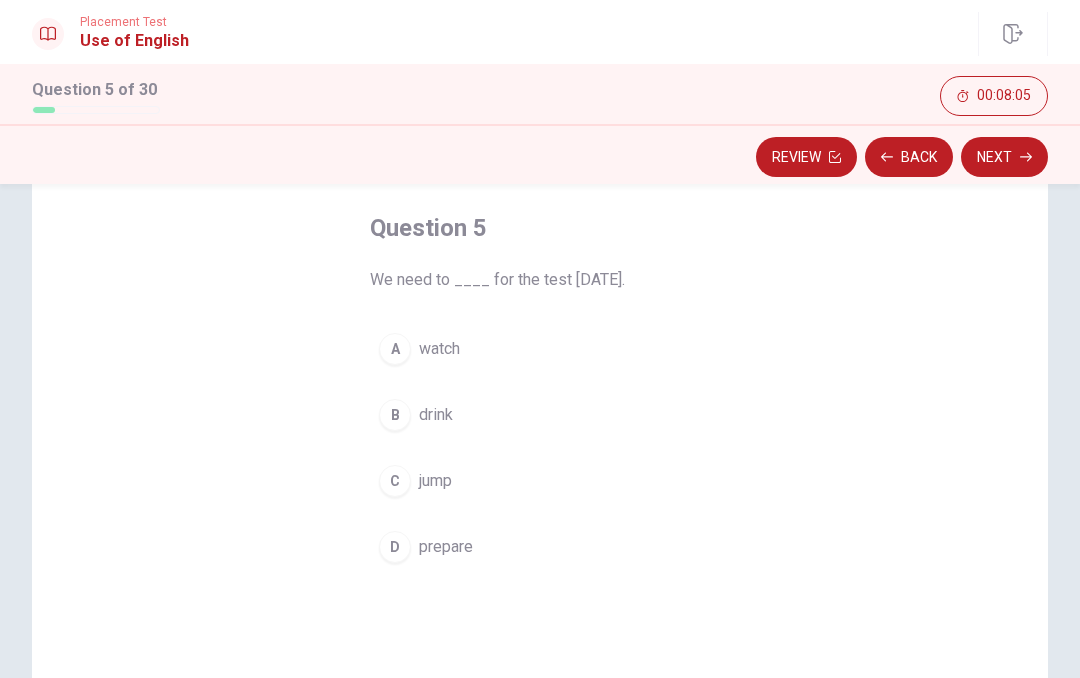 click on "D prepare" at bounding box center [540, 547] 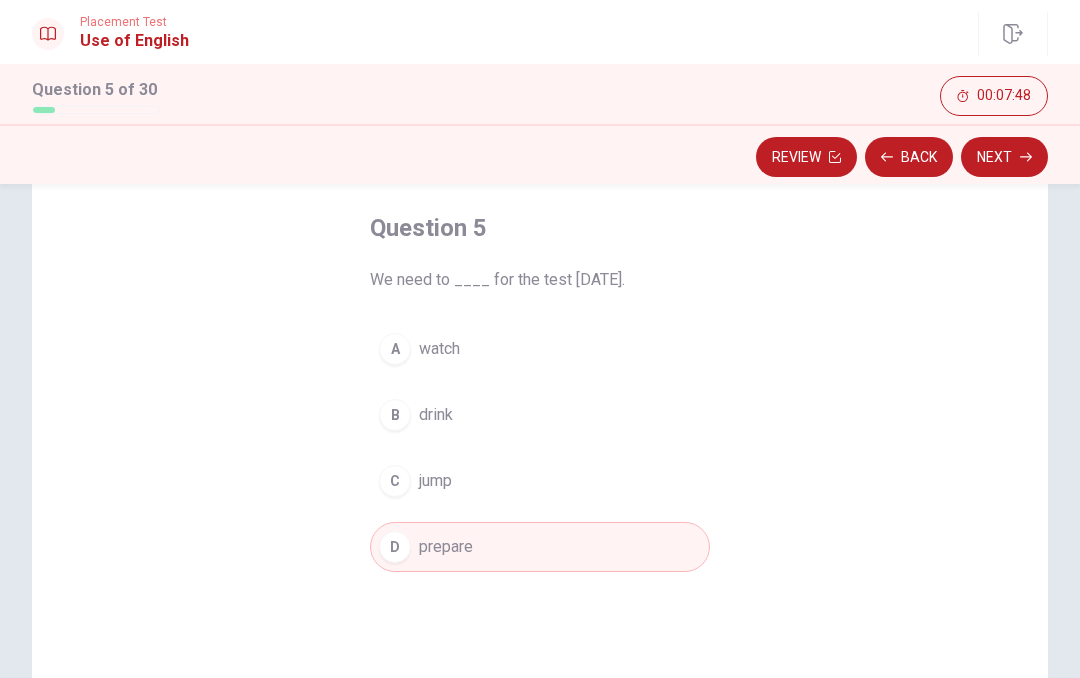click on "C jump" at bounding box center [540, 481] 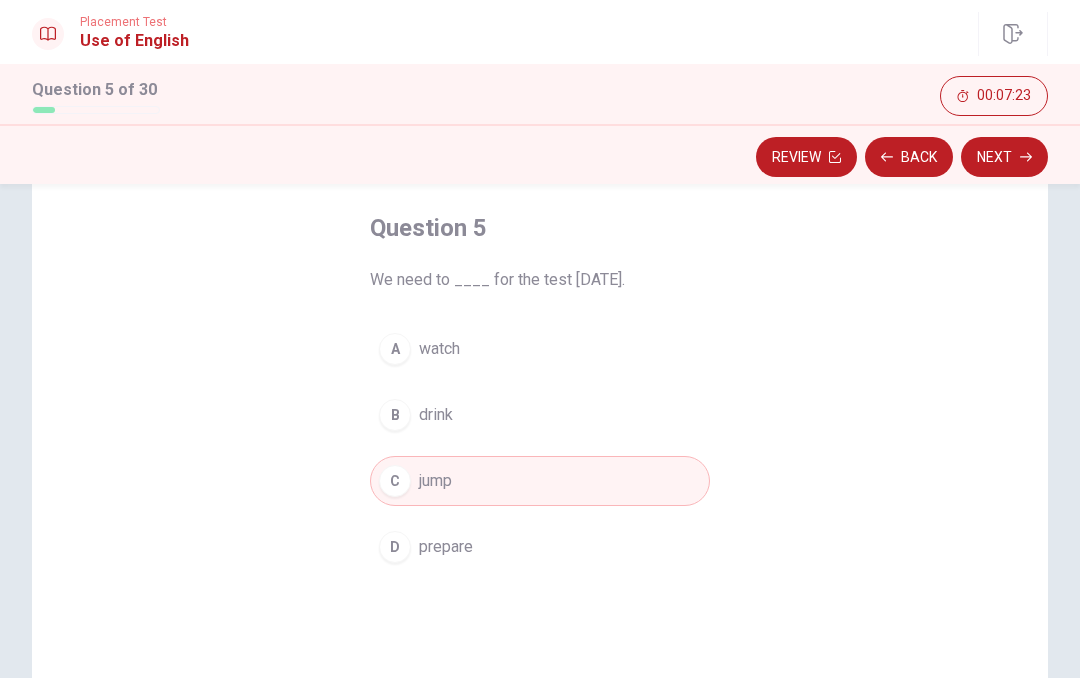 click on "B drink" at bounding box center (540, 415) 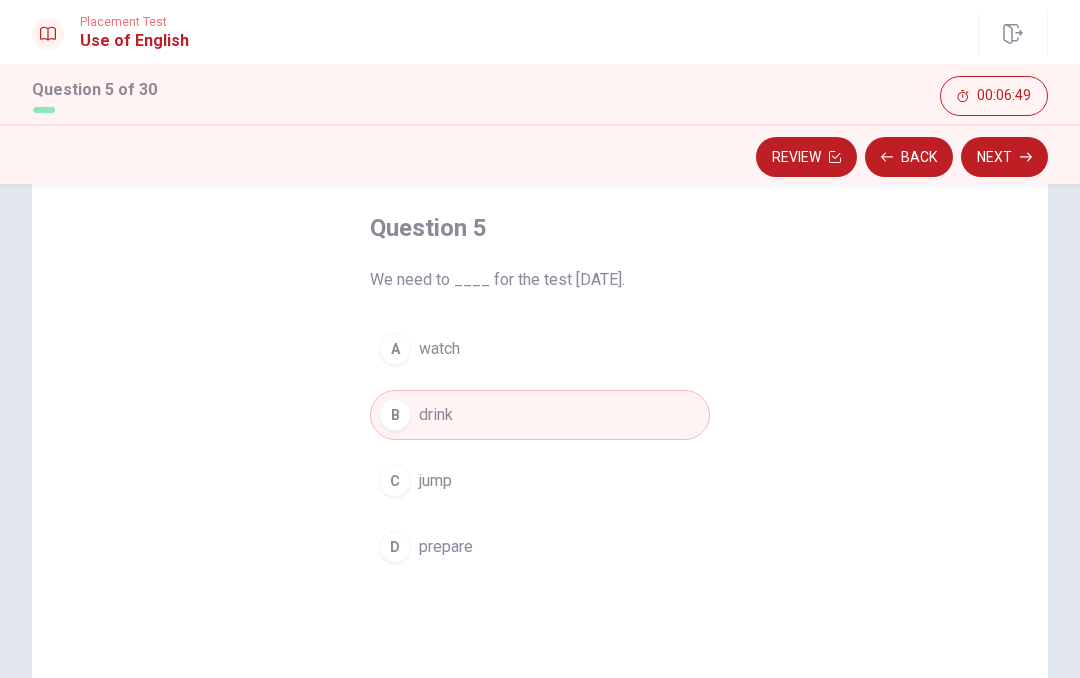 click on "D prepare" at bounding box center [540, 547] 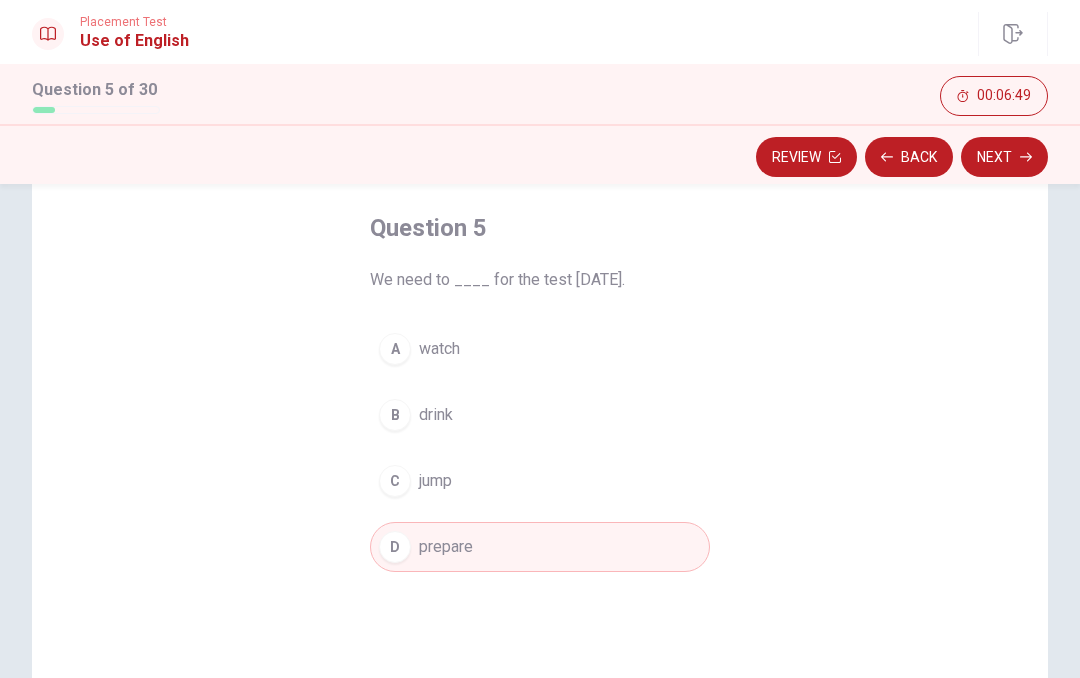 click on "Next" at bounding box center [1004, 157] 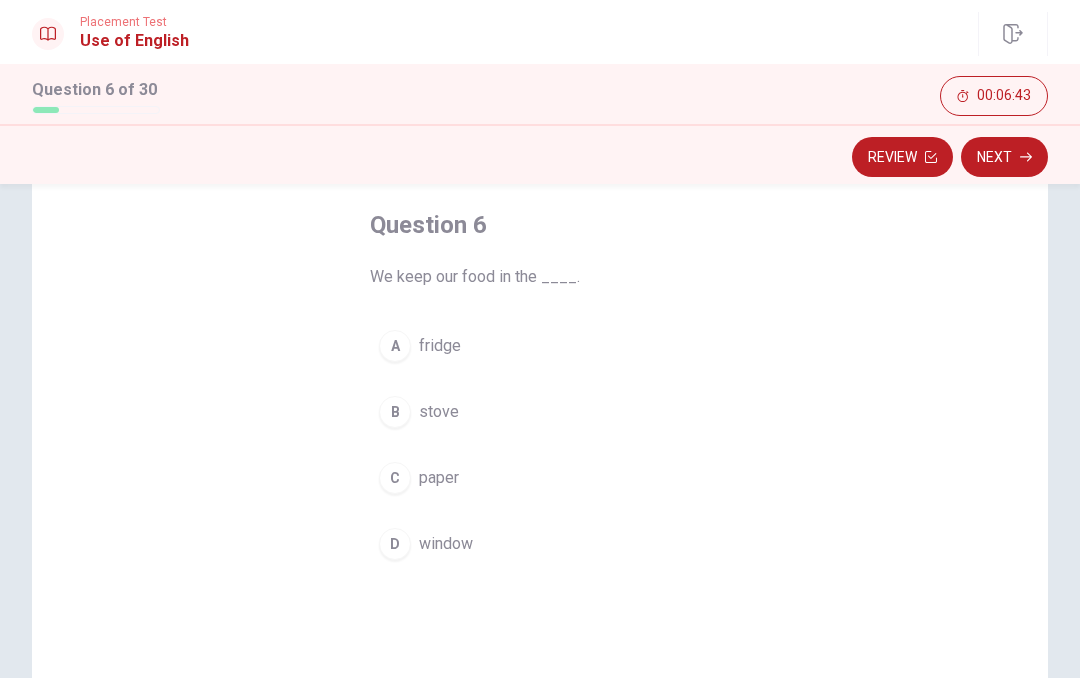 scroll, scrollTop: 95, scrollLeft: 0, axis: vertical 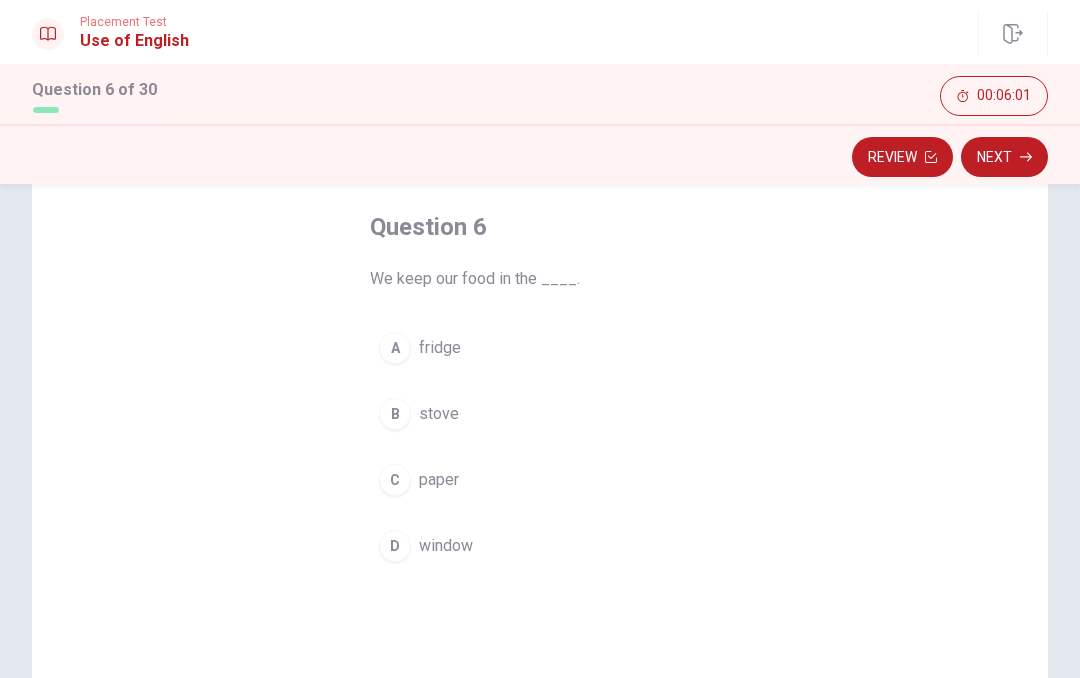 click on "D window" at bounding box center (540, 546) 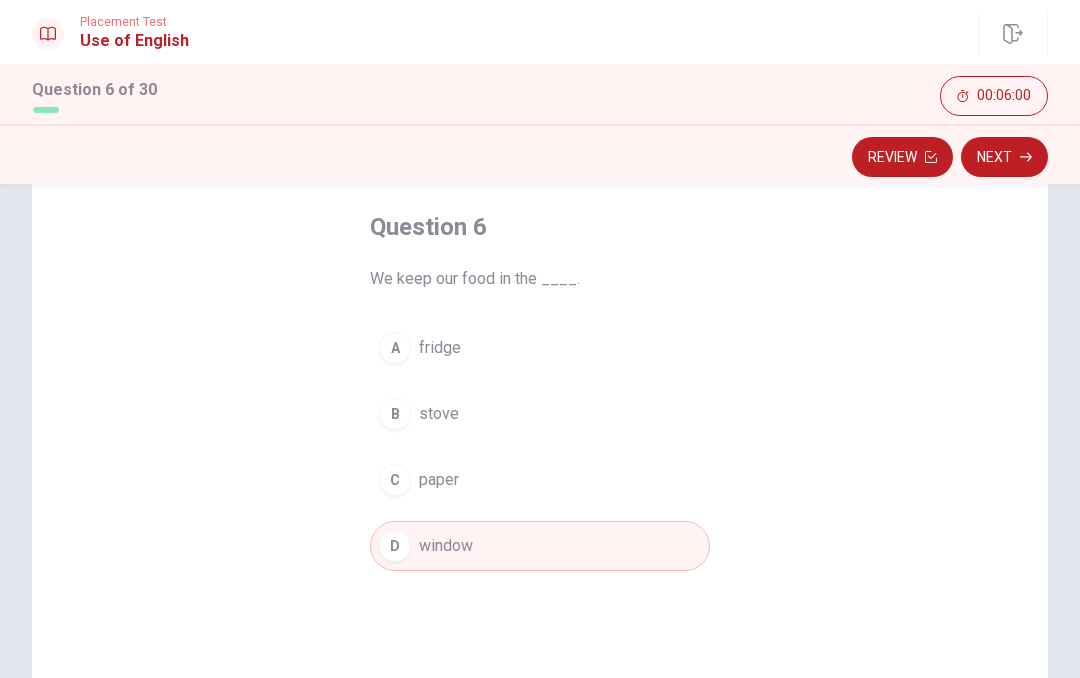 click on "Next" at bounding box center [1004, 157] 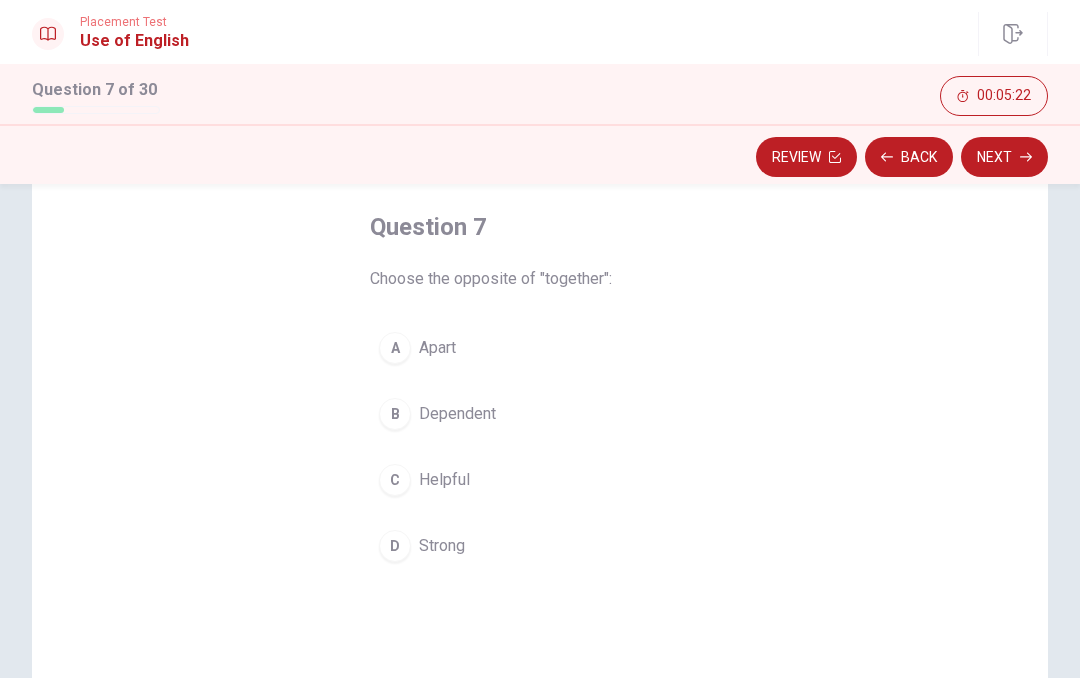 click on "A" at bounding box center [395, 348] 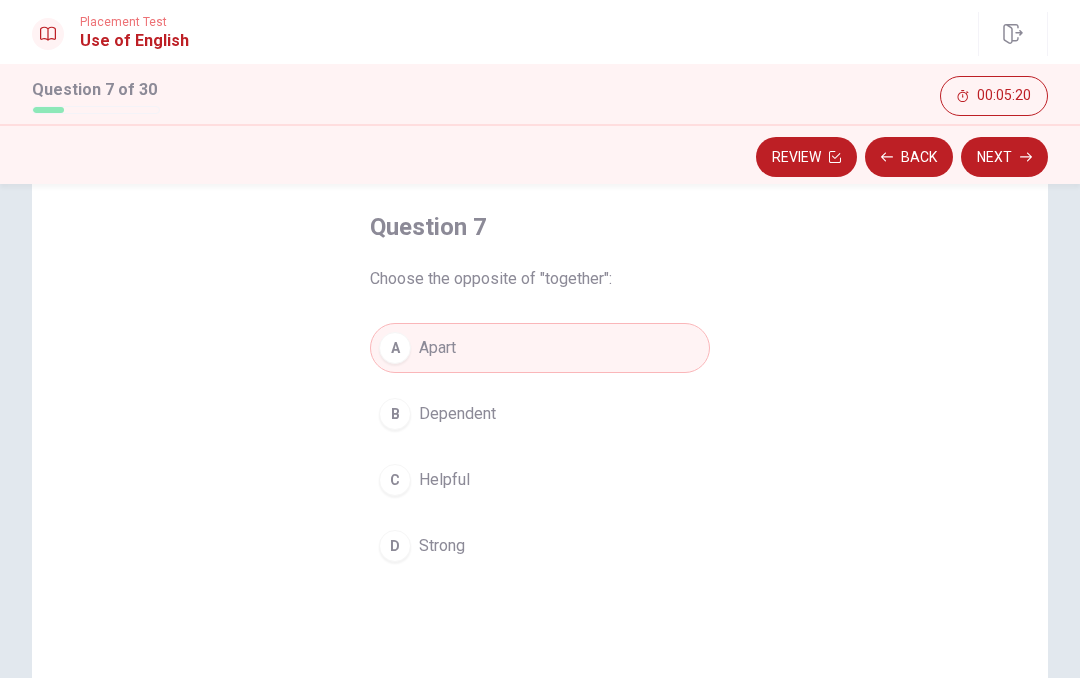 click on "C" at bounding box center (395, 480) 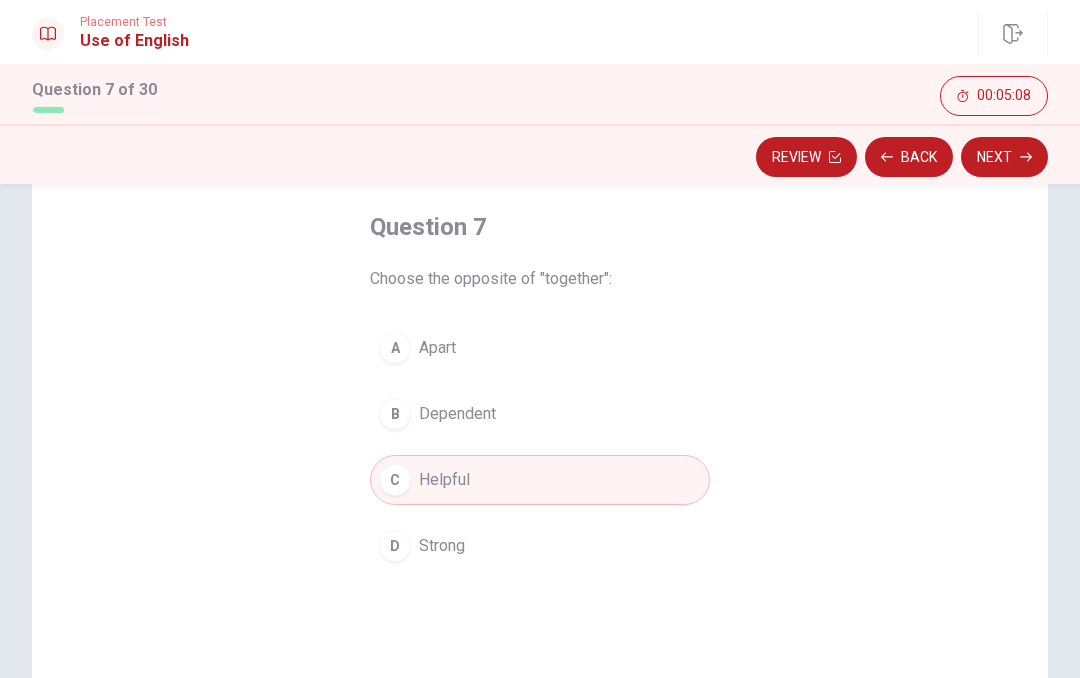 click on "Next" at bounding box center [1004, 157] 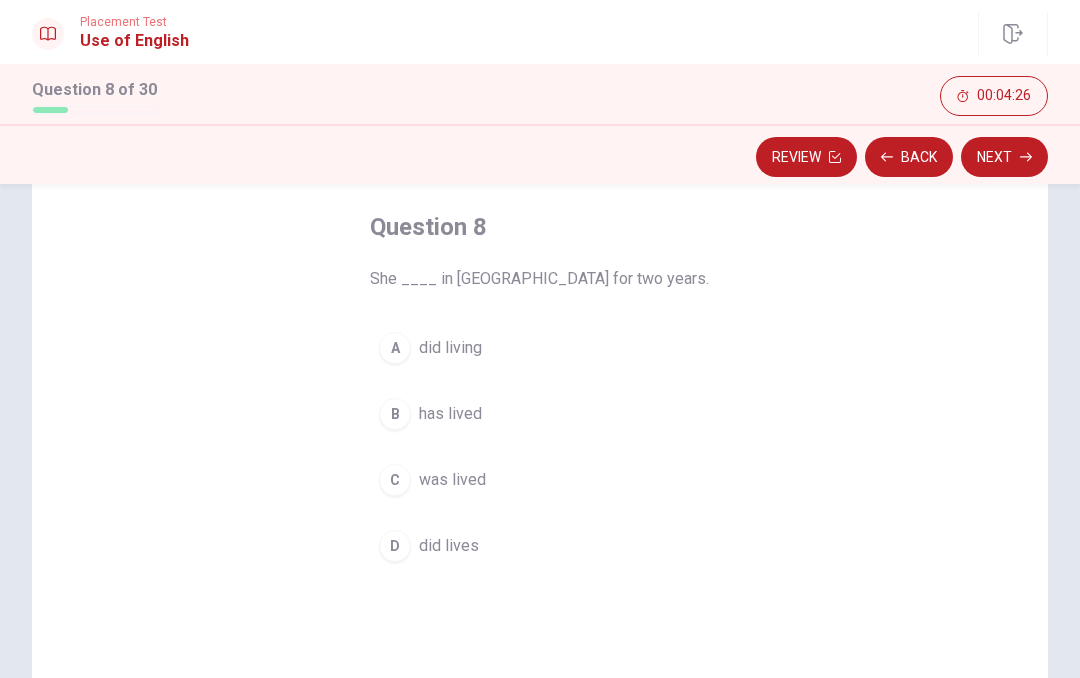 click on "B has lived" at bounding box center [540, 414] 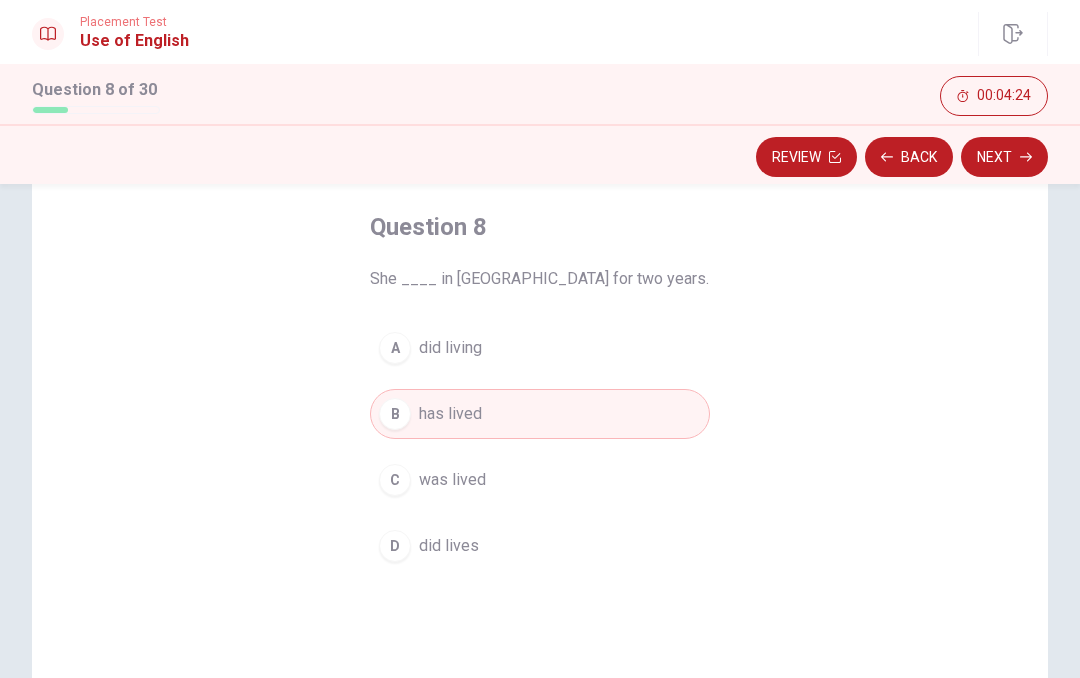 click on "was lived" at bounding box center (452, 480) 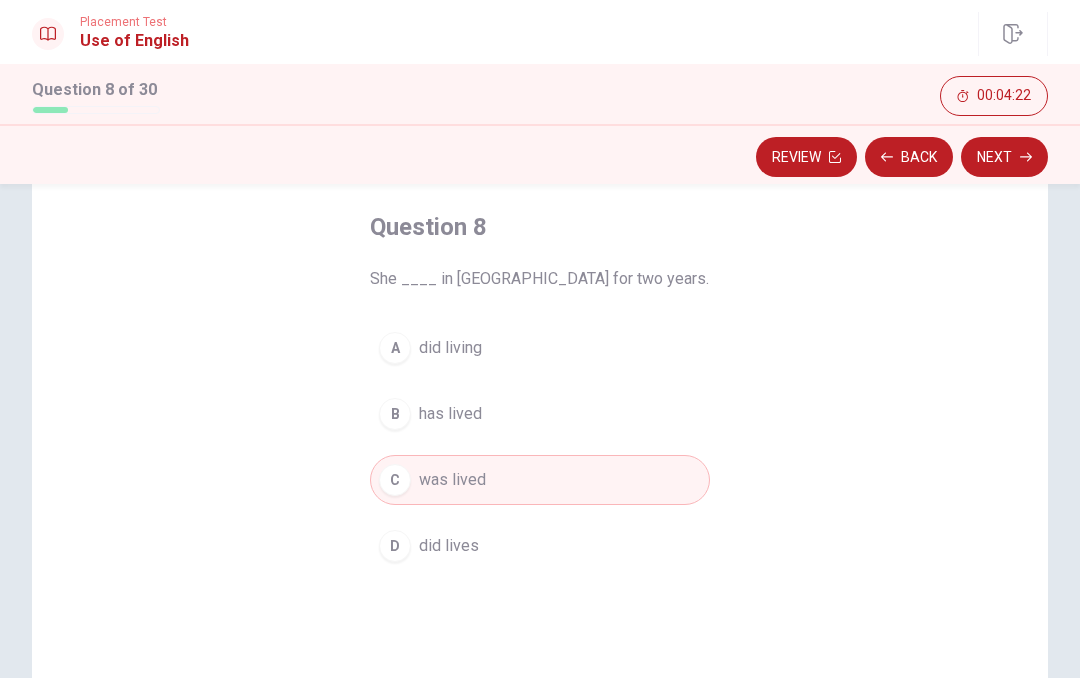click on "did living" at bounding box center [450, 348] 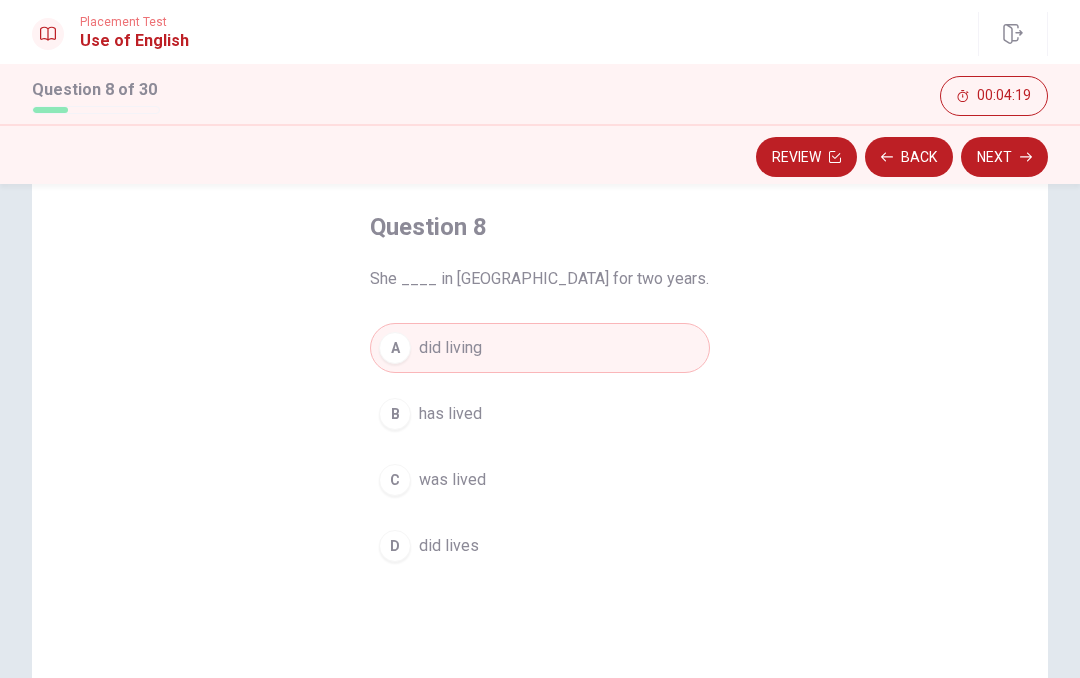 click on "did lives" at bounding box center [449, 546] 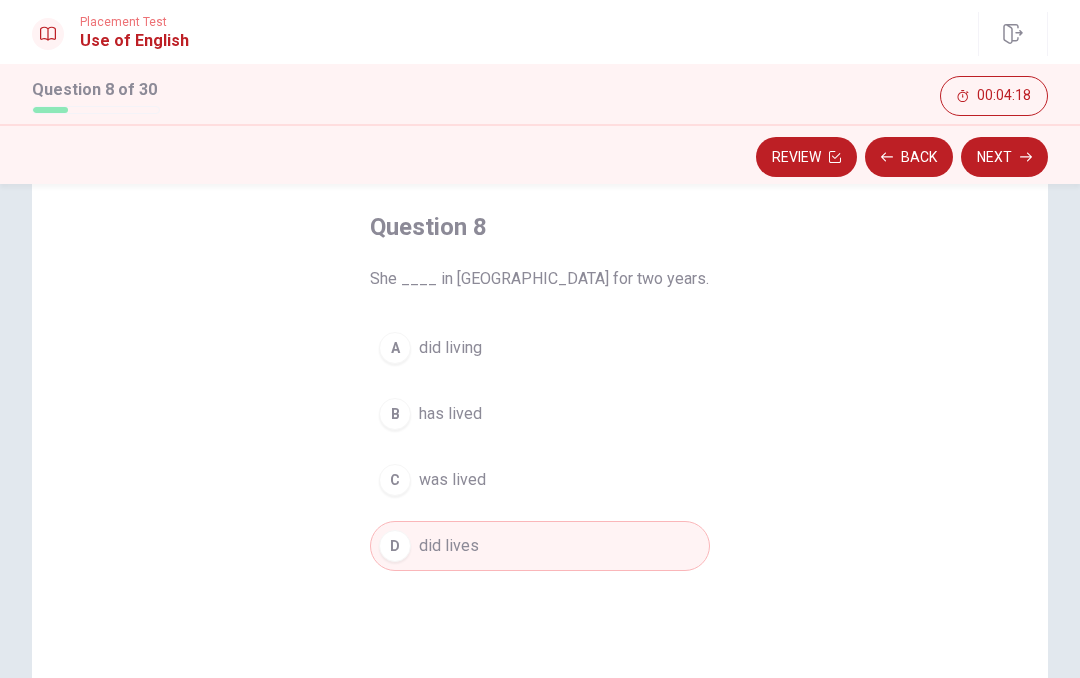 click on "Next" at bounding box center (1004, 157) 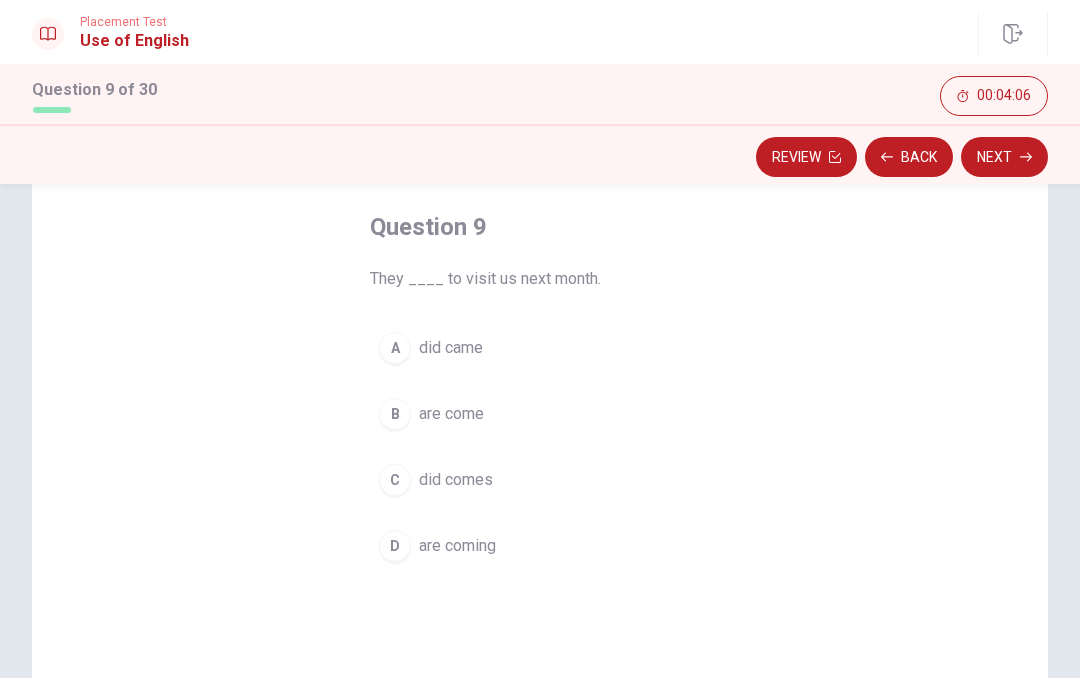 click on "are come" at bounding box center (451, 414) 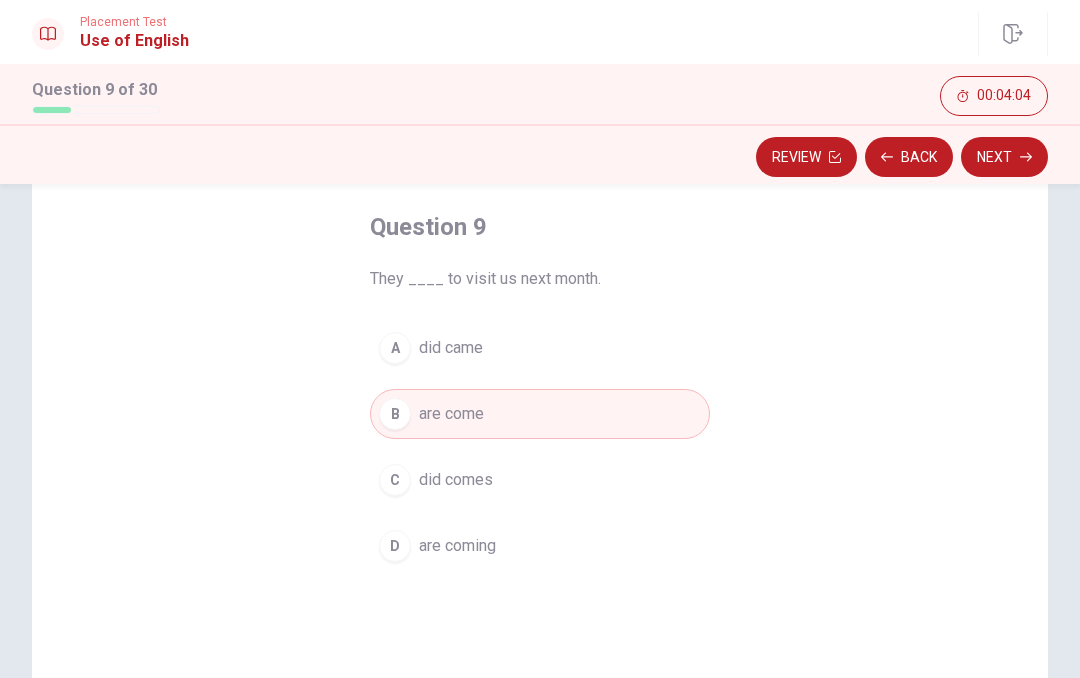 click on "are coming" at bounding box center (457, 546) 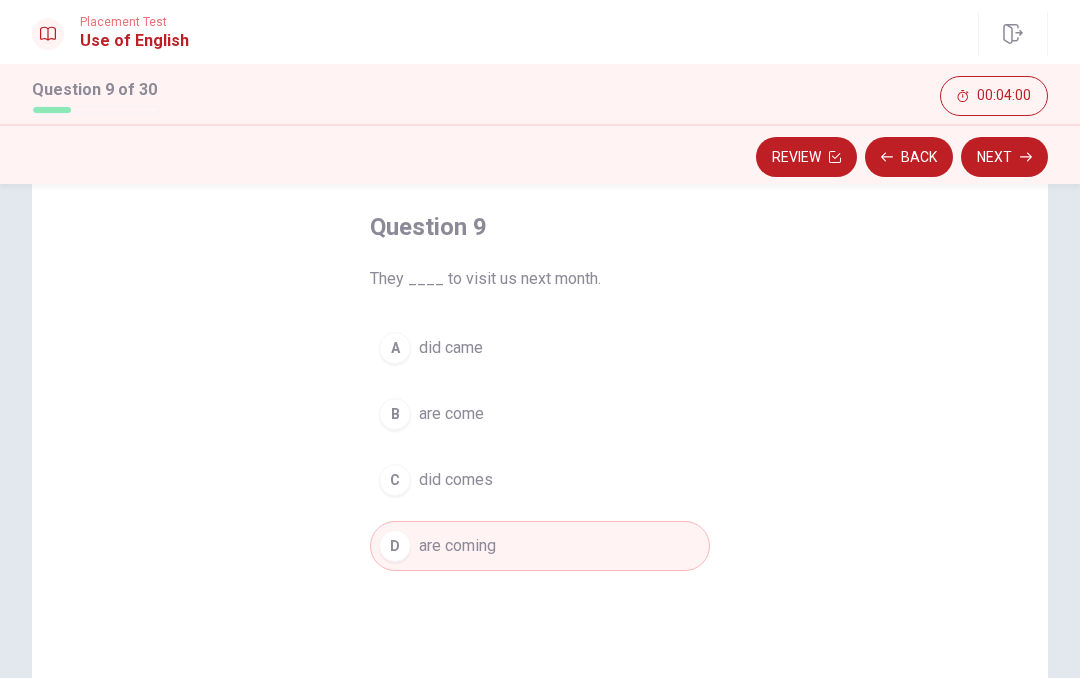 click 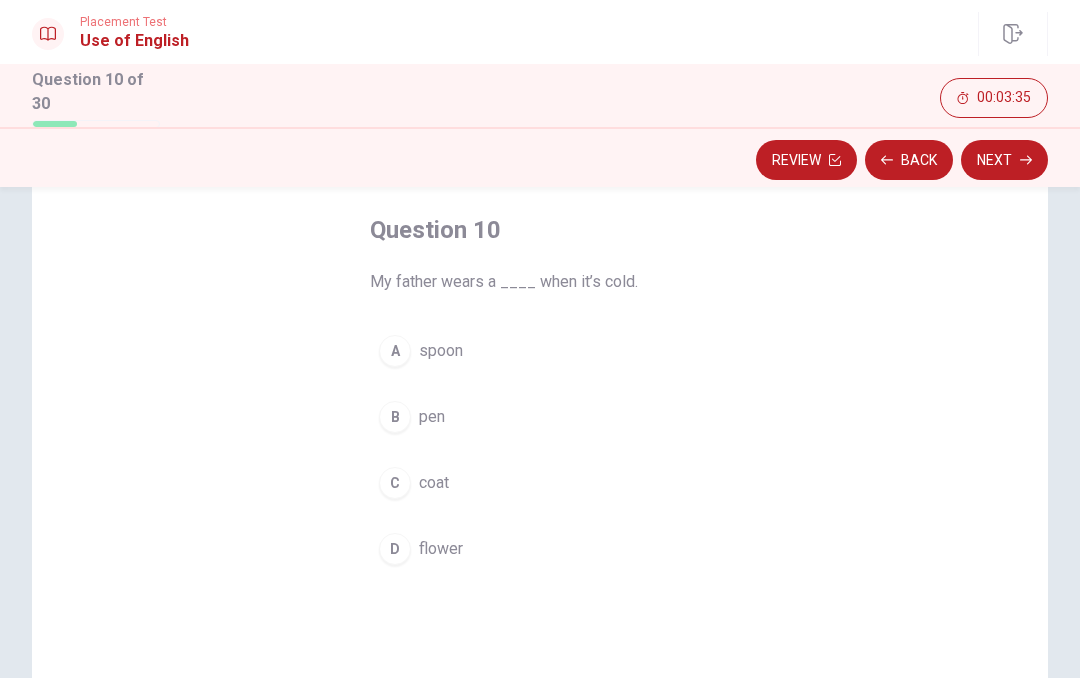 click on "coat" at bounding box center (434, 483) 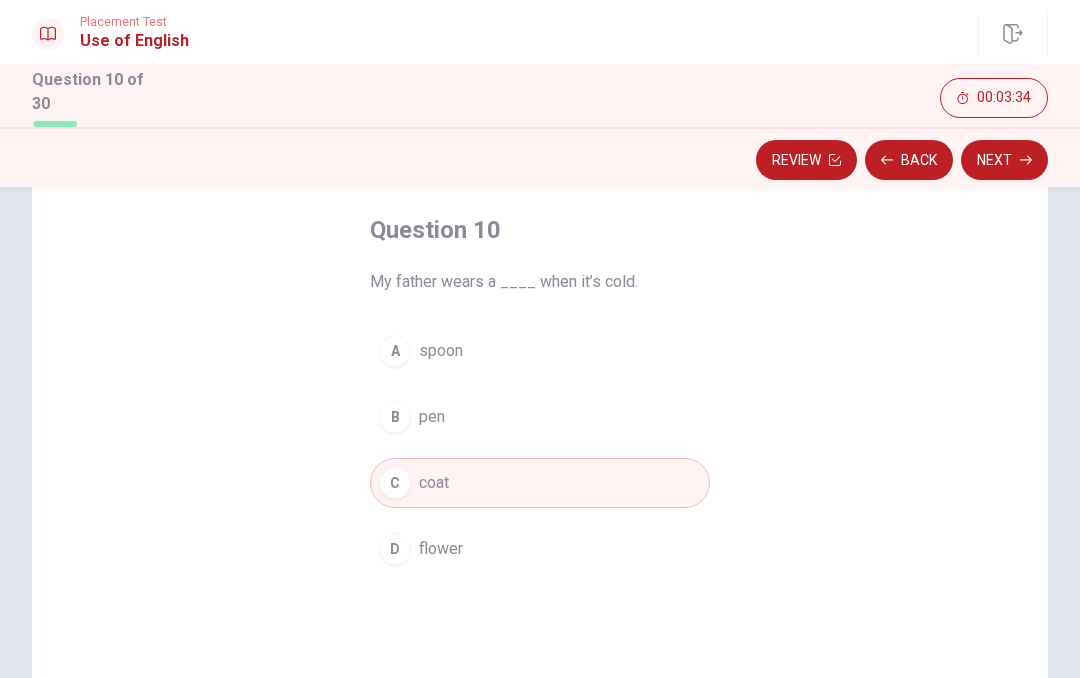 click on "Next" at bounding box center (1004, 160) 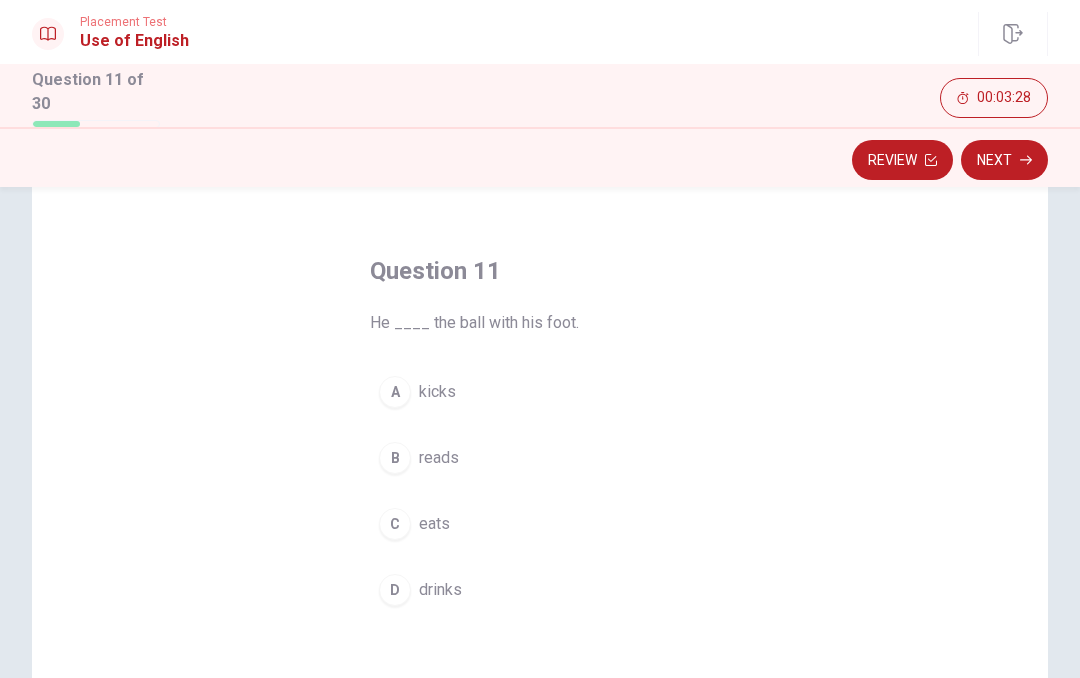 scroll, scrollTop: 55, scrollLeft: 0, axis: vertical 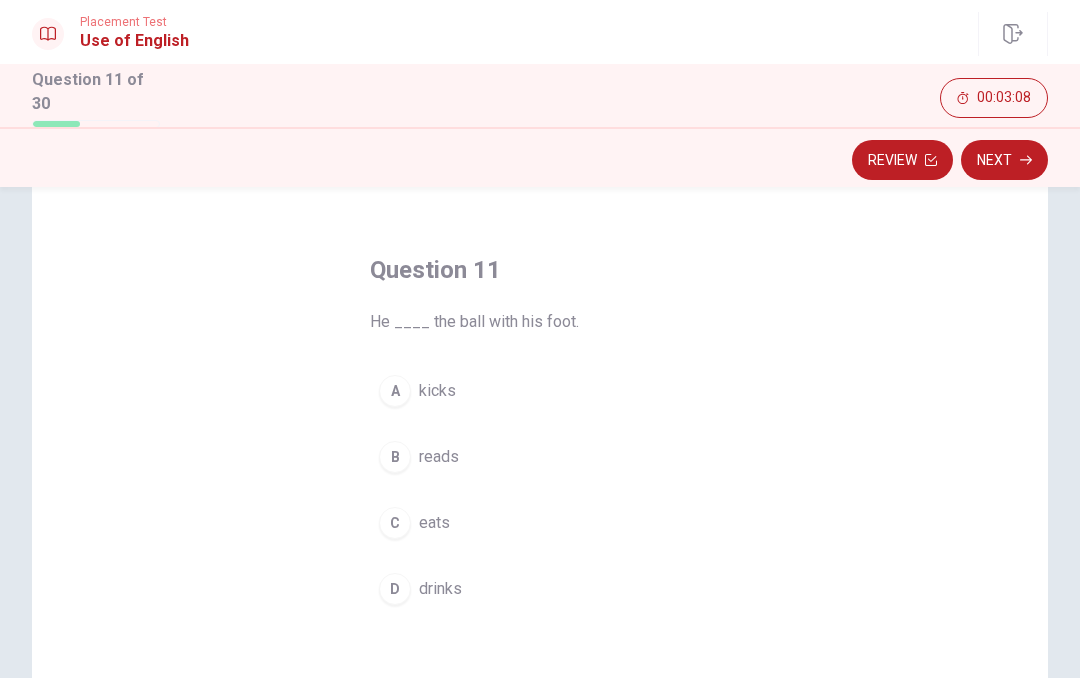 click on "kicks" at bounding box center [437, 391] 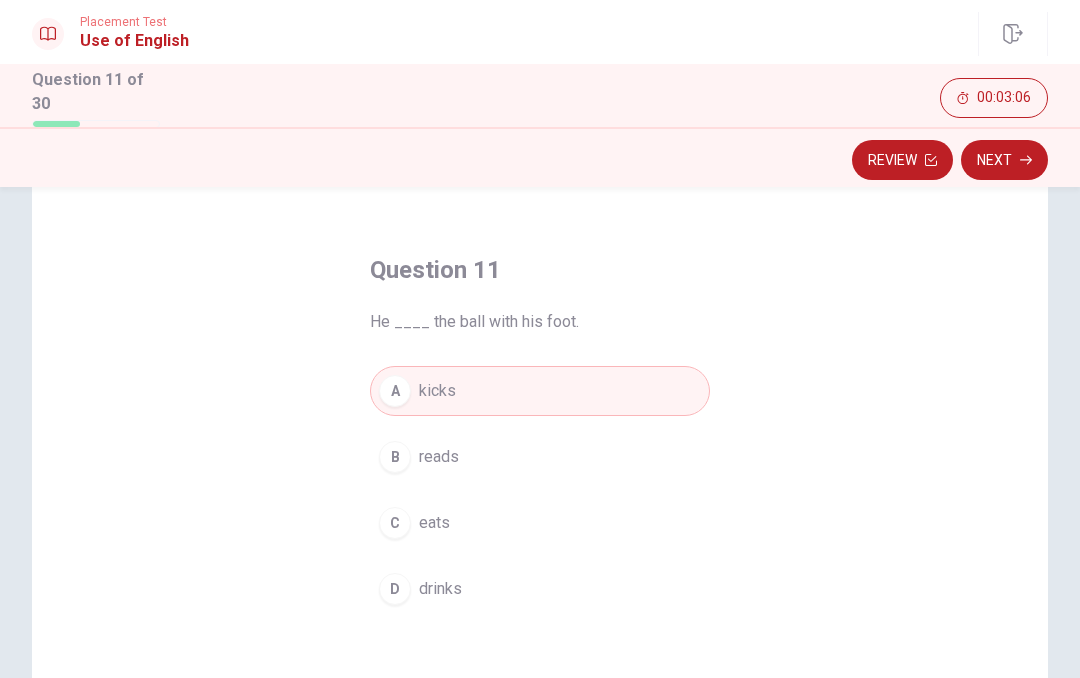 click on "Next" at bounding box center [1004, 160] 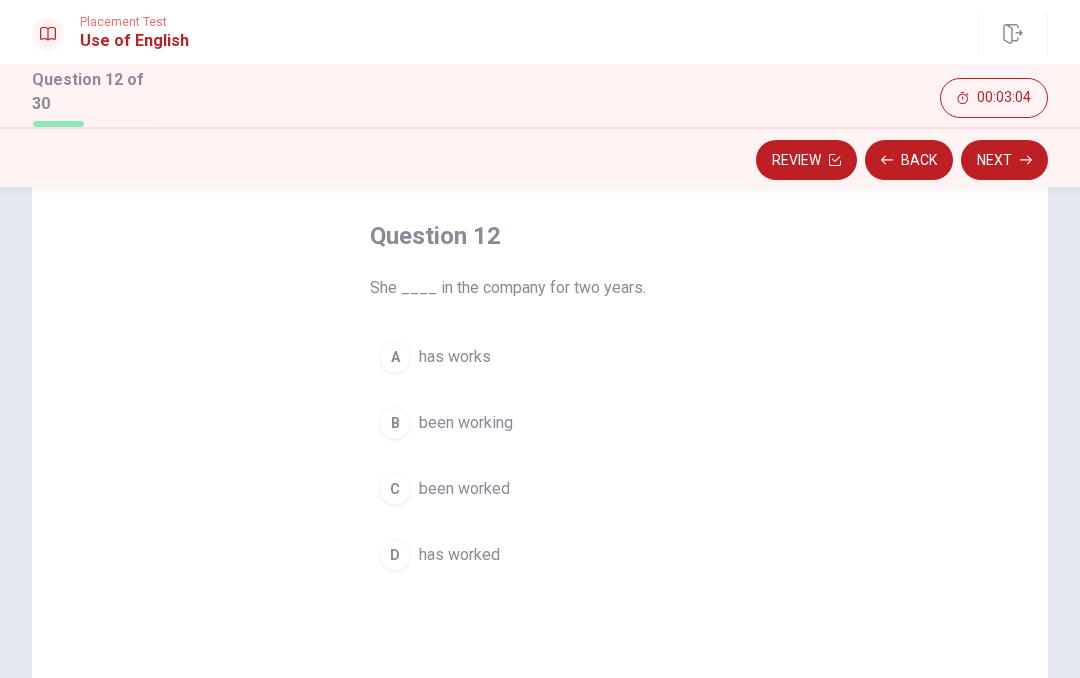 scroll, scrollTop: 88, scrollLeft: 0, axis: vertical 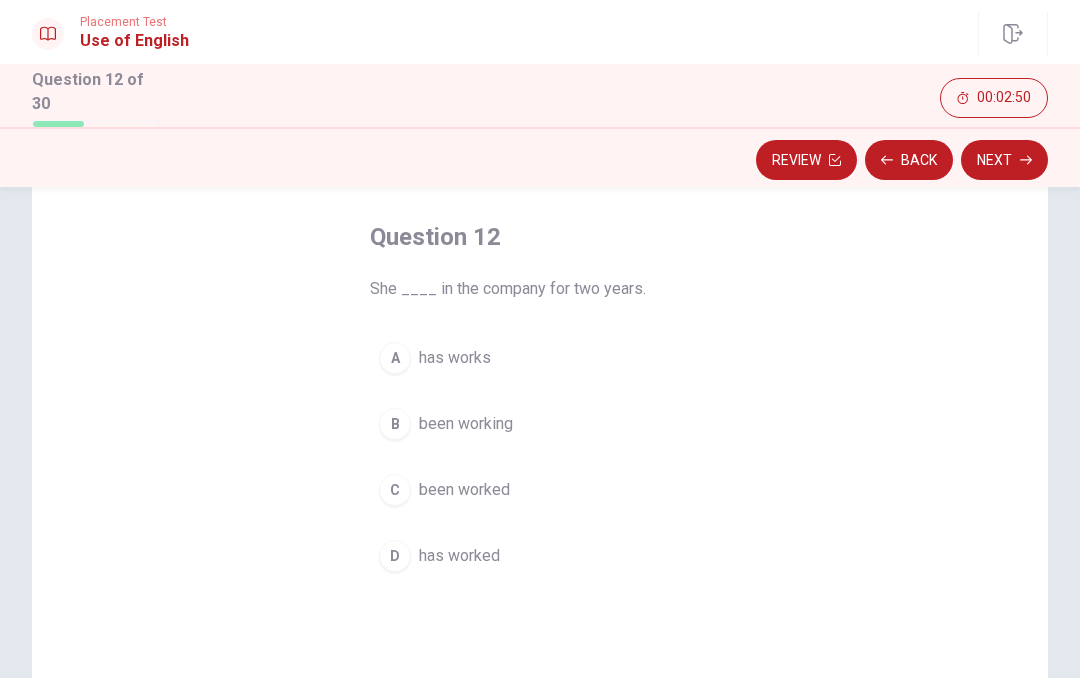 click on "been working" at bounding box center [466, 424] 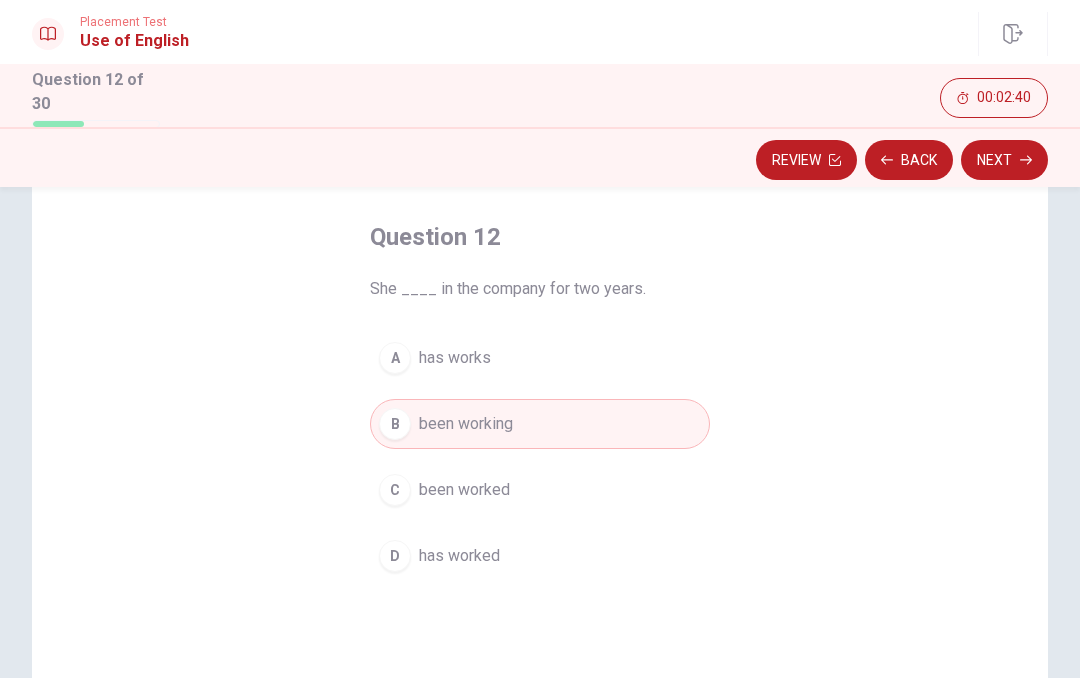 click on "A has works" at bounding box center (540, 358) 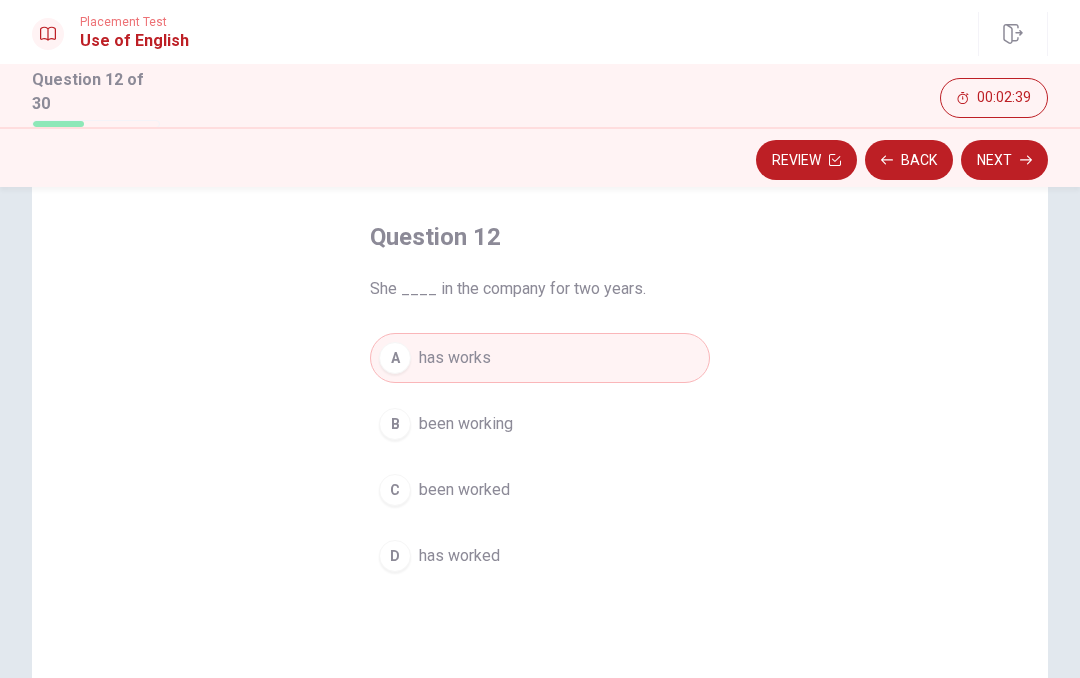 click on "Next" at bounding box center (1004, 160) 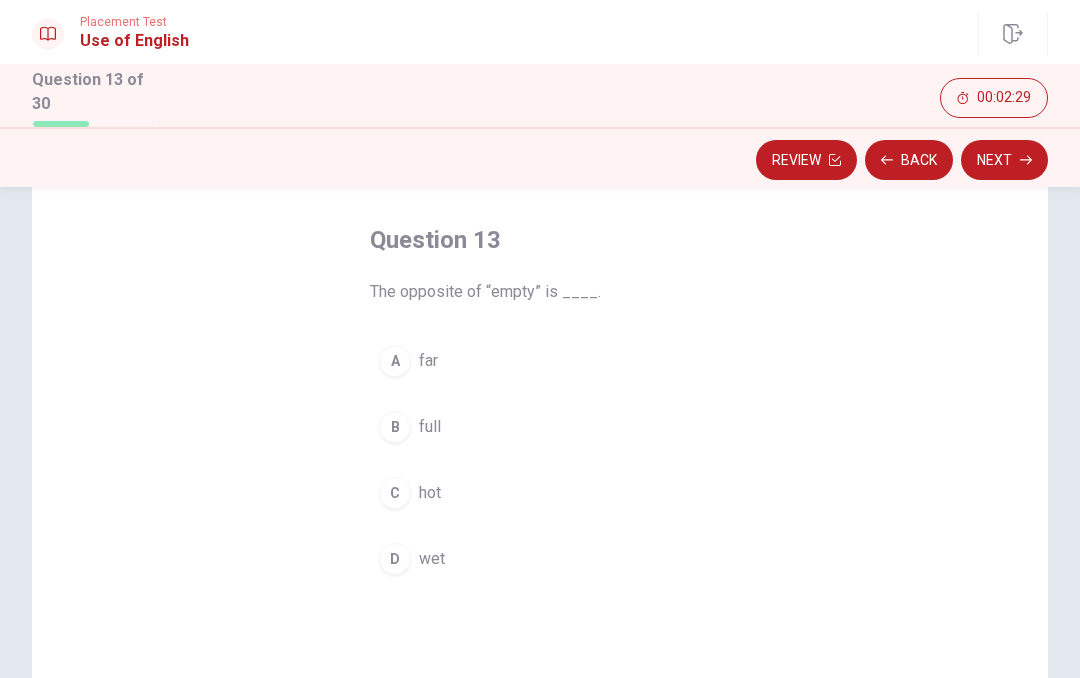 scroll, scrollTop: 86, scrollLeft: 0, axis: vertical 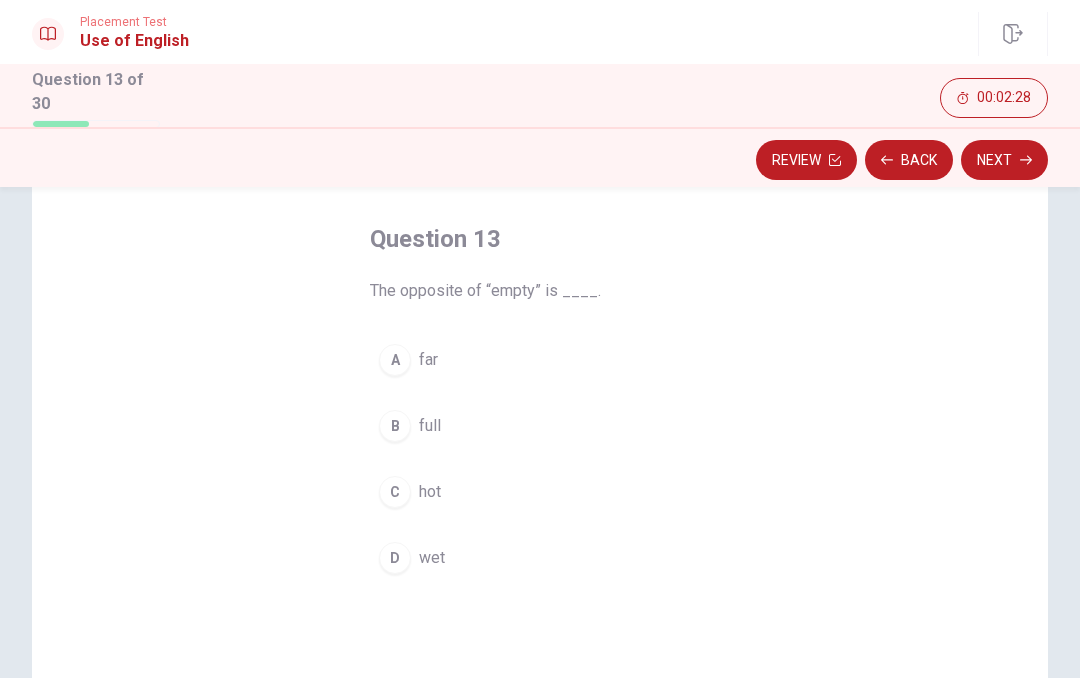 click on "A far" at bounding box center (540, 360) 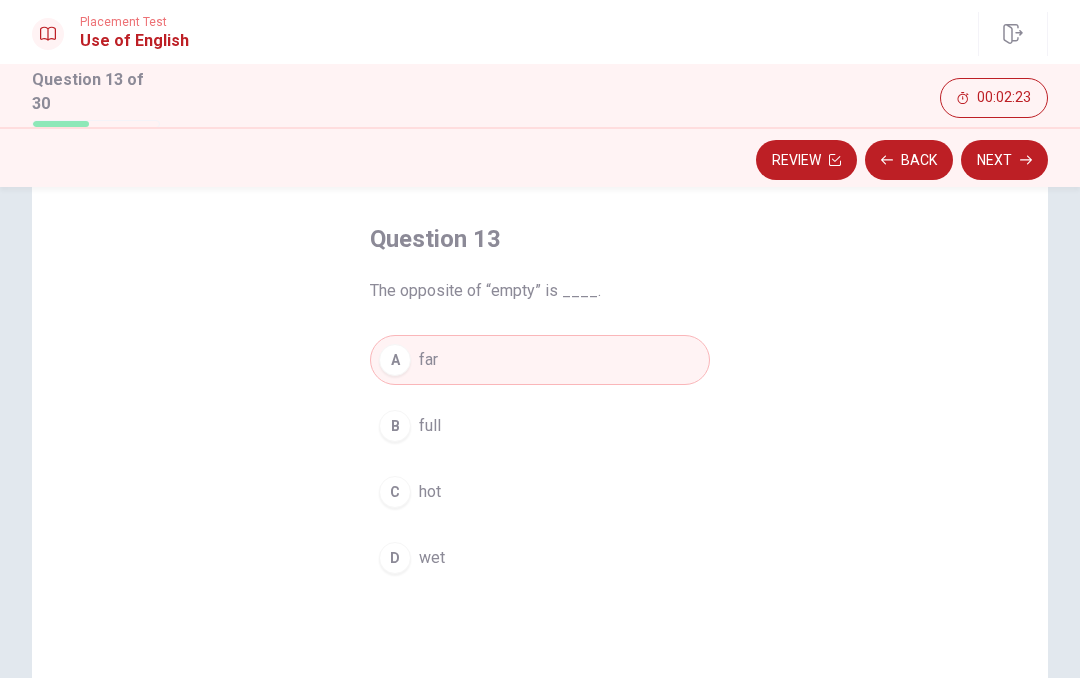 click on "B full" at bounding box center (540, 426) 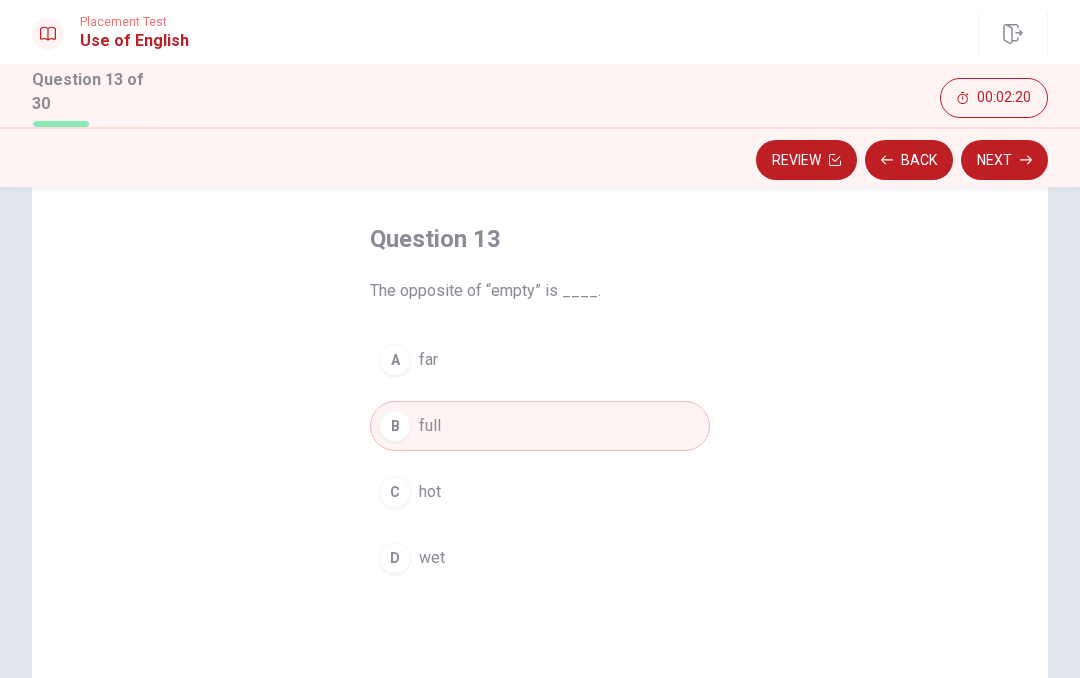 click on "Next" at bounding box center [1004, 160] 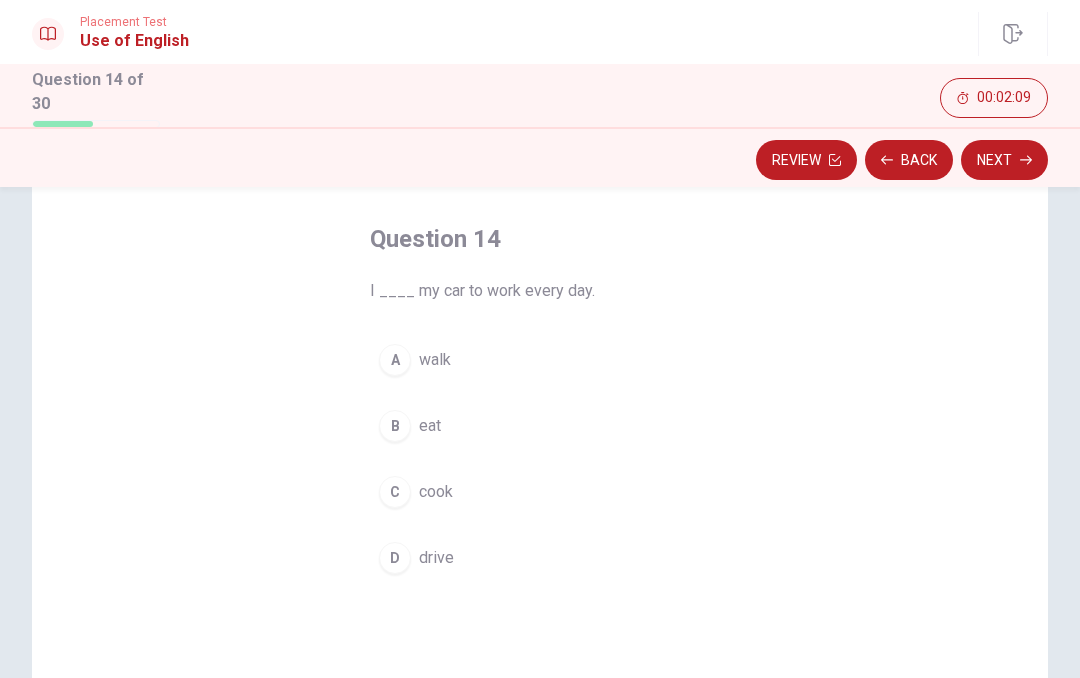 click on "A walk" at bounding box center (540, 360) 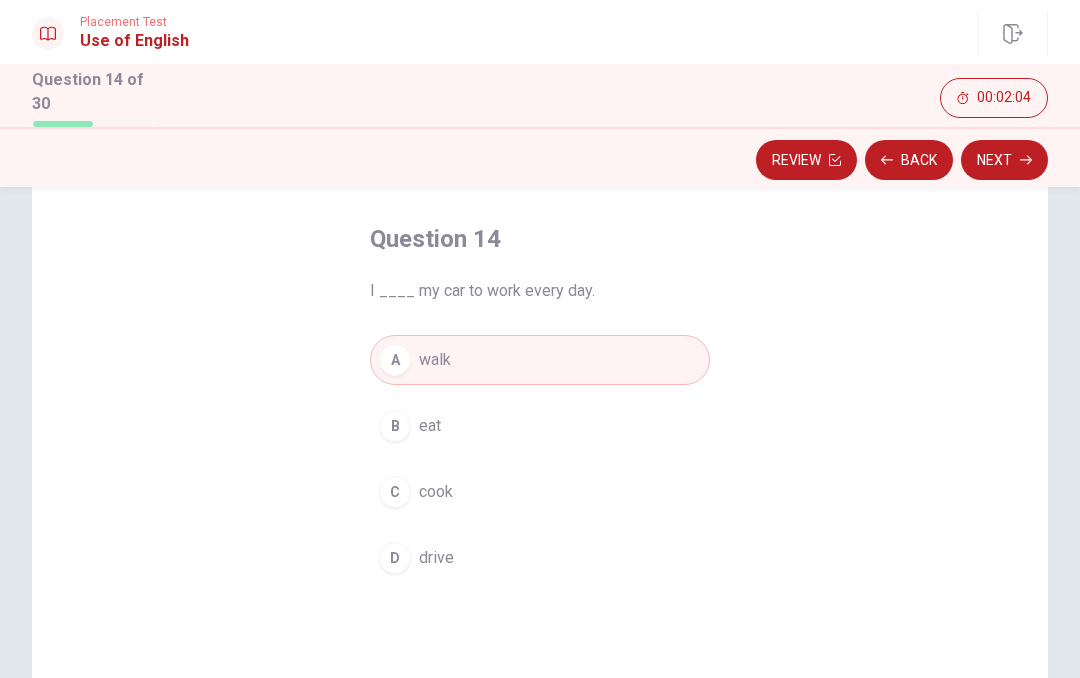 click on "D drive" at bounding box center [540, 558] 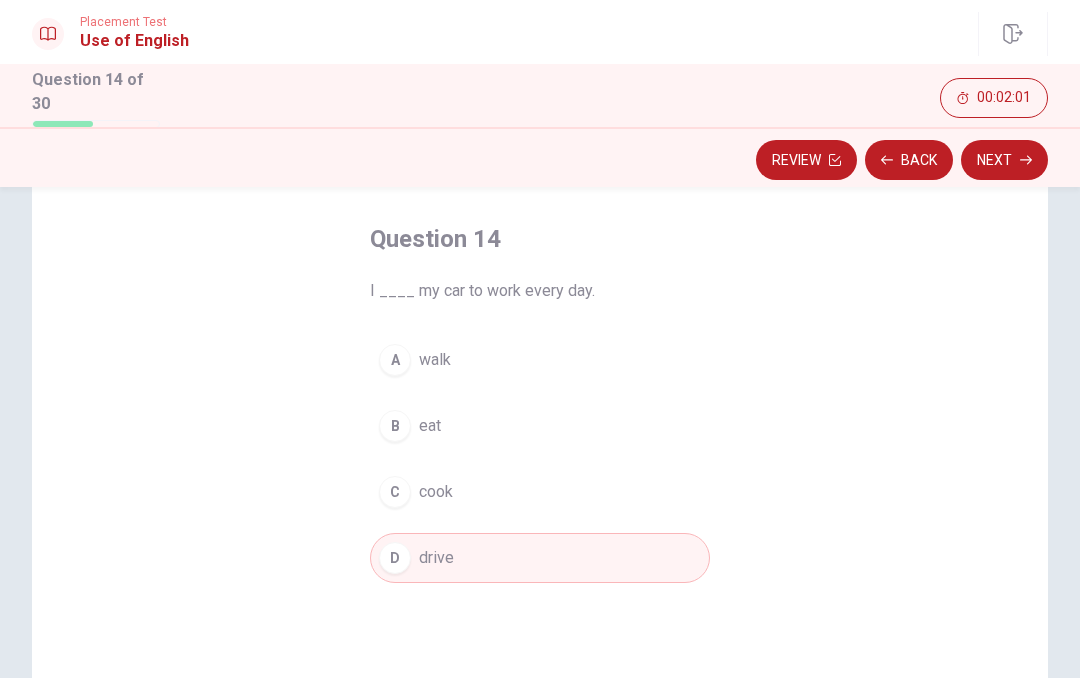 click on "Next" at bounding box center (1004, 160) 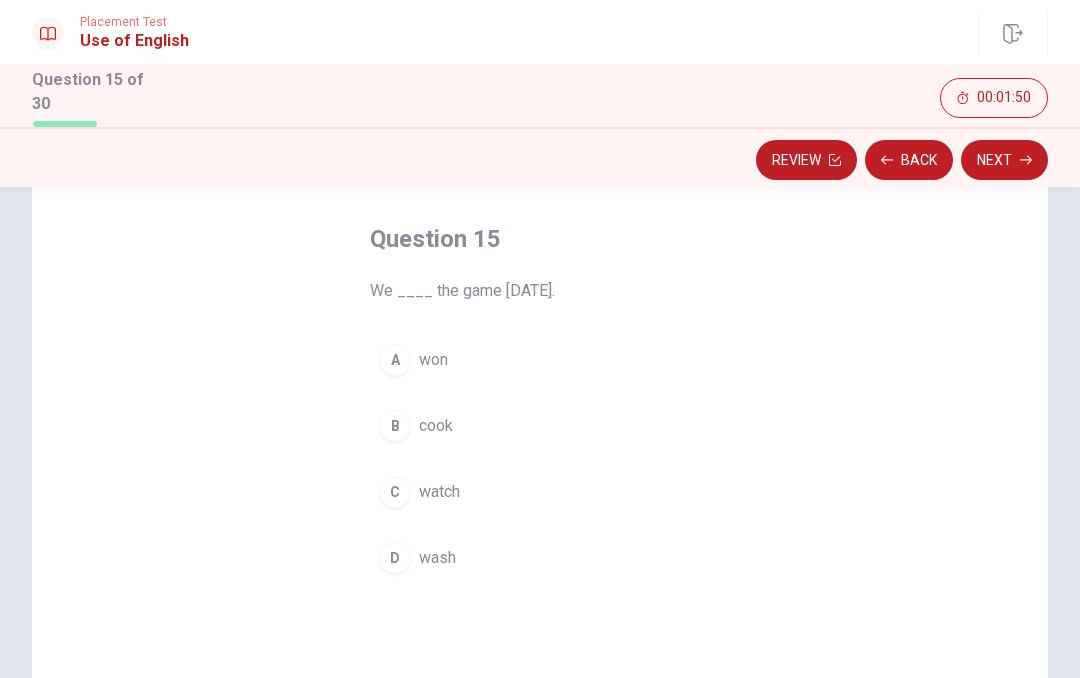 click on "won" at bounding box center [433, 360] 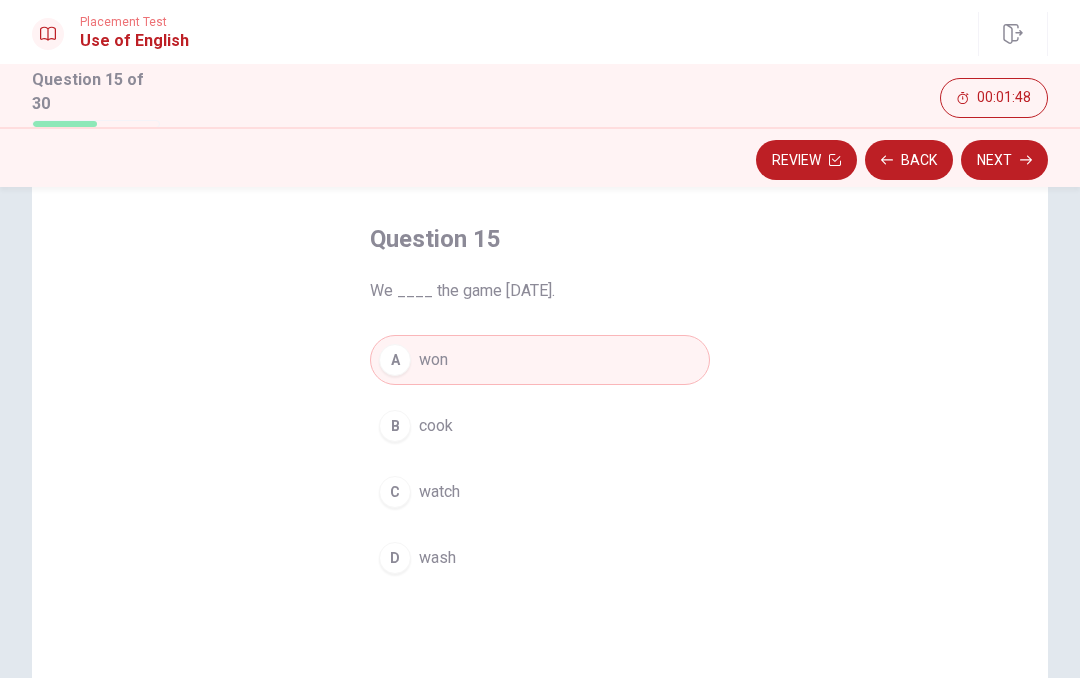 click on "Next" at bounding box center [1004, 160] 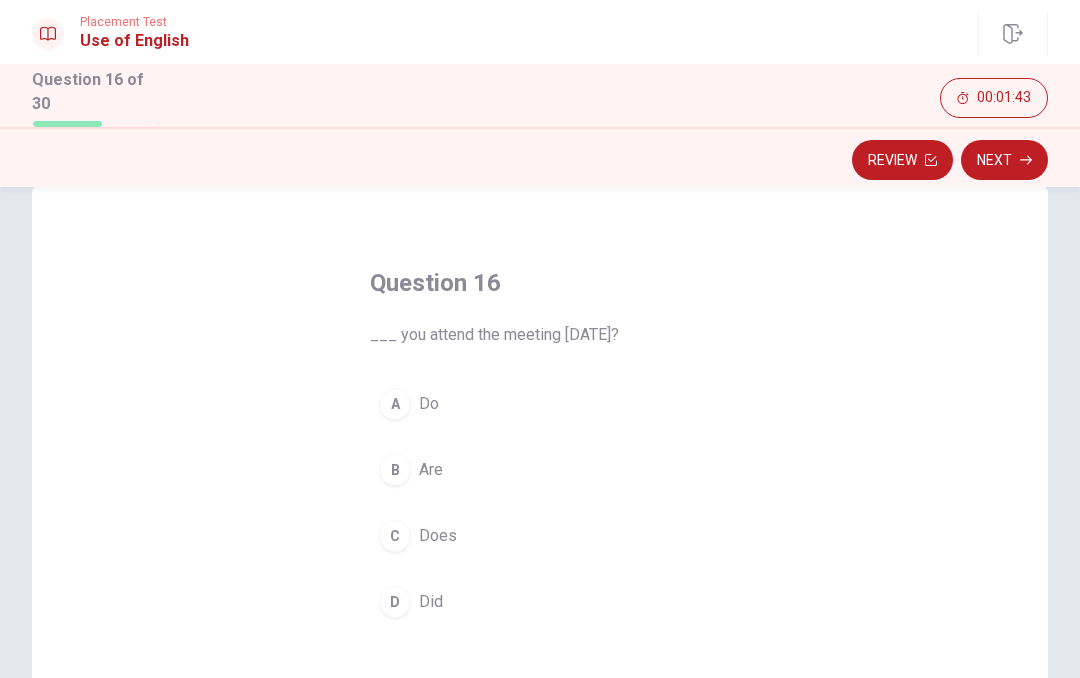 scroll, scrollTop: 62, scrollLeft: 0, axis: vertical 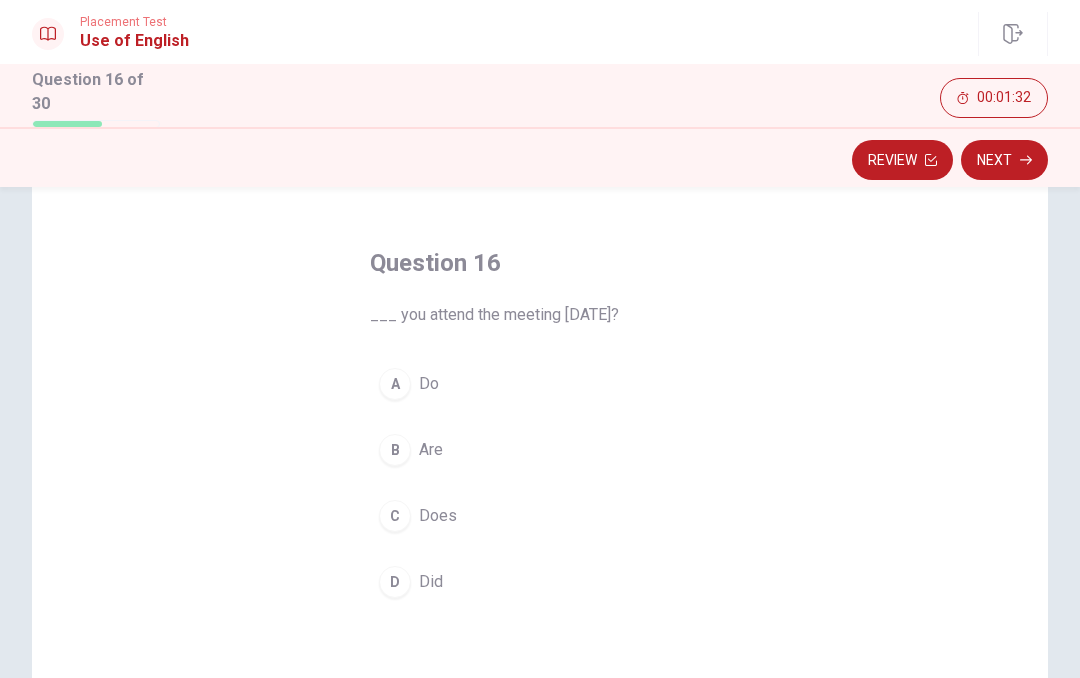 click on "A Do" at bounding box center (540, 384) 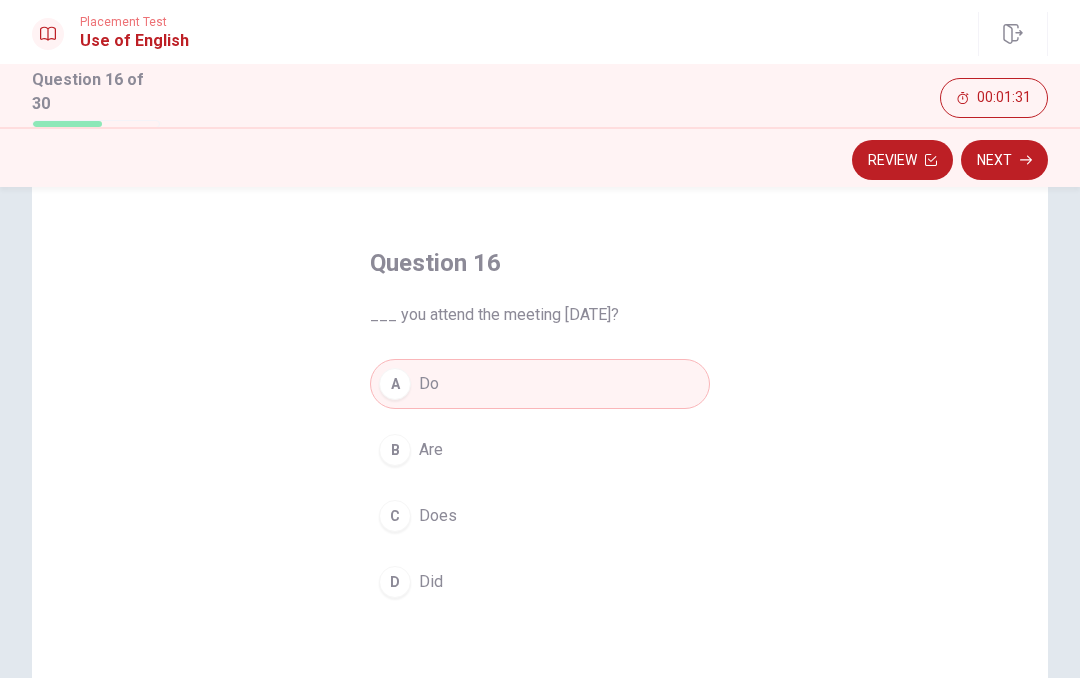 click on "Next" at bounding box center [1004, 160] 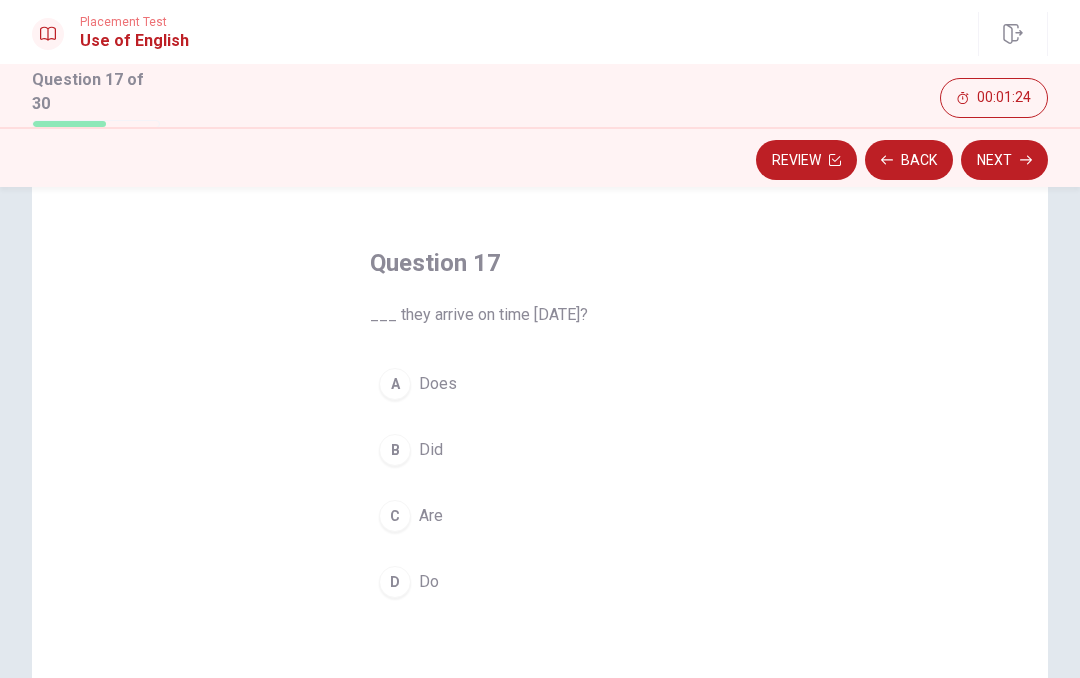 click on "Does" at bounding box center [438, 384] 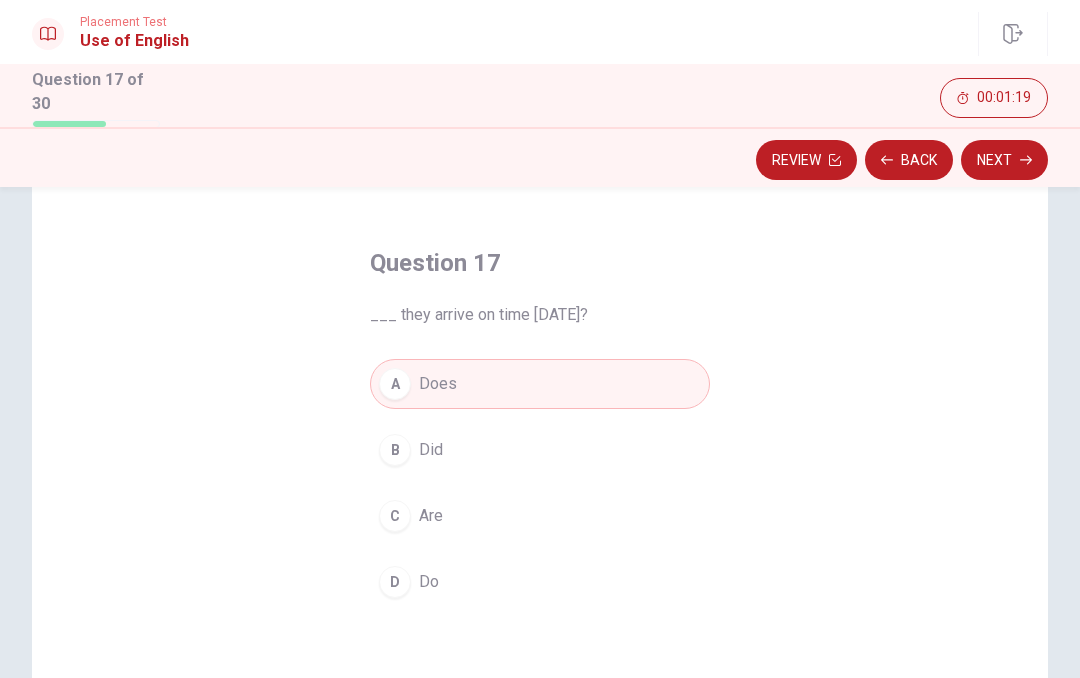 click on "D Do" at bounding box center [540, 582] 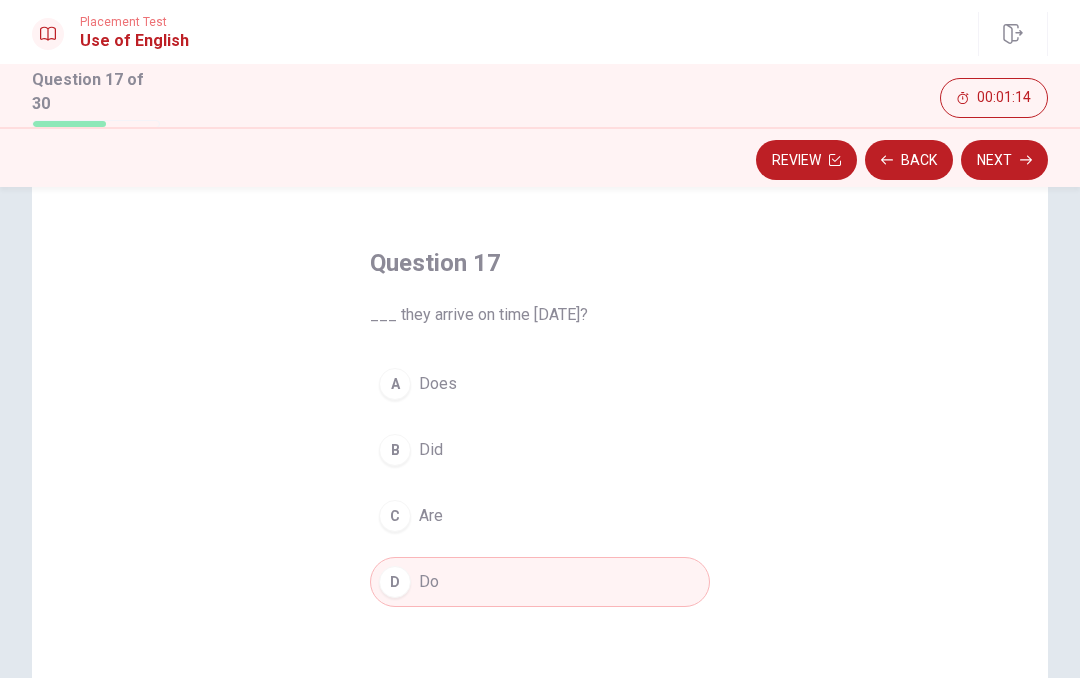 click on "Next" at bounding box center [1004, 160] 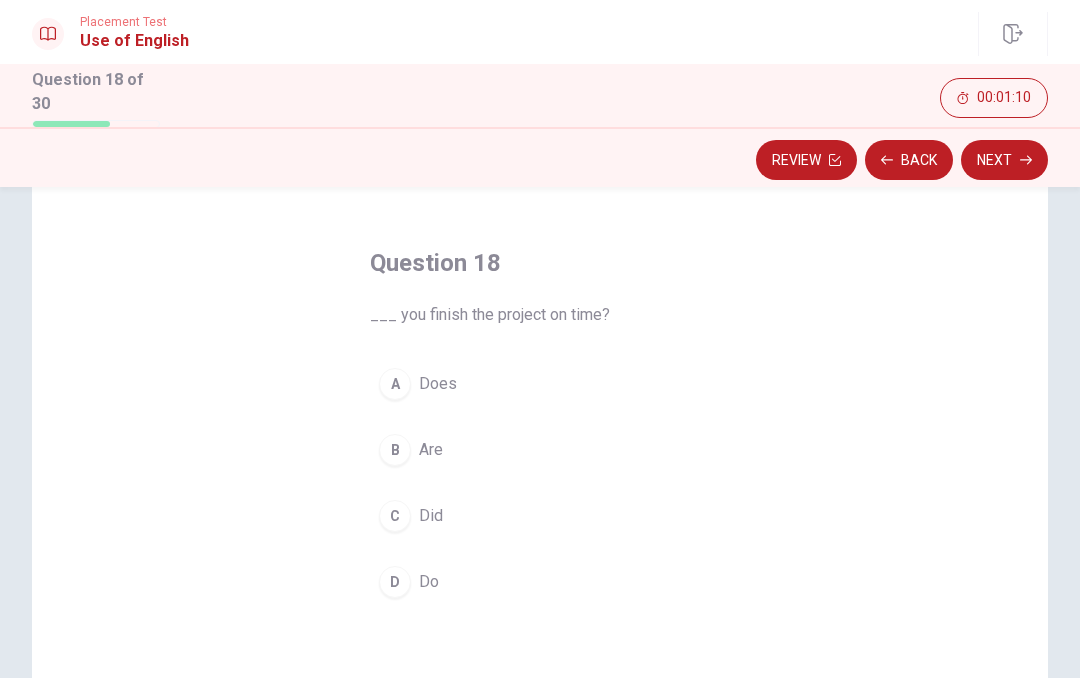click on "Do" at bounding box center (429, 582) 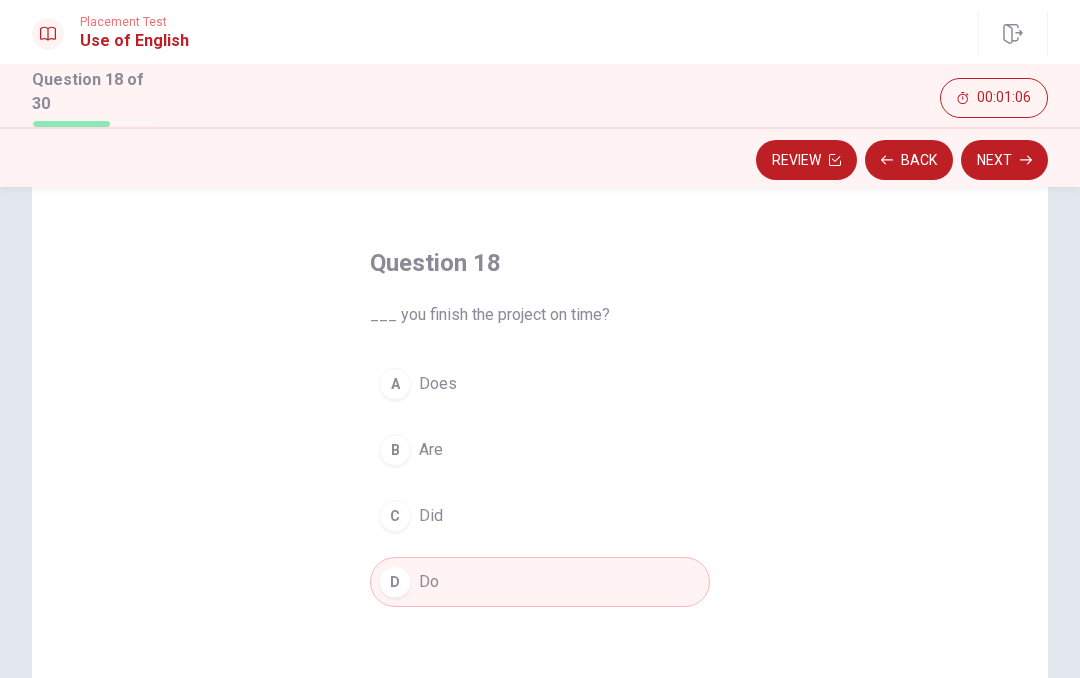 click on "Next" at bounding box center [1004, 160] 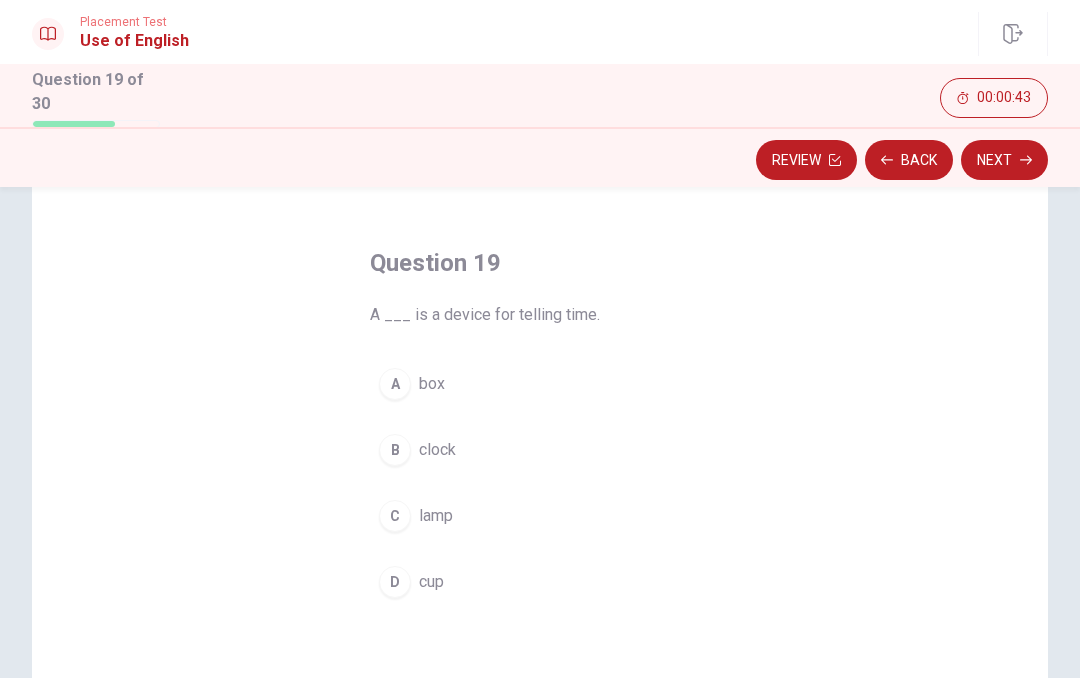 click on "B clock" at bounding box center (540, 450) 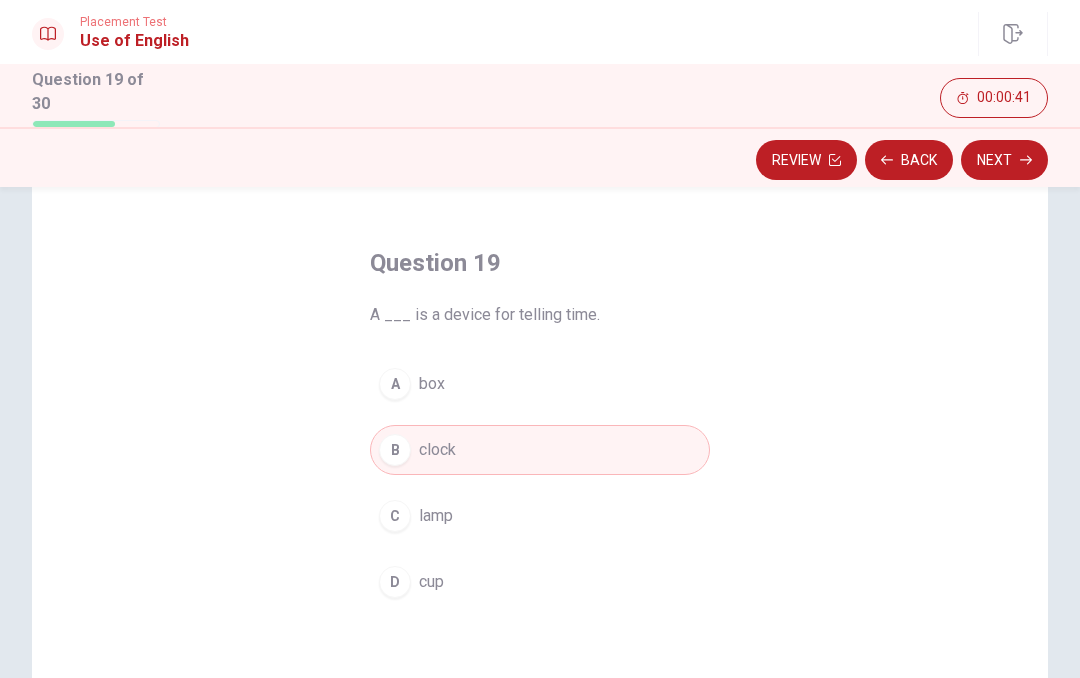 click on "Next" at bounding box center (1004, 160) 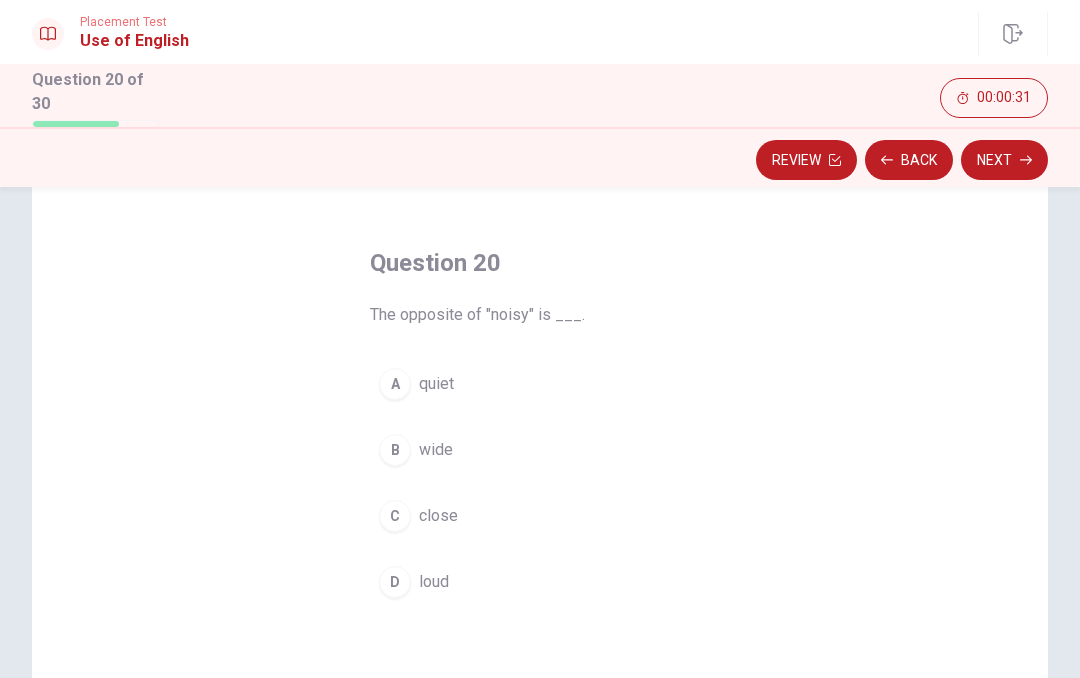 click on "quiet" at bounding box center [436, 384] 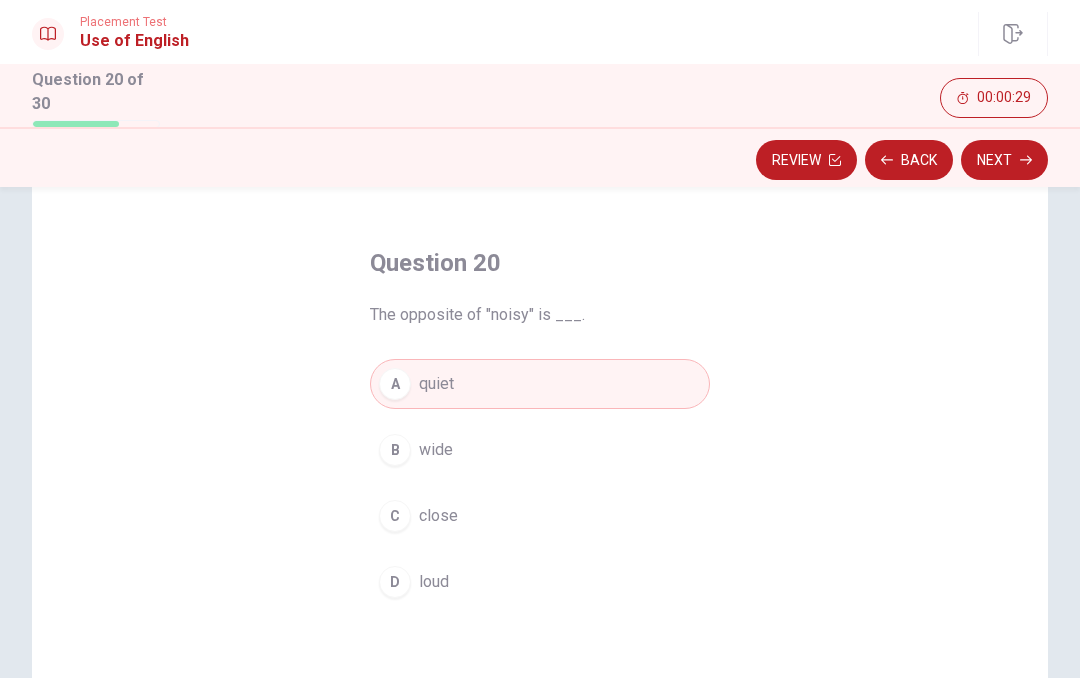 click on "Next" at bounding box center [1004, 160] 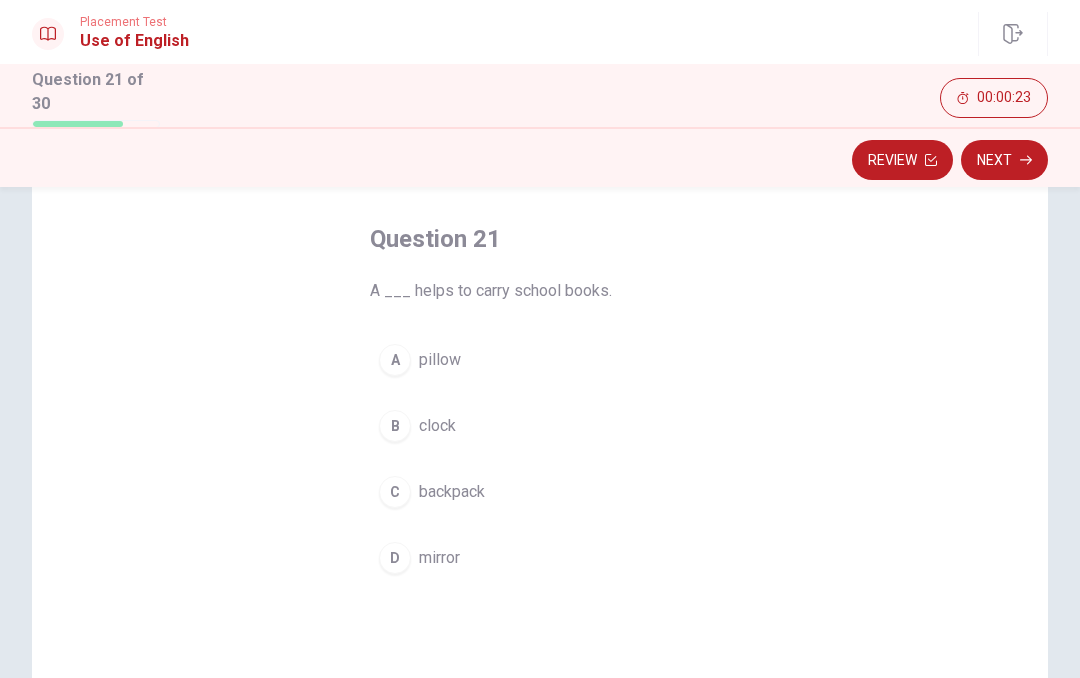 scroll, scrollTop: 88, scrollLeft: 0, axis: vertical 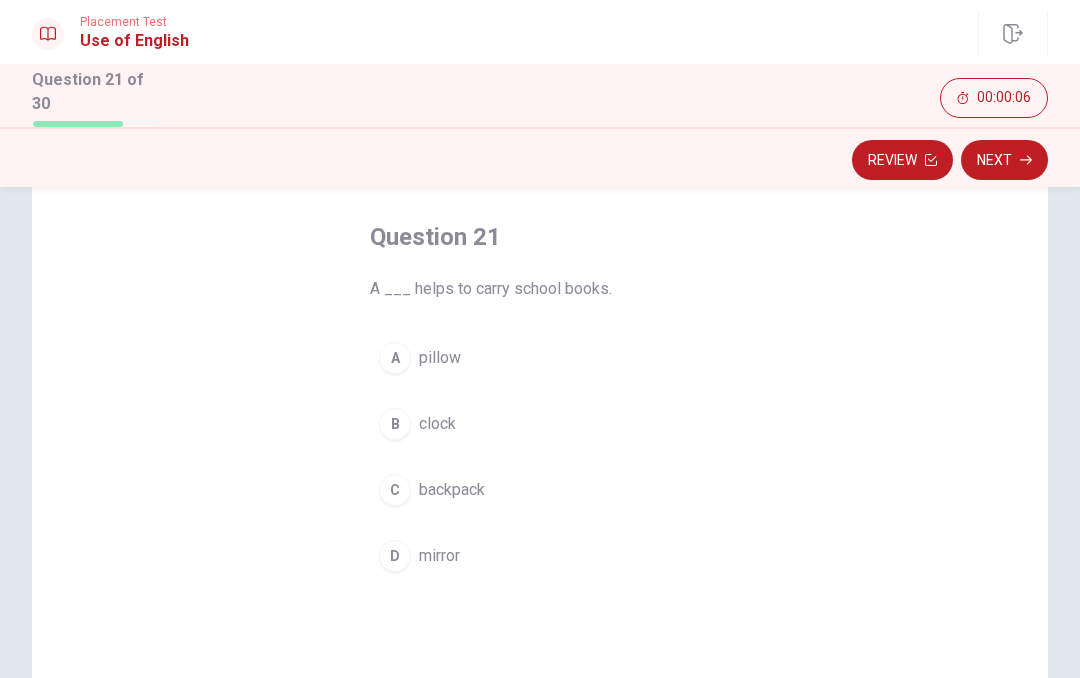 click on "C backpack" at bounding box center (540, 490) 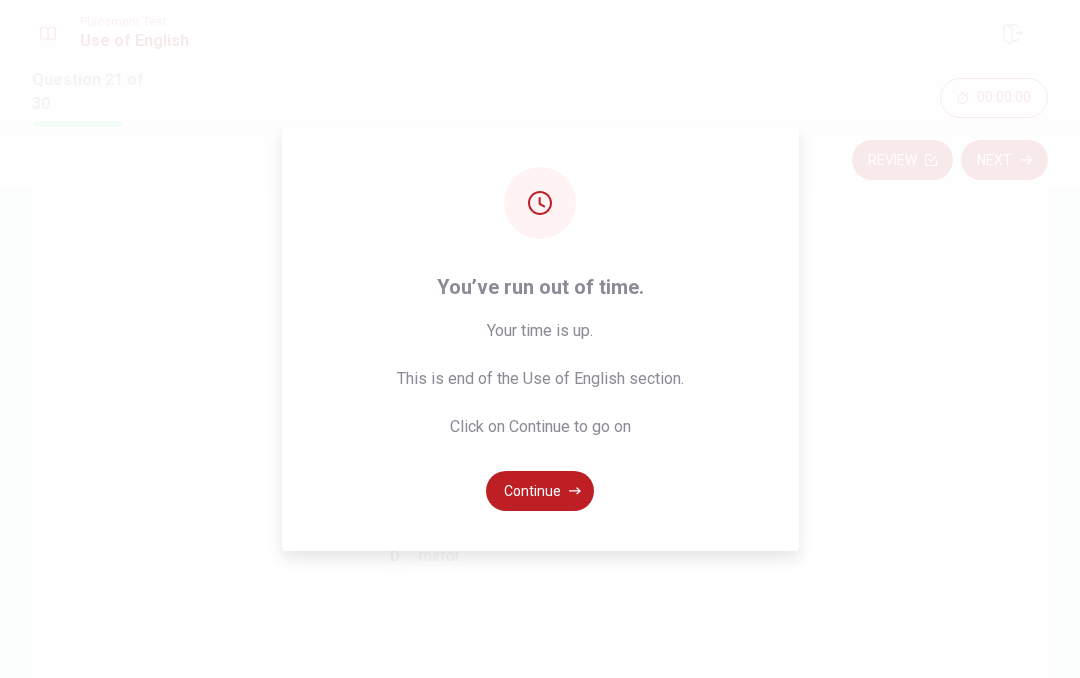 click on "Continue" at bounding box center [540, 491] 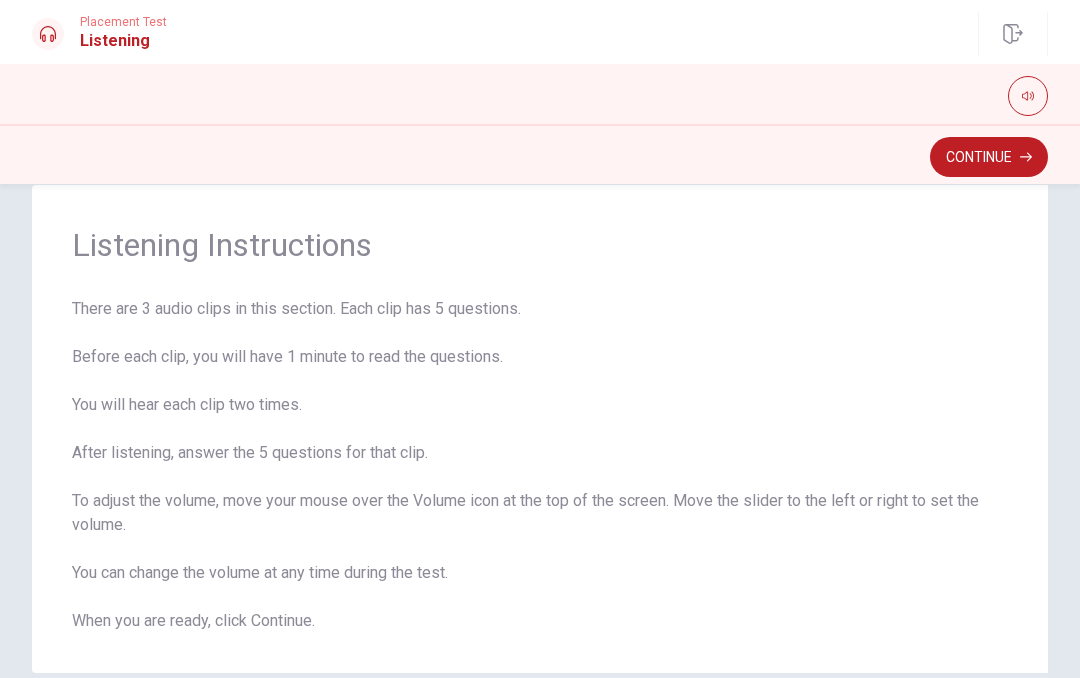 scroll, scrollTop: 40, scrollLeft: 0, axis: vertical 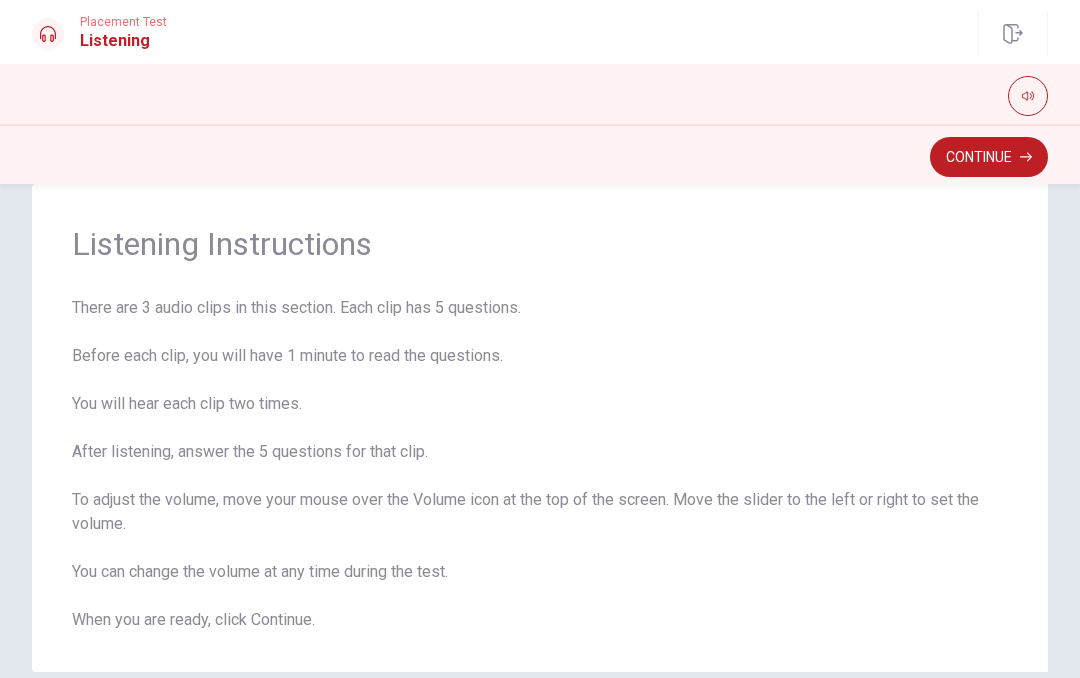 click at bounding box center (1028, 96) 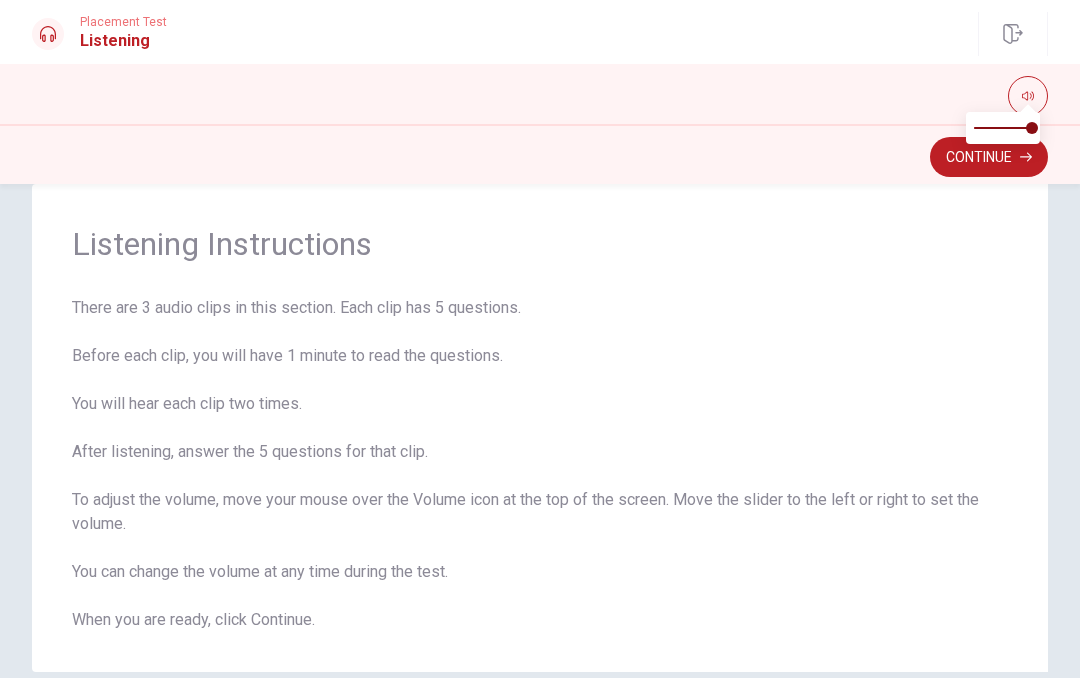 click on "Continue" at bounding box center [989, 157] 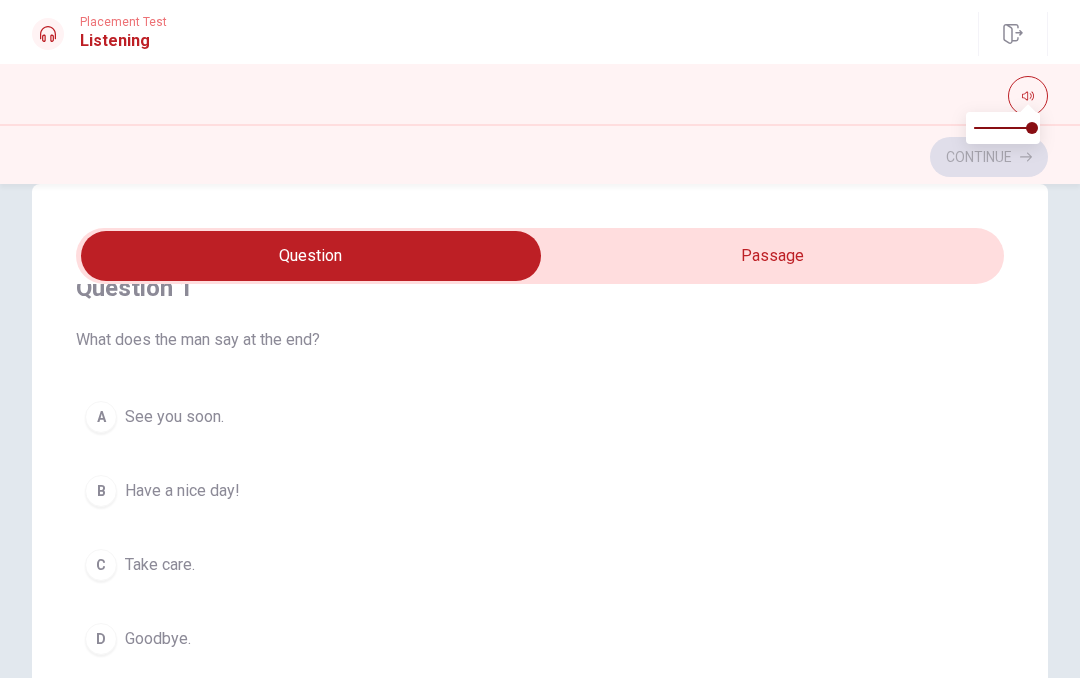 scroll, scrollTop: 76, scrollLeft: 0, axis: vertical 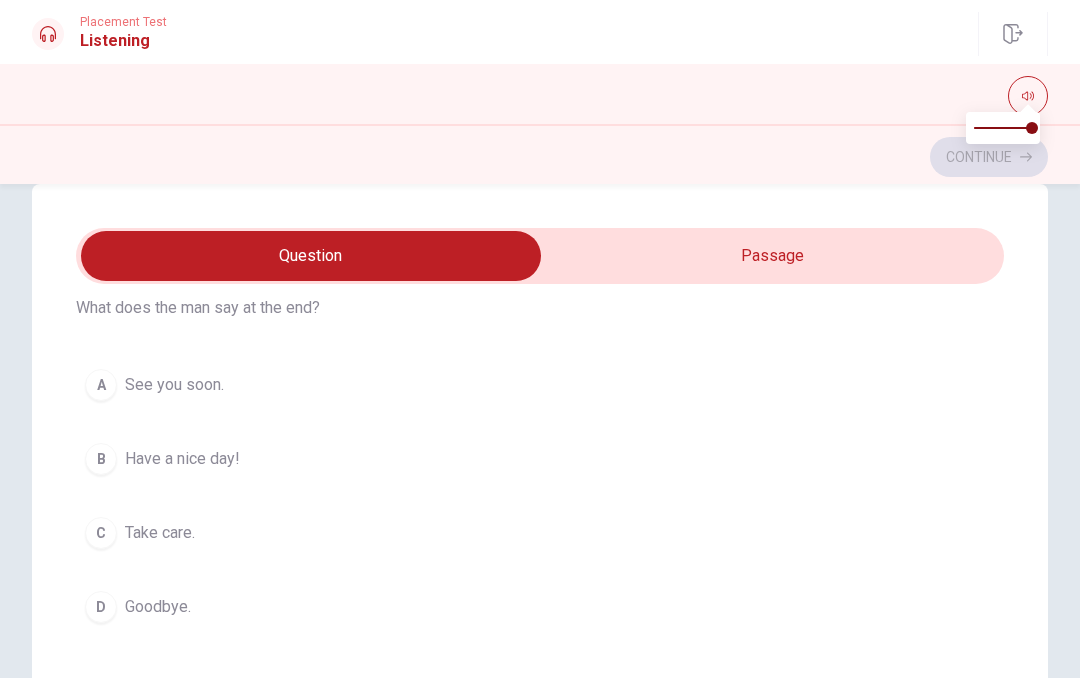 click at bounding box center [311, 256] 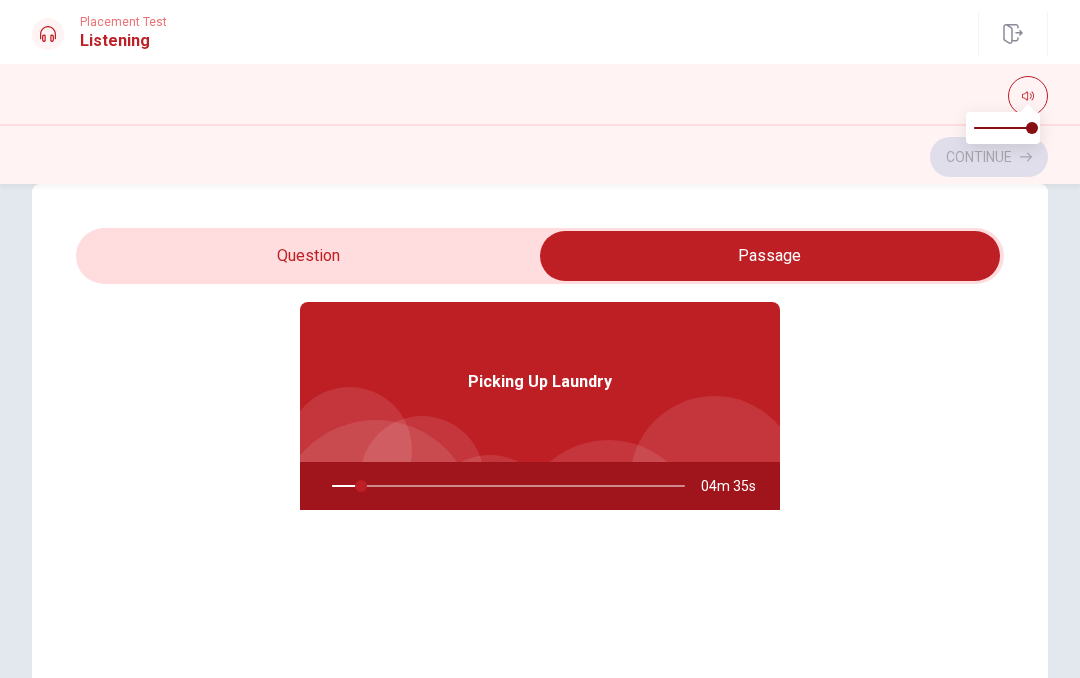 type on "9" 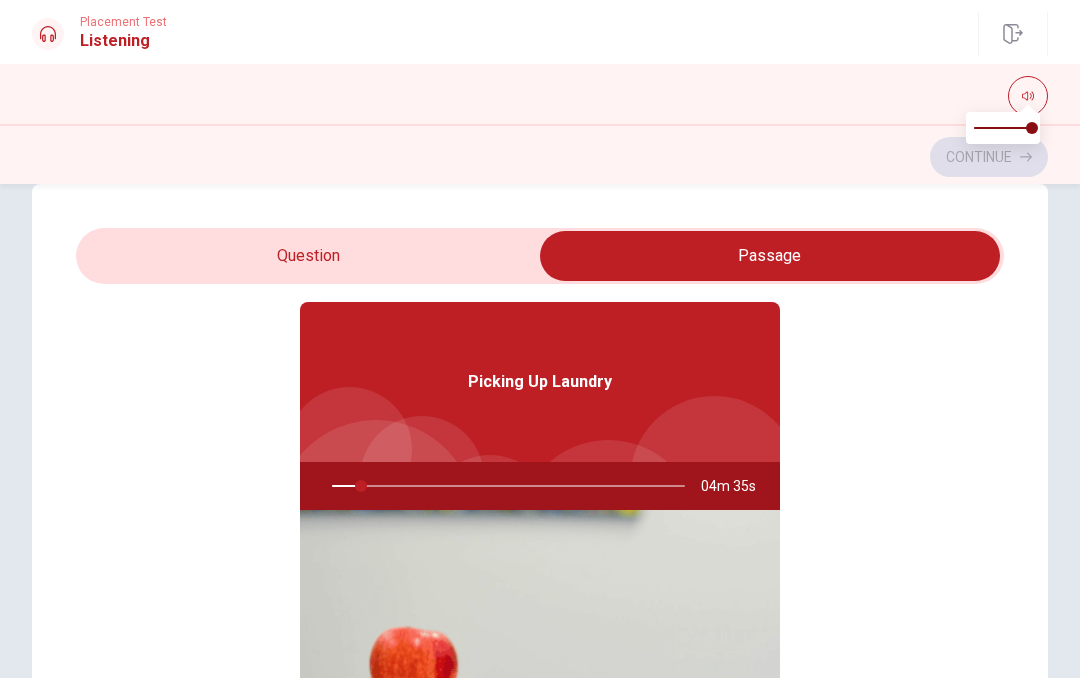 click at bounding box center [770, 256] 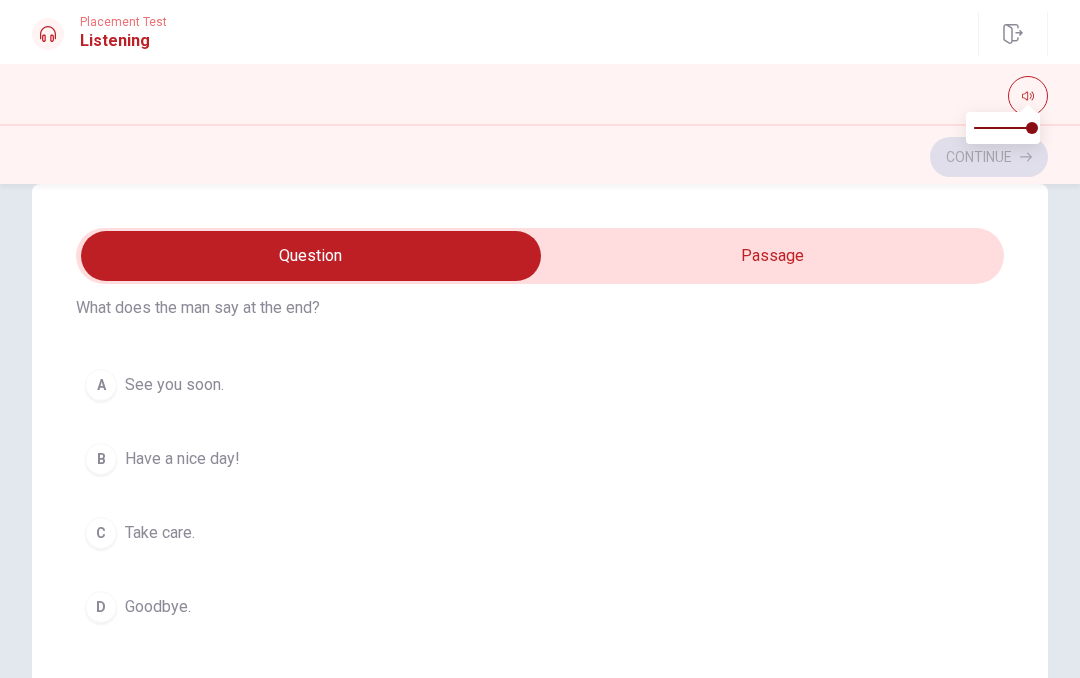 click at bounding box center [311, 256] 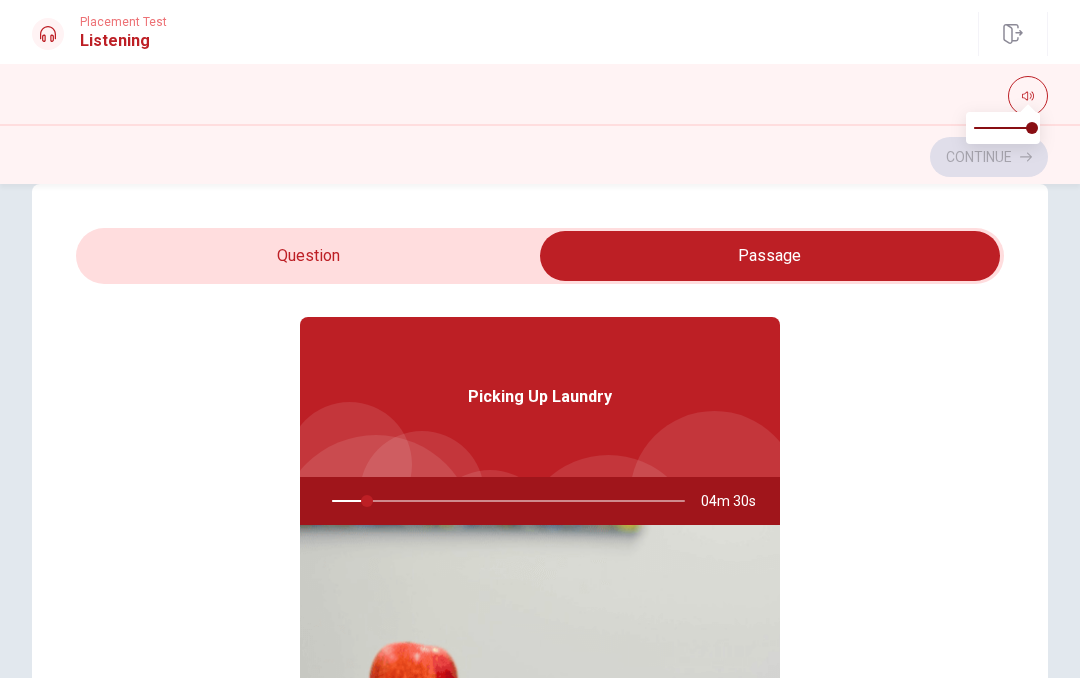 scroll, scrollTop: 60, scrollLeft: 0, axis: vertical 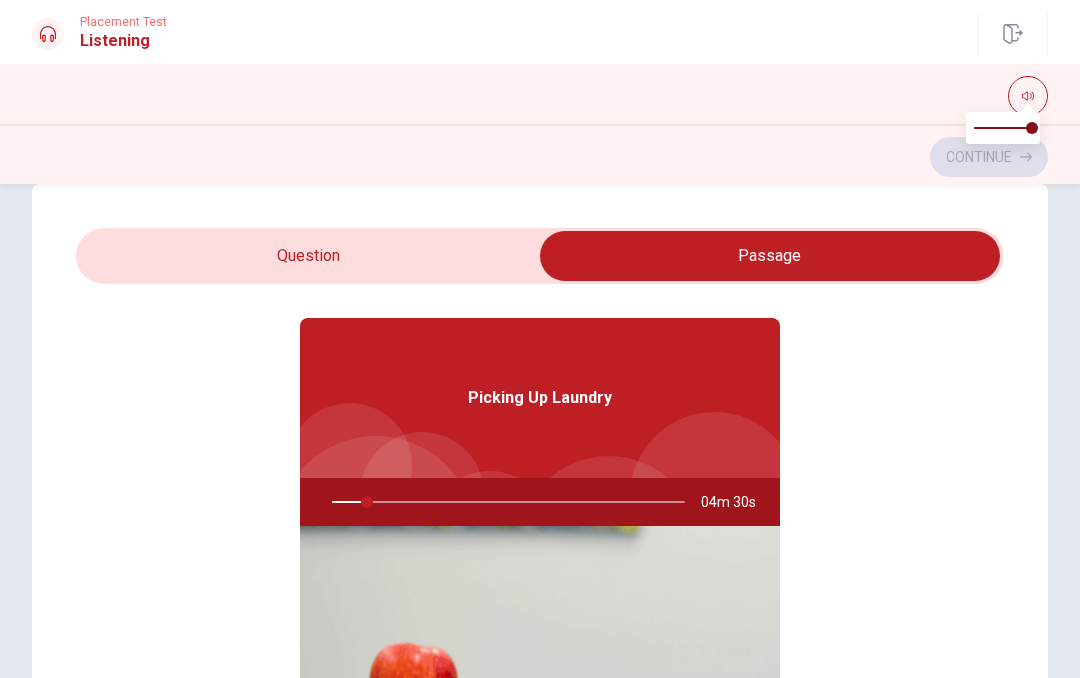 click at bounding box center (504, 502) 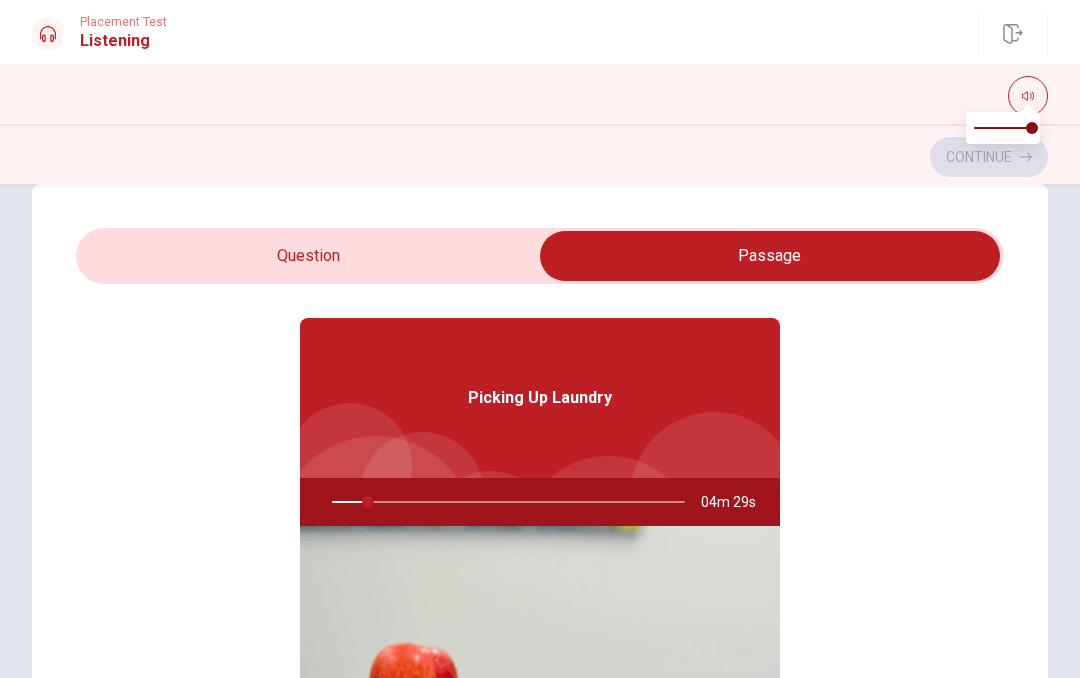 click at bounding box center (770, 256) 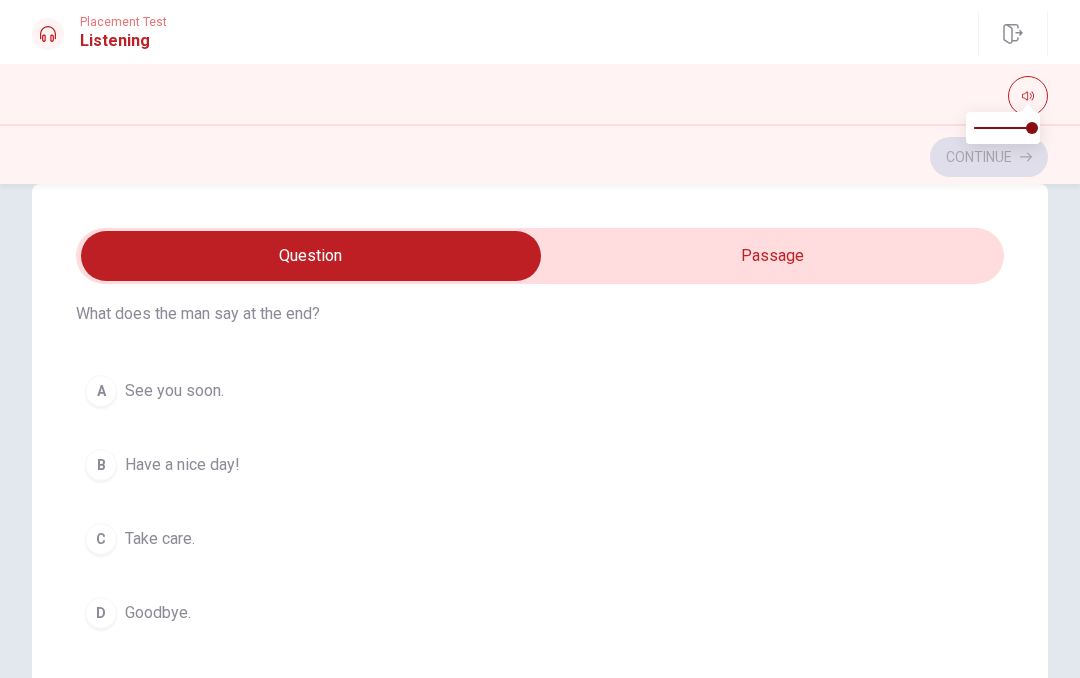 scroll, scrollTop: 76, scrollLeft: 0, axis: vertical 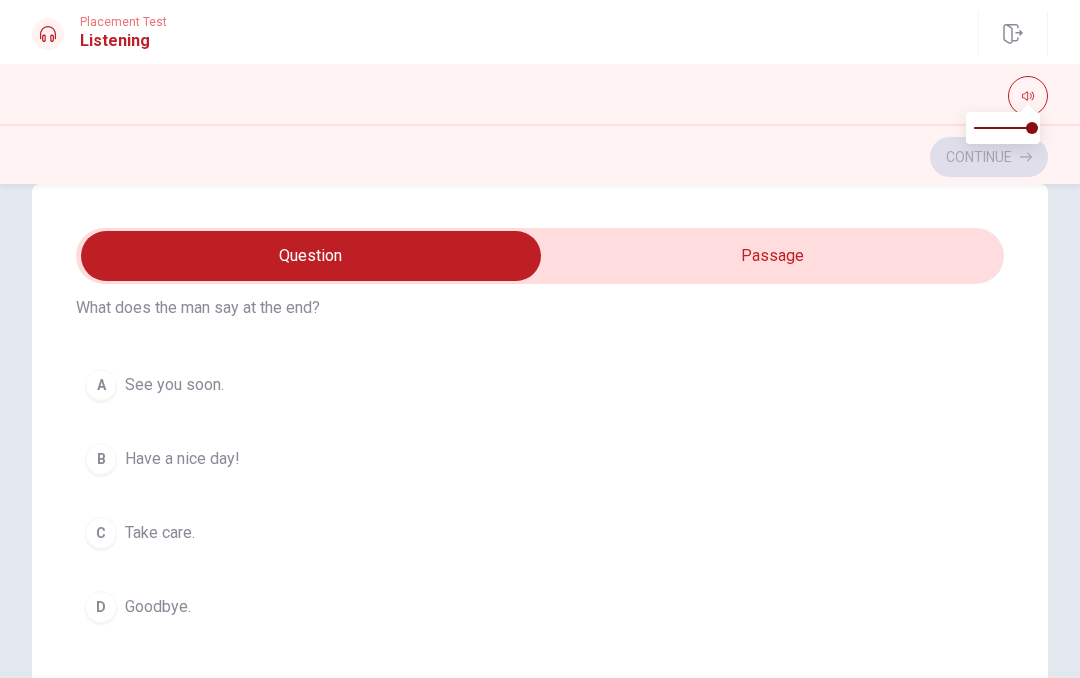 click at bounding box center [311, 256] 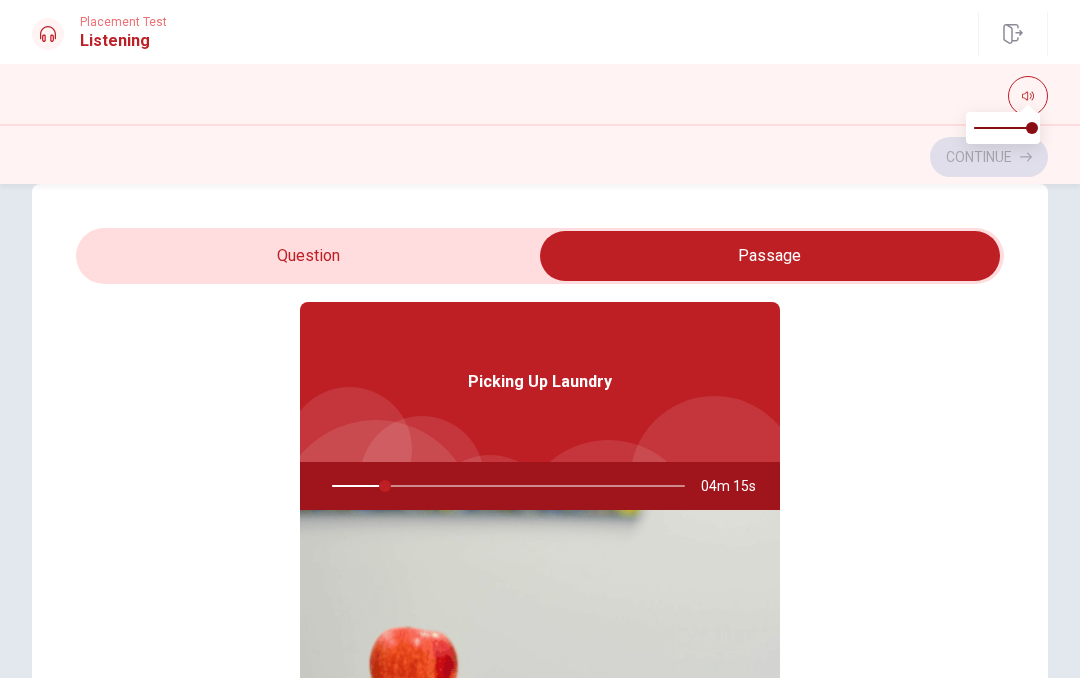 type on "15" 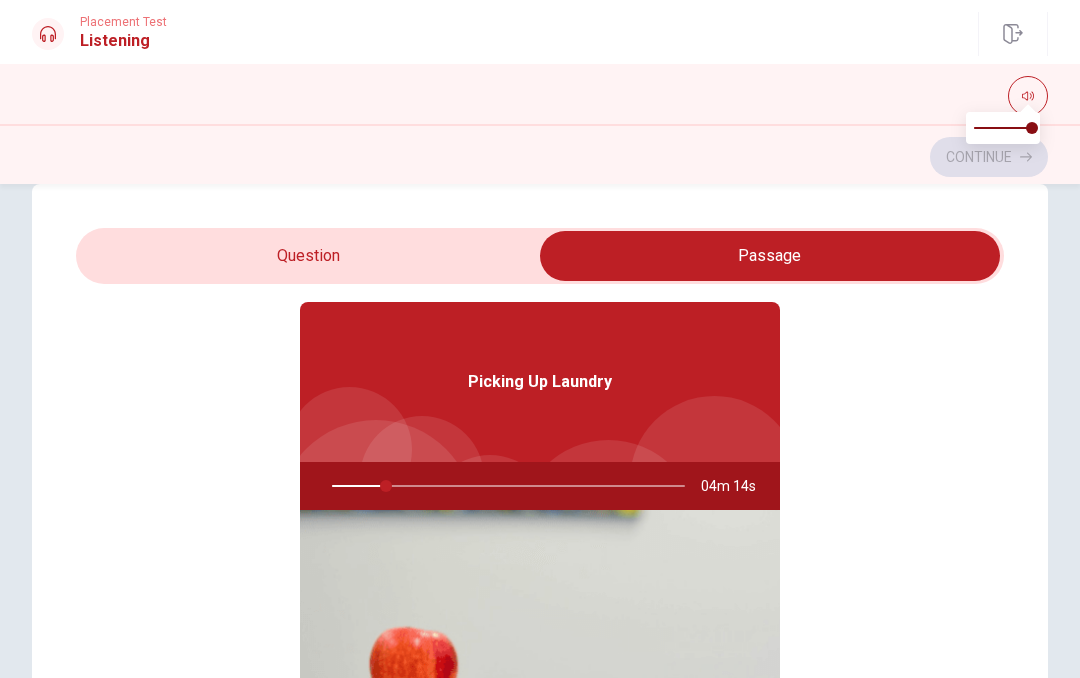 click at bounding box center (770, 256) 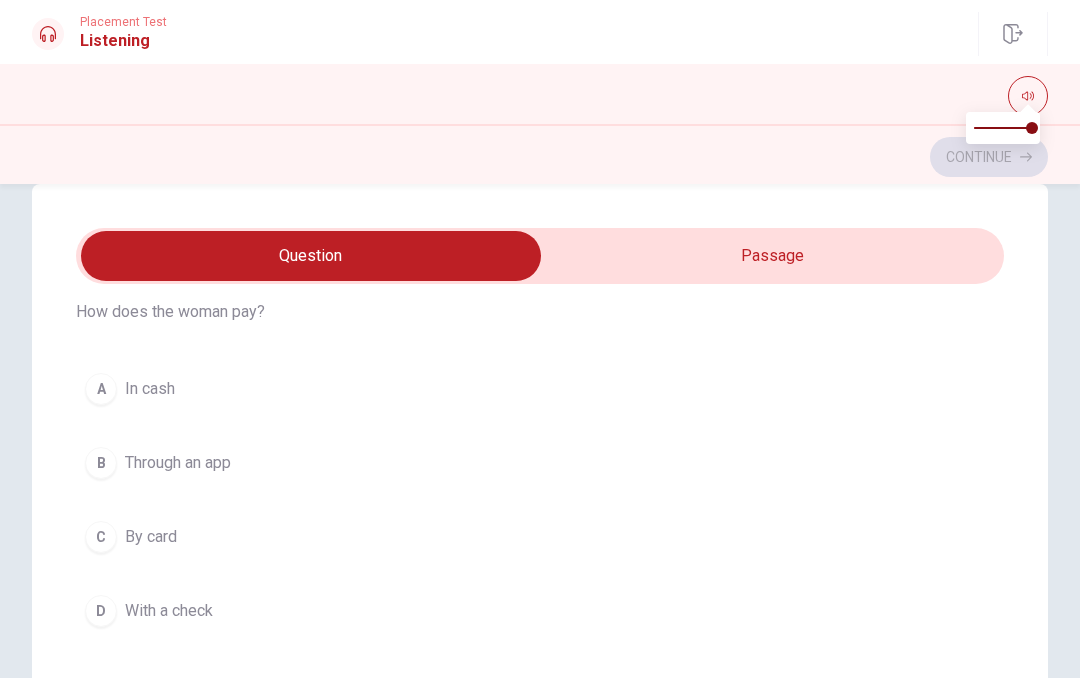 scroll, scrollTop: 529, scrollLeft: 0, axis: vertical 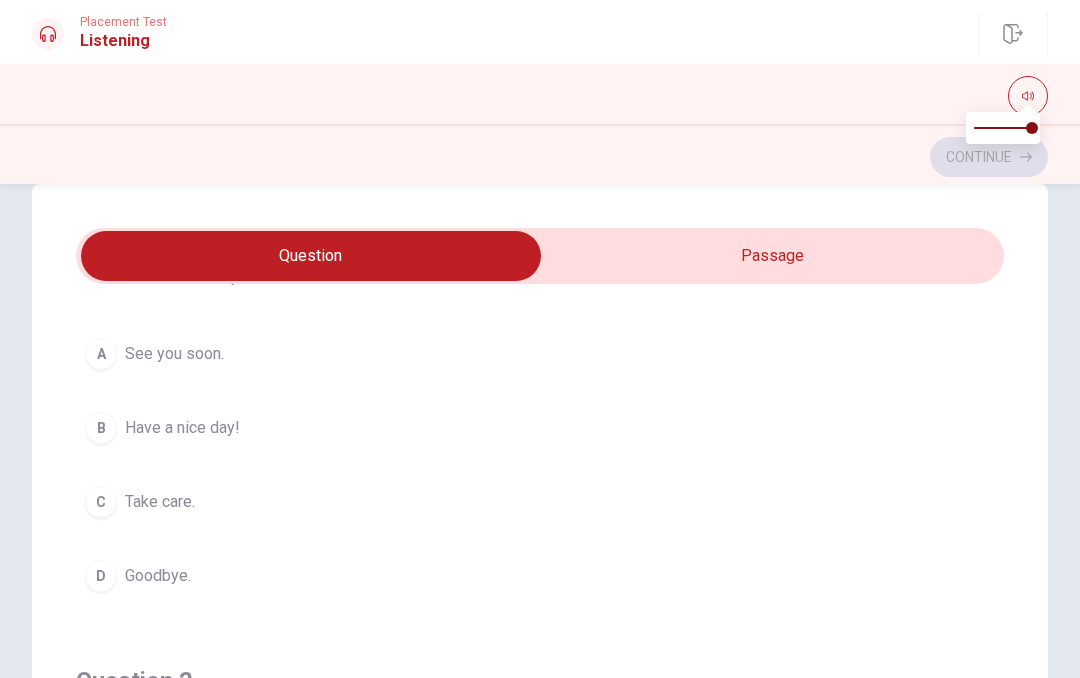 click at bounding box center [311, 256] 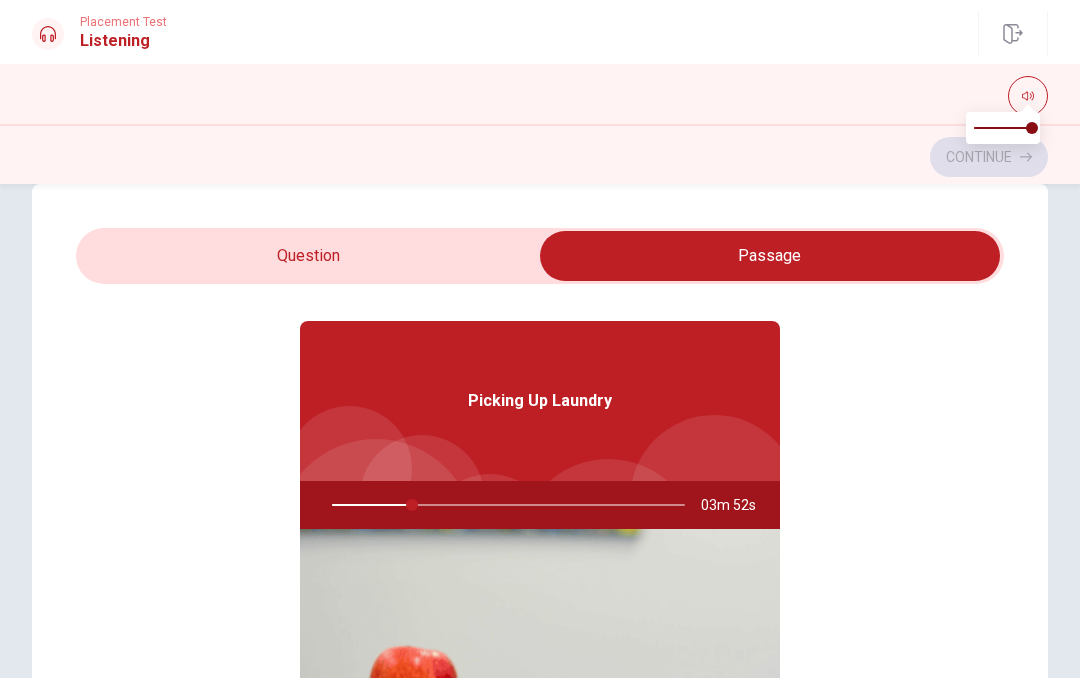 type on "23" 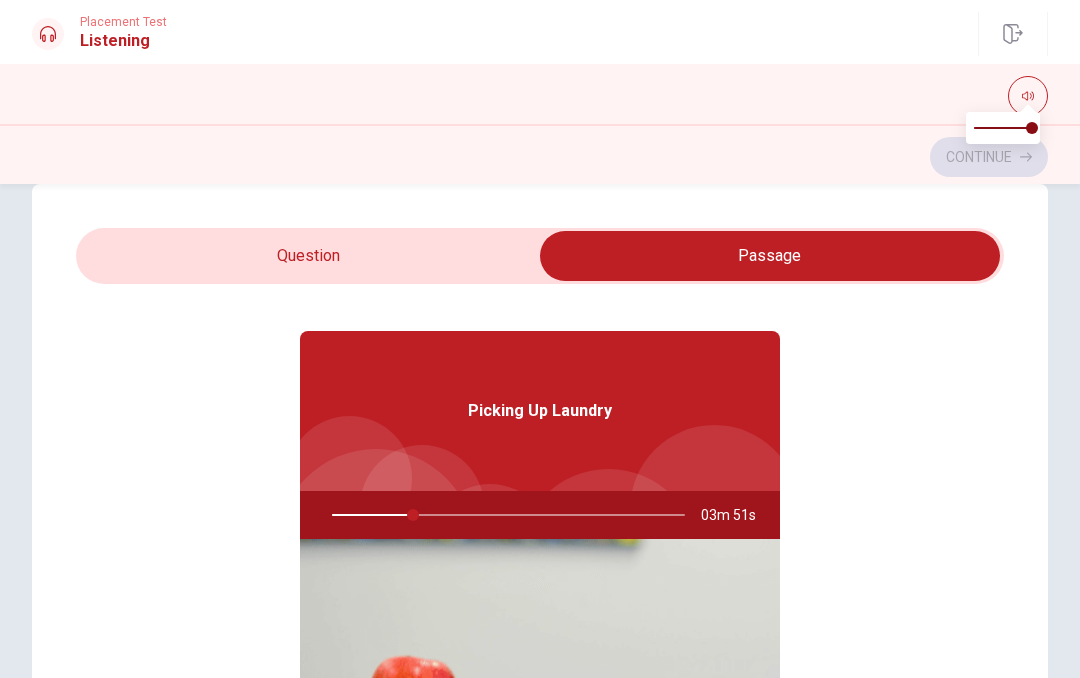 scroll, scrollTop: 45, scrollLeft: 0, axis: vertical 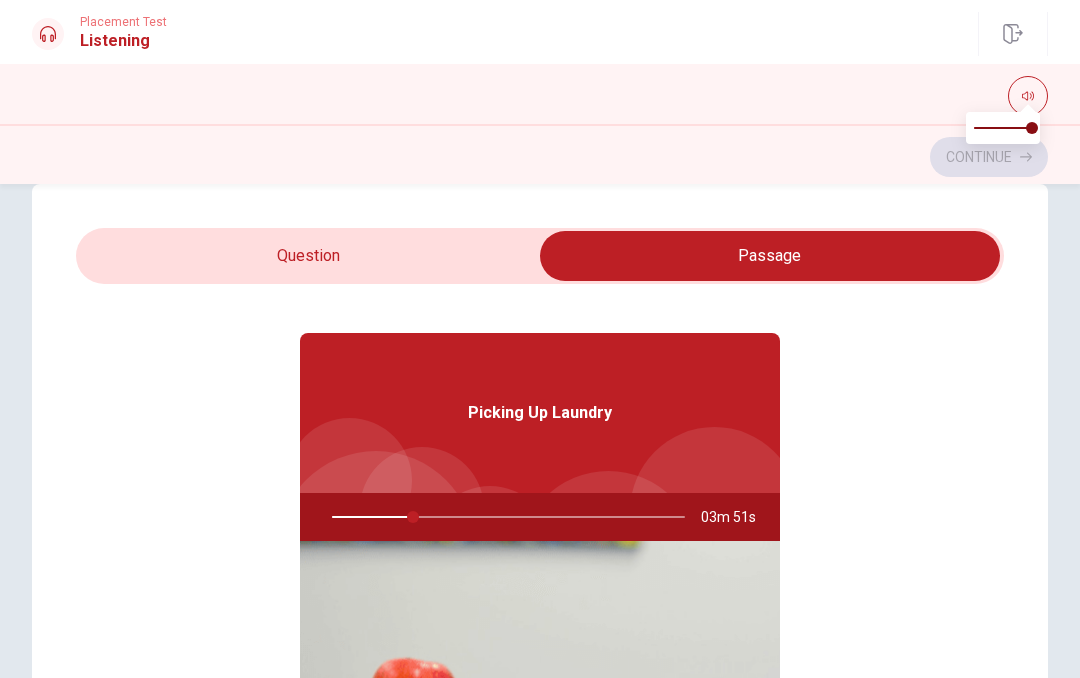 click at bounding box center [770, 256] 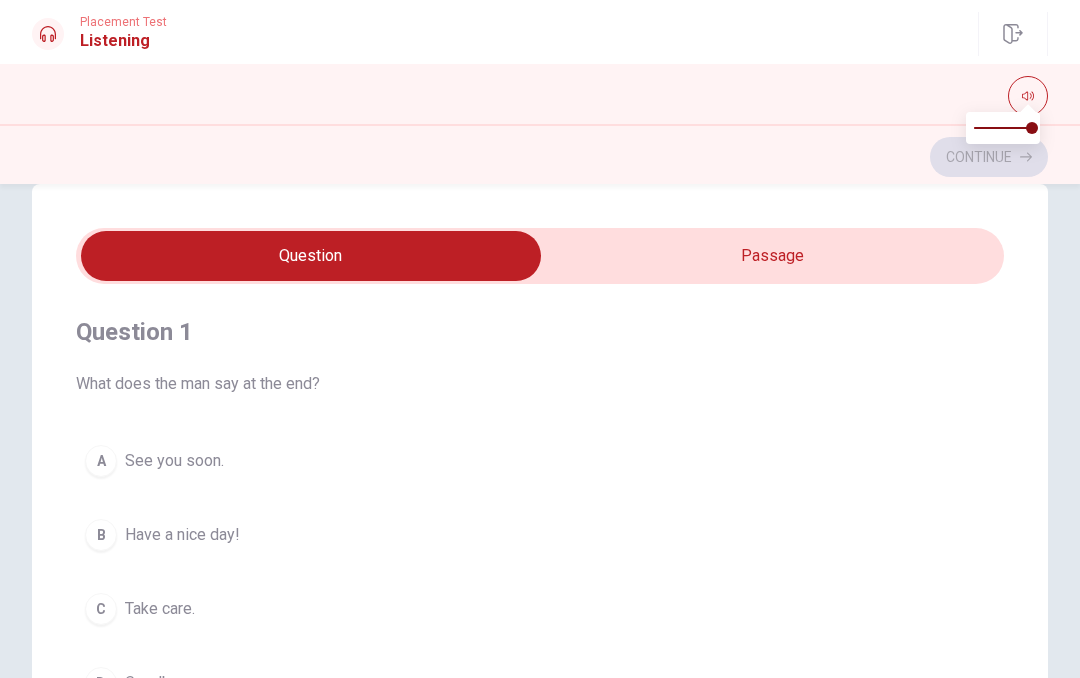 type on "24" 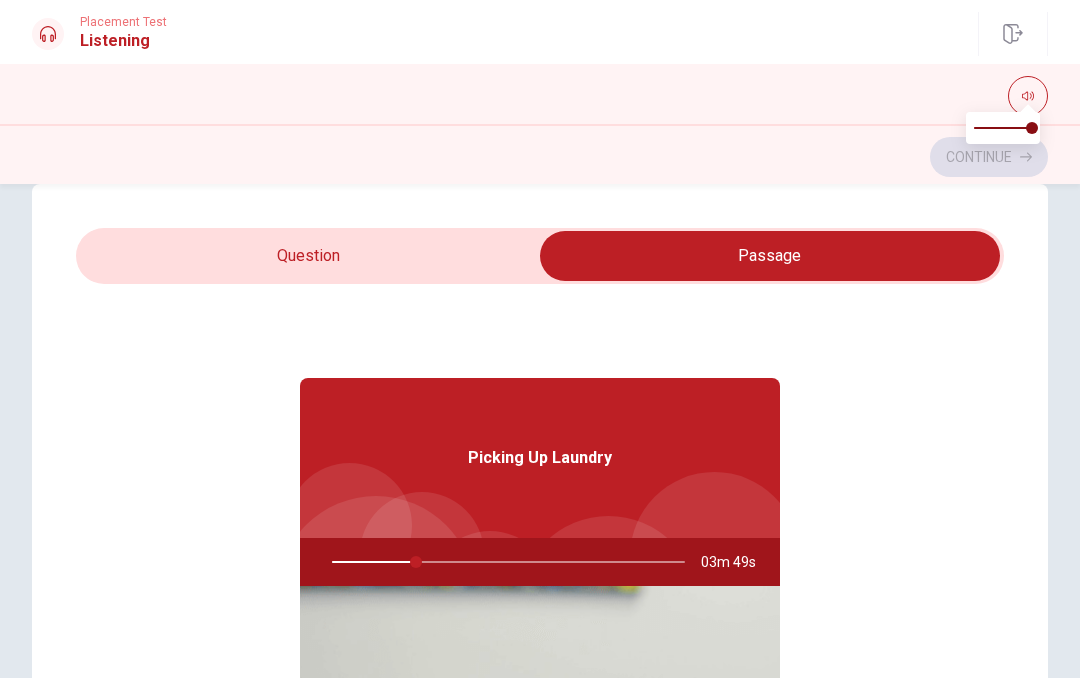 scroll, scrollTop: 0, scrollLeft: 0, axis: both 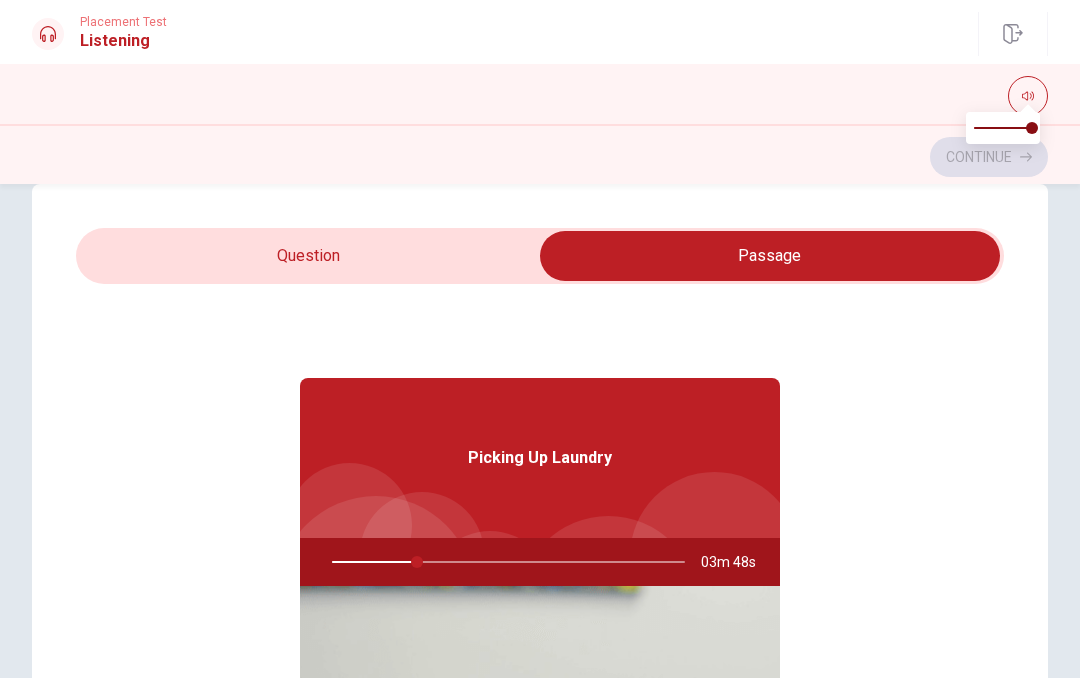 click on "Picking Up Laundry 03m 48s" at bounding box center [540, 670] 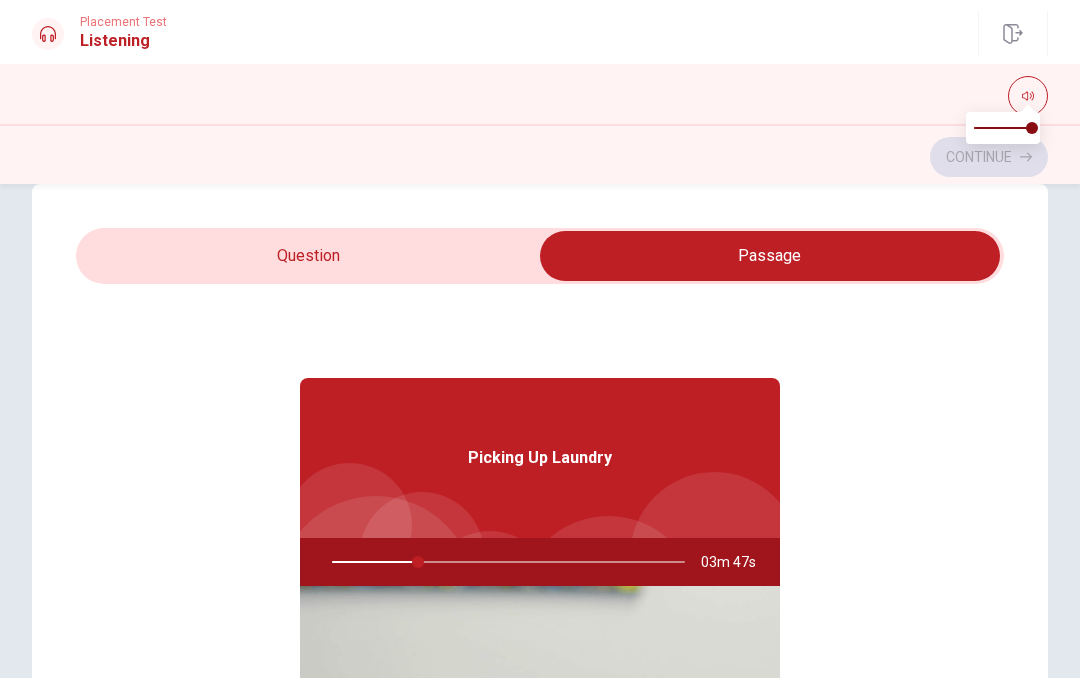 click at bounding box center (770, 256) 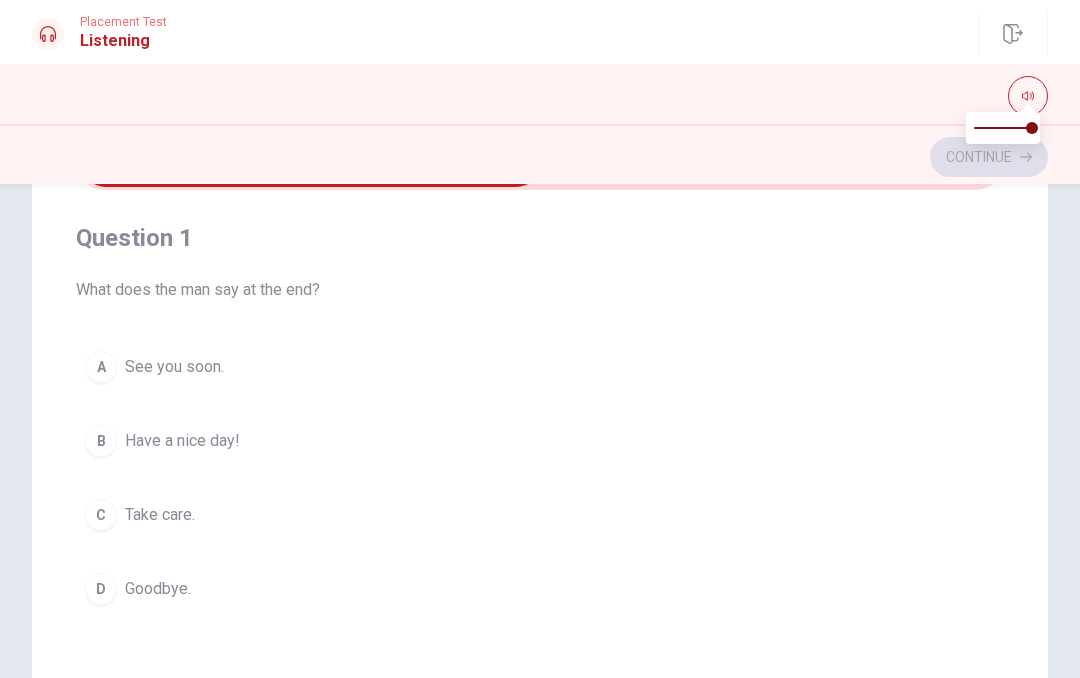 scroll, scrollTop: 127, scrollLeft: 0, axis: vertical 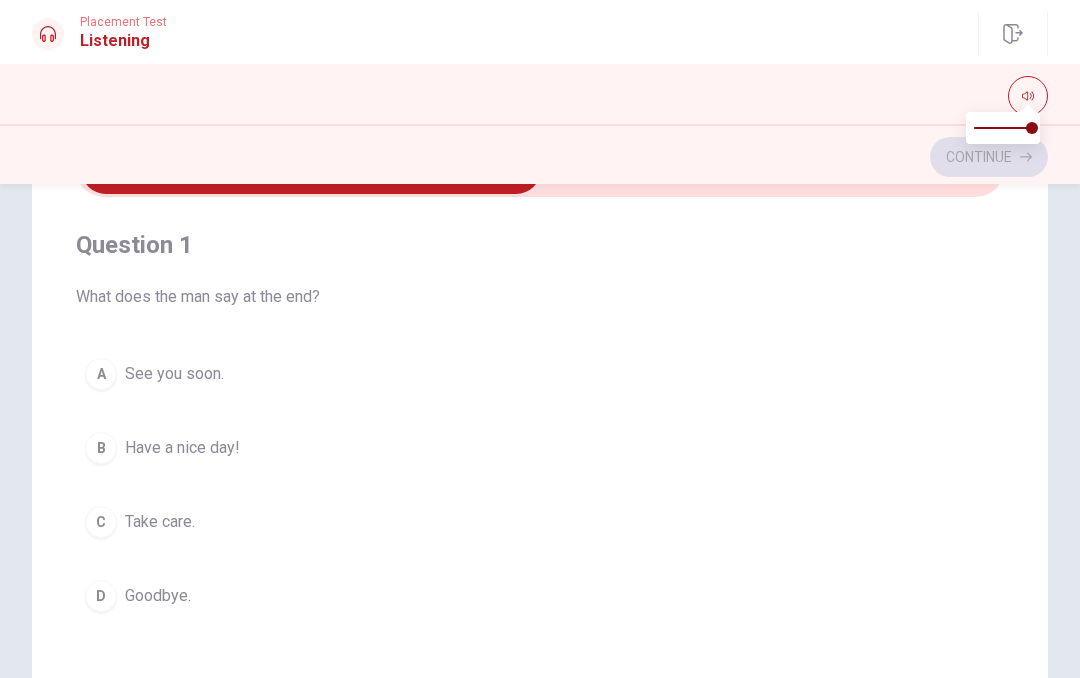 click on "Have a nice day!" at bounding box center (182, 448) 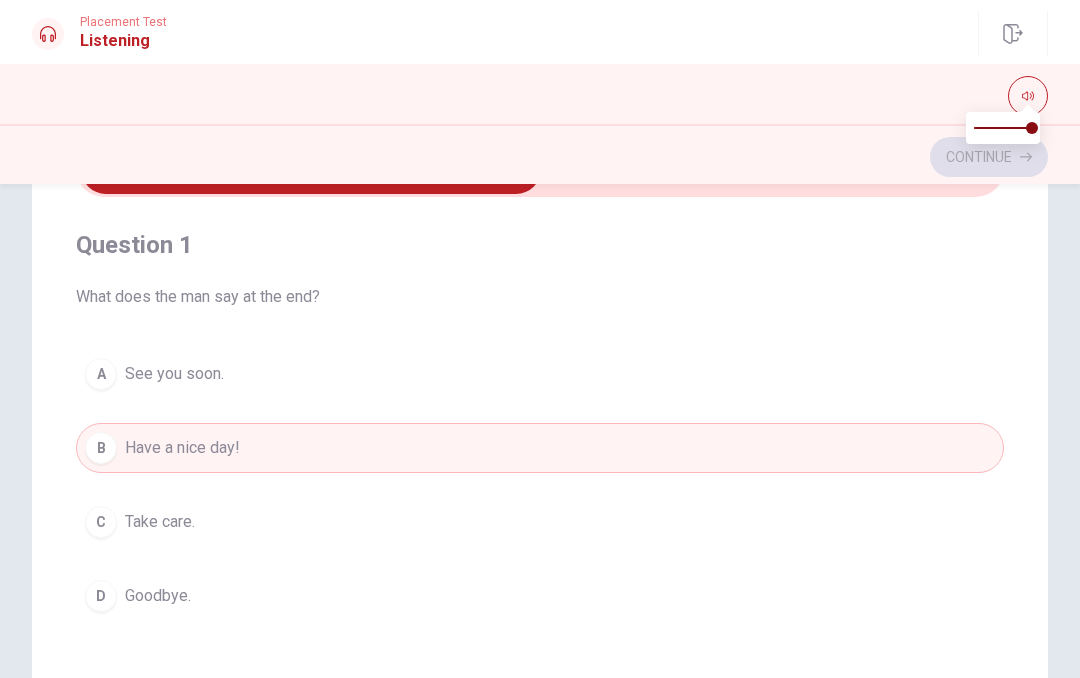 scroll, scrollTop: 0, scrollLeft: 0, axis: both 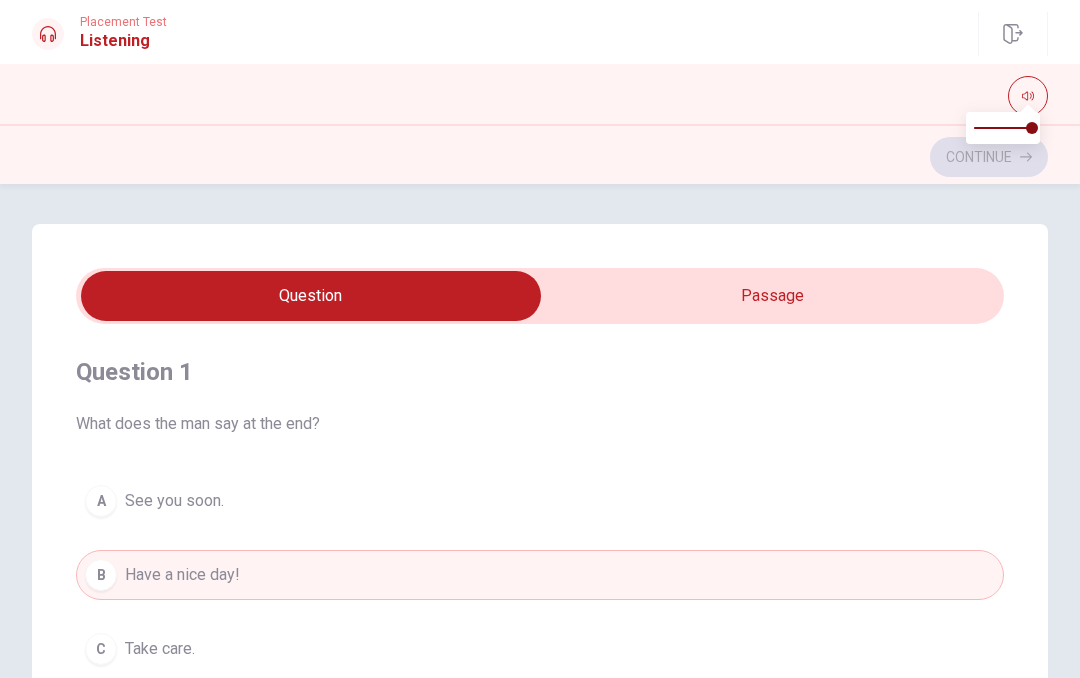 click on "A See you soon." at bounding box center [540, 501] 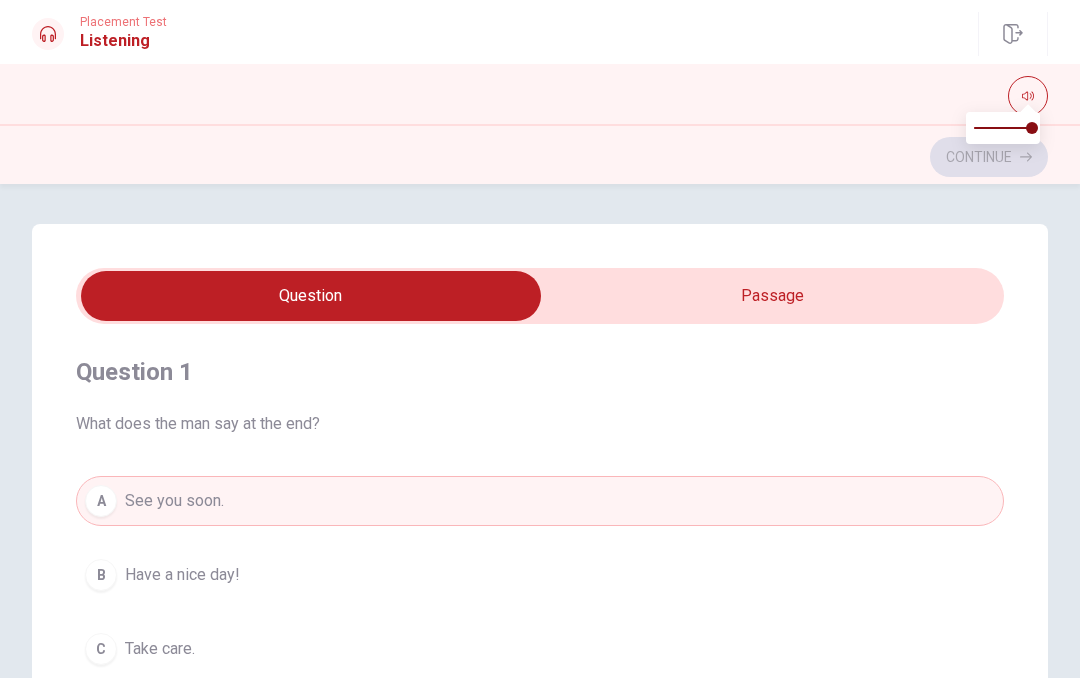 click on "B Have a nice day!" at bounding box center (540, 575) 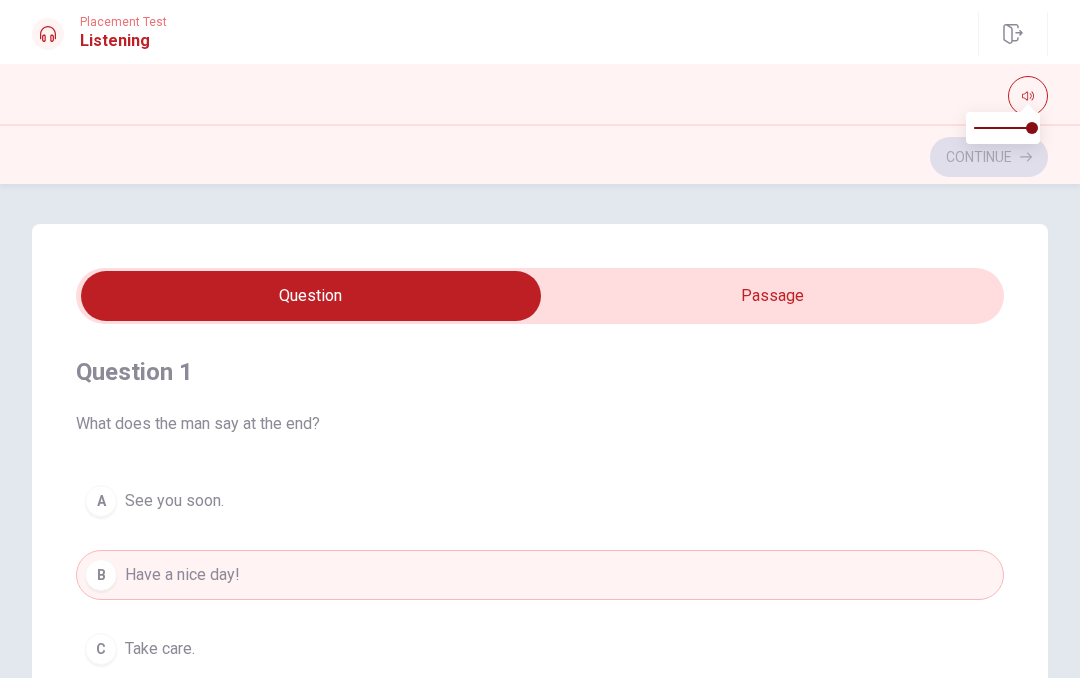 type on "48" 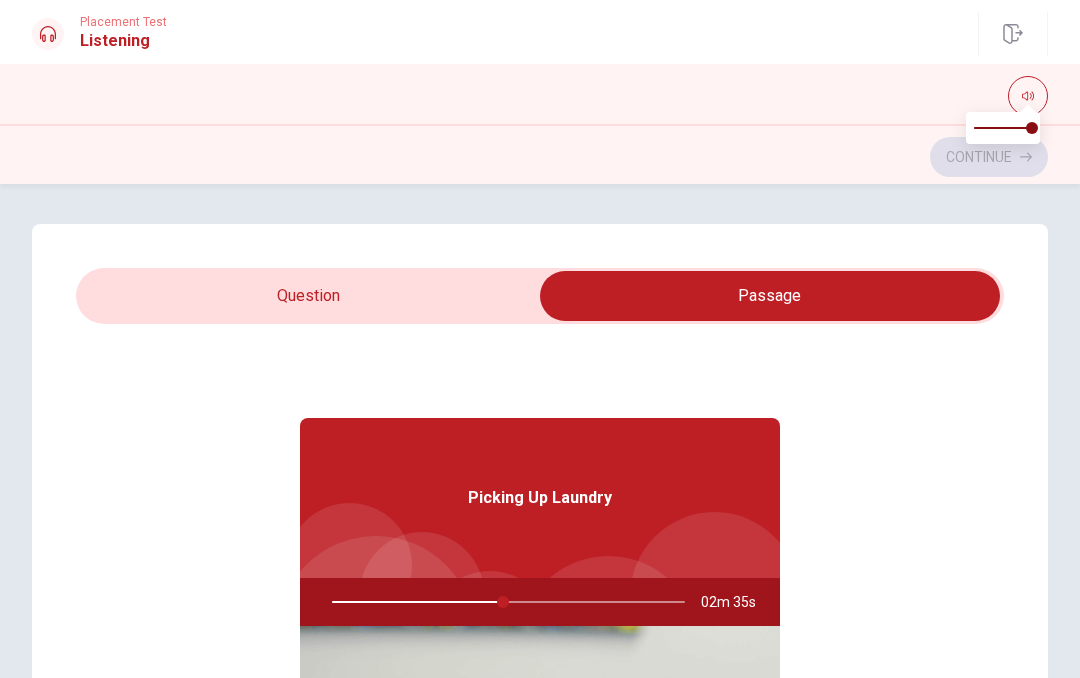 type on "49" 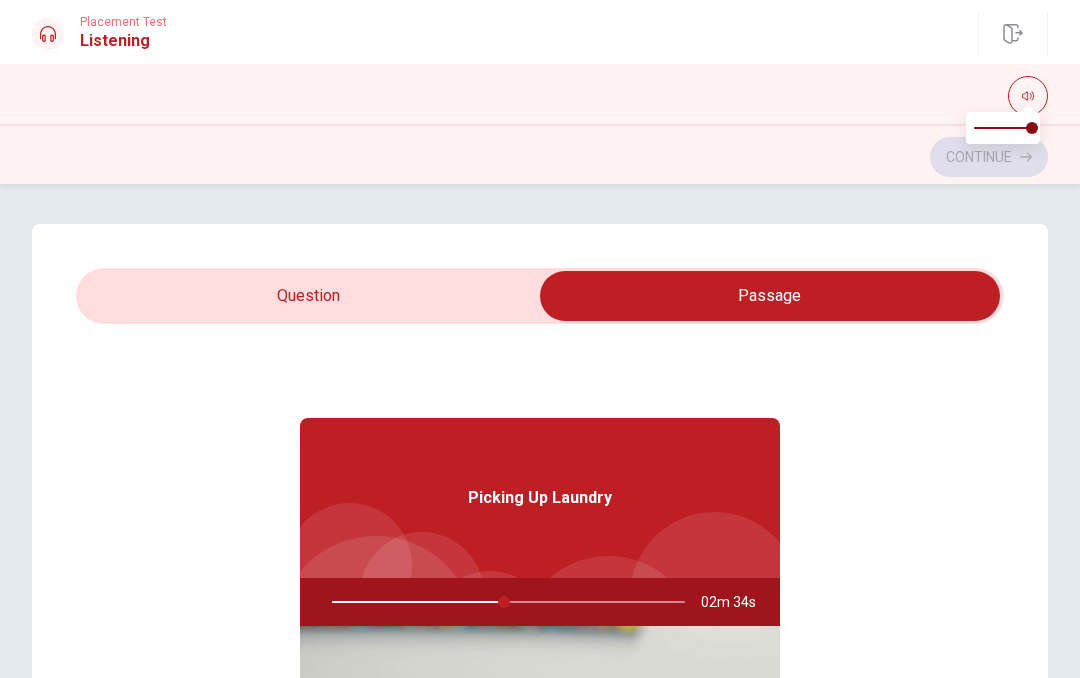 click at bounding box center [770, 296] 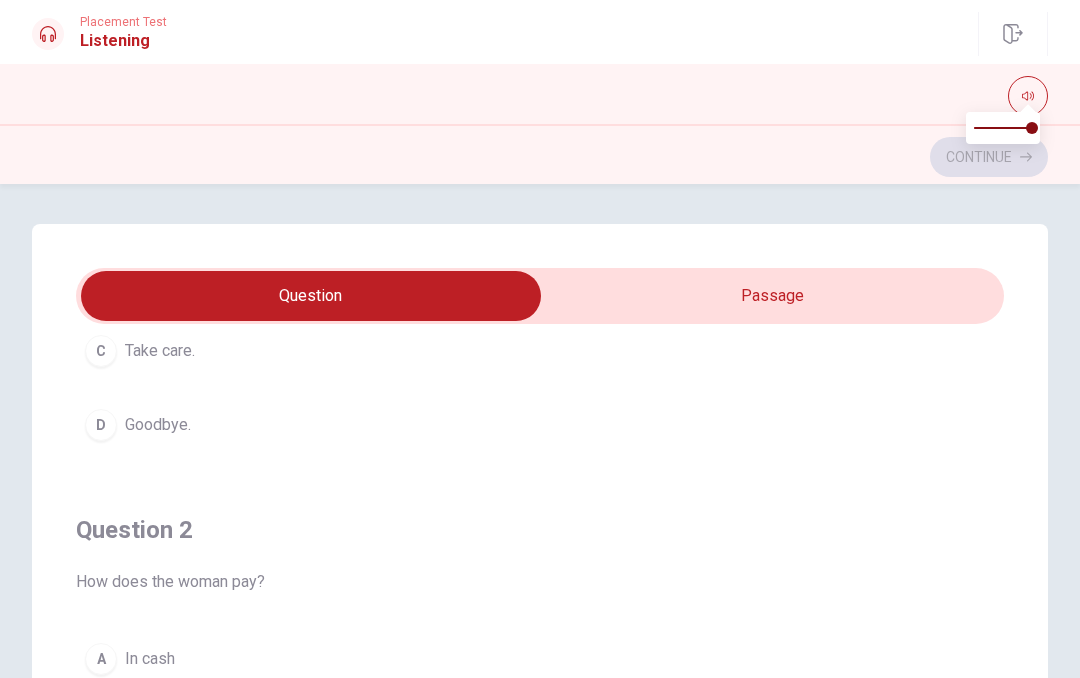 scroll, scrollTop: 315, scrollLeft: 0, axis: vertical 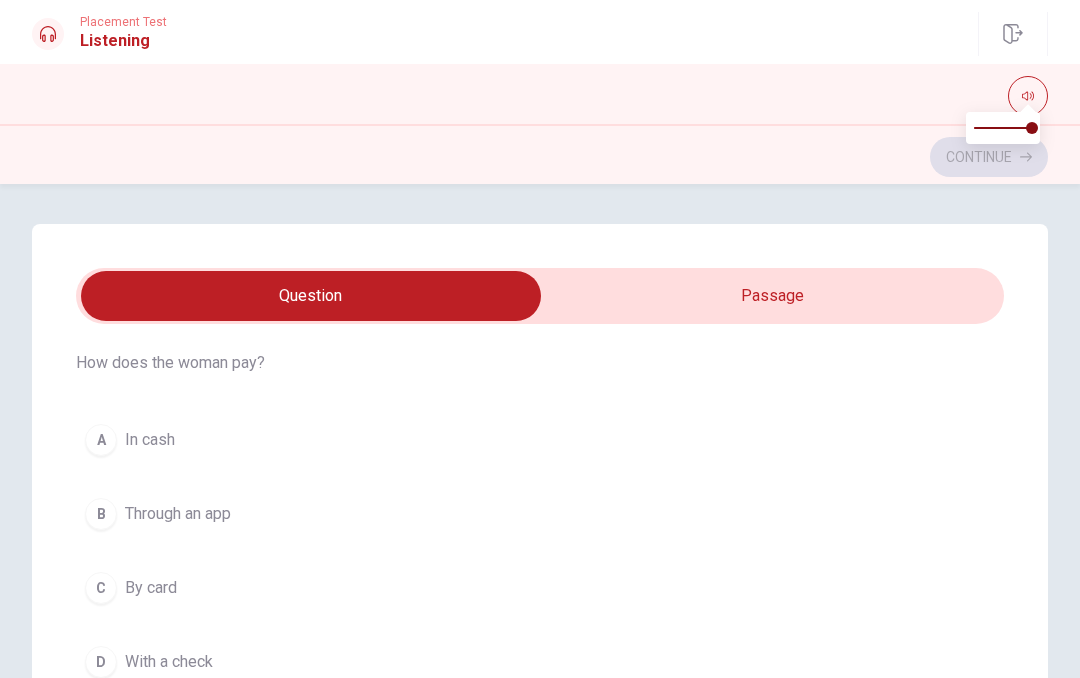 type on "50" 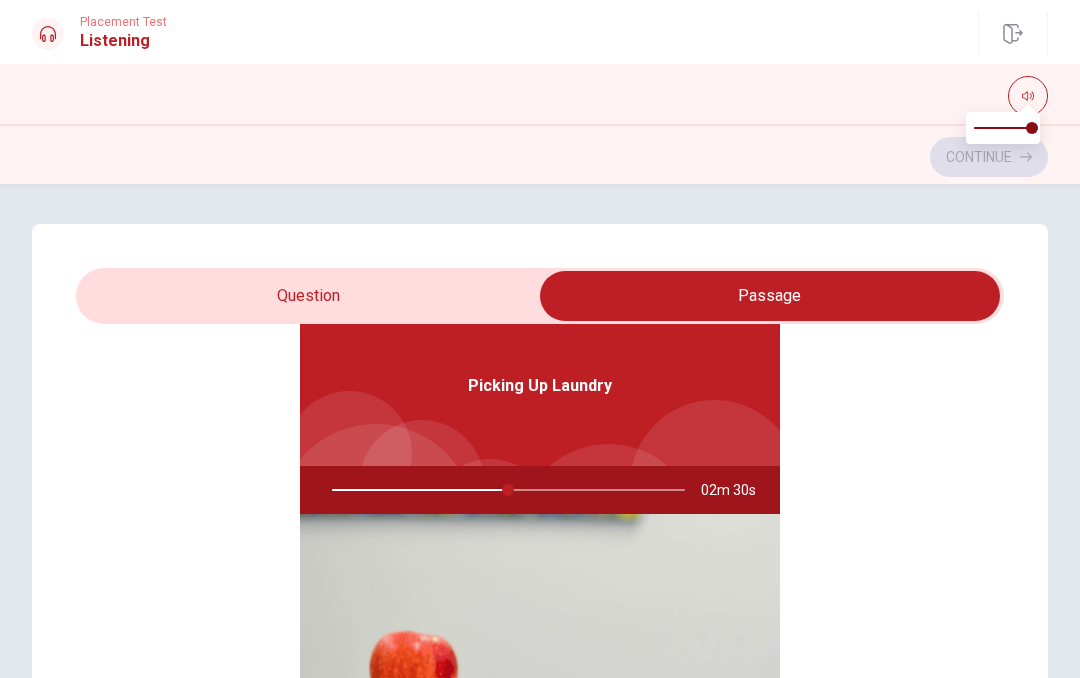 click at bounding box center [504, 490] 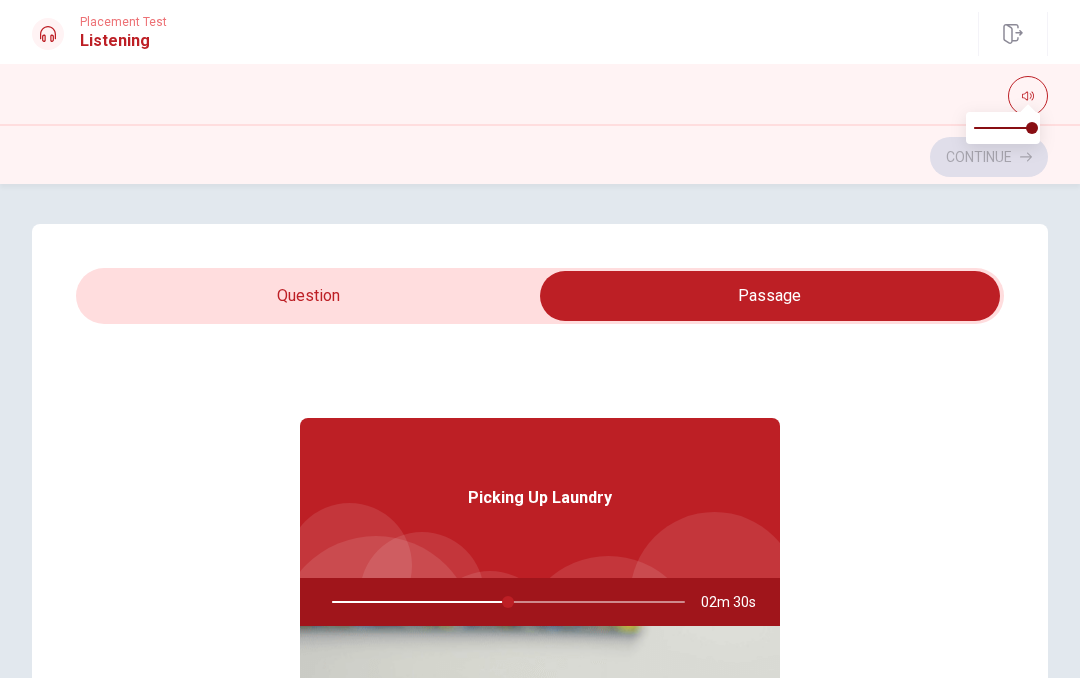 scroll, scrollTop: 0, scrollLeft: 0, axis: both 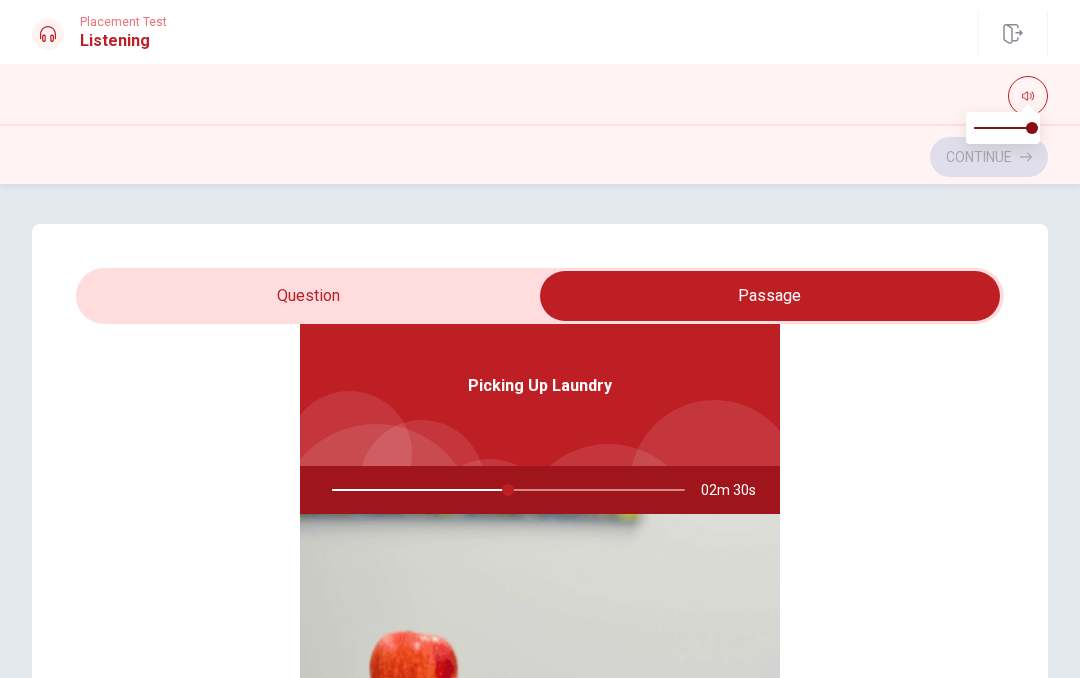 type on "50" 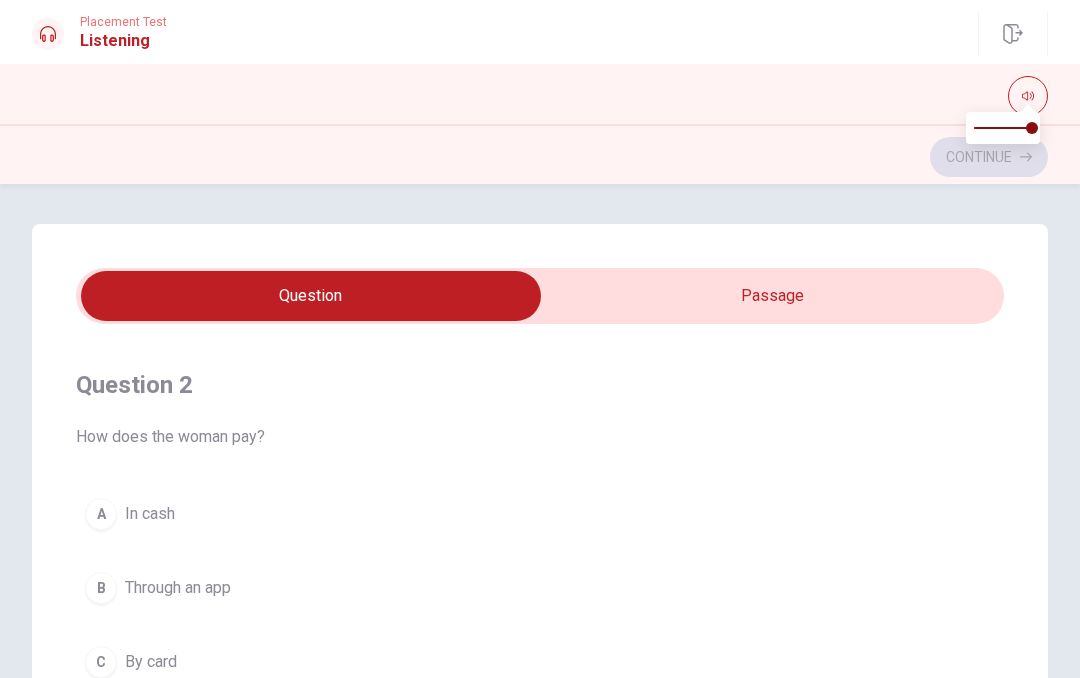 scroll, scrollTop: 444, scrollLeft: 0, axis: vertical 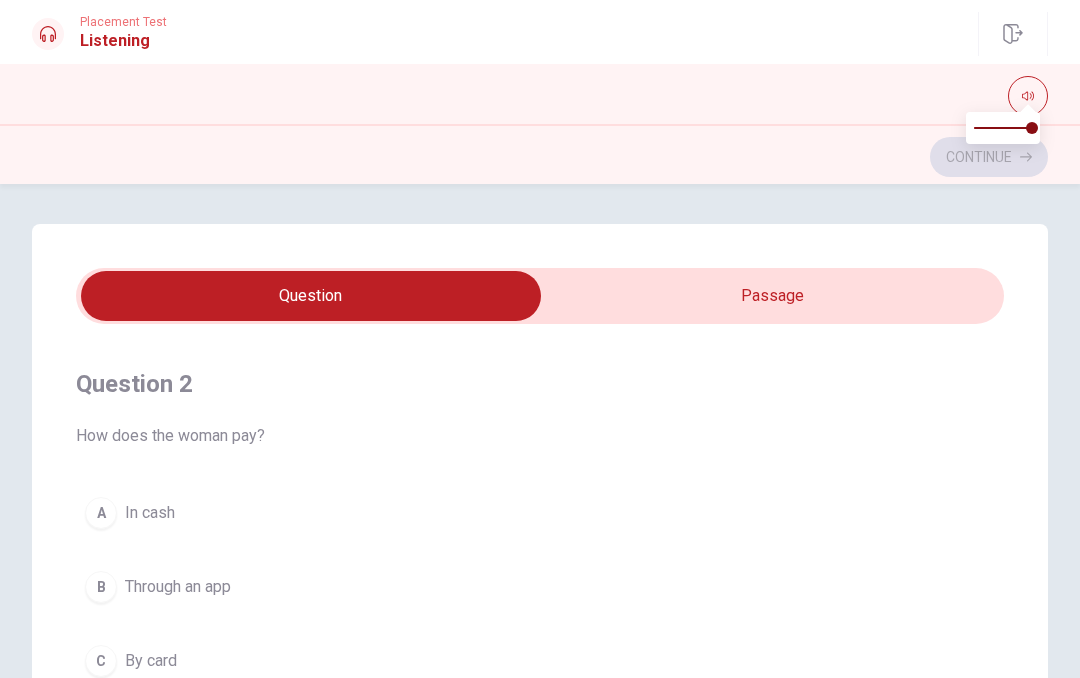 type on "50" 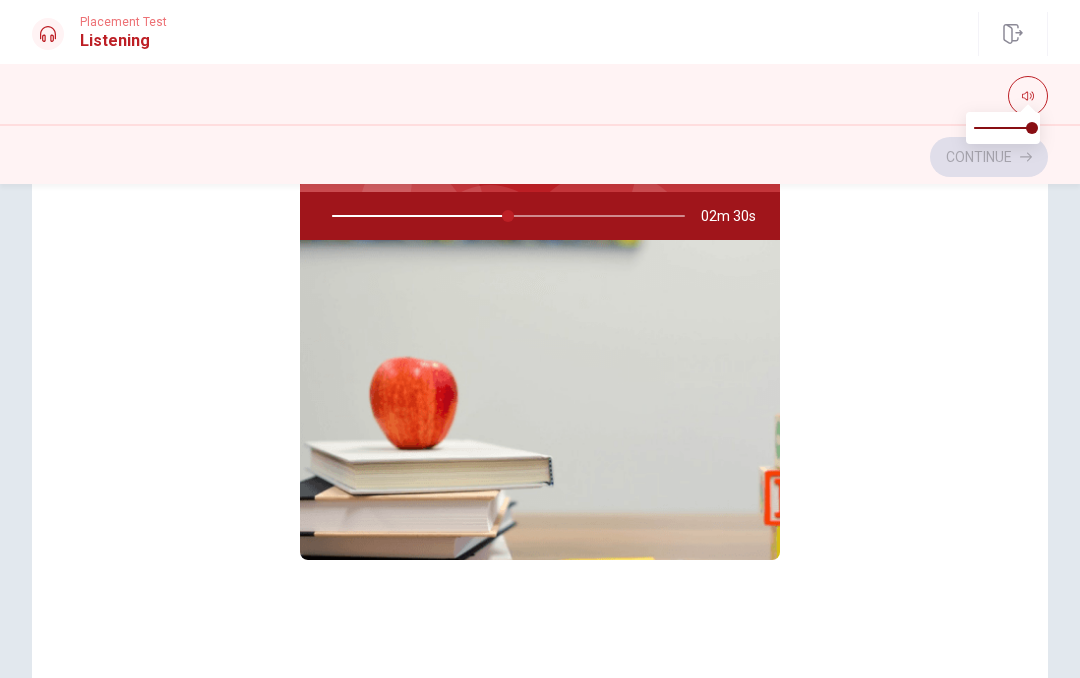 scroll, scrollTop: 266, scrollLeft: 0, axis: vertical 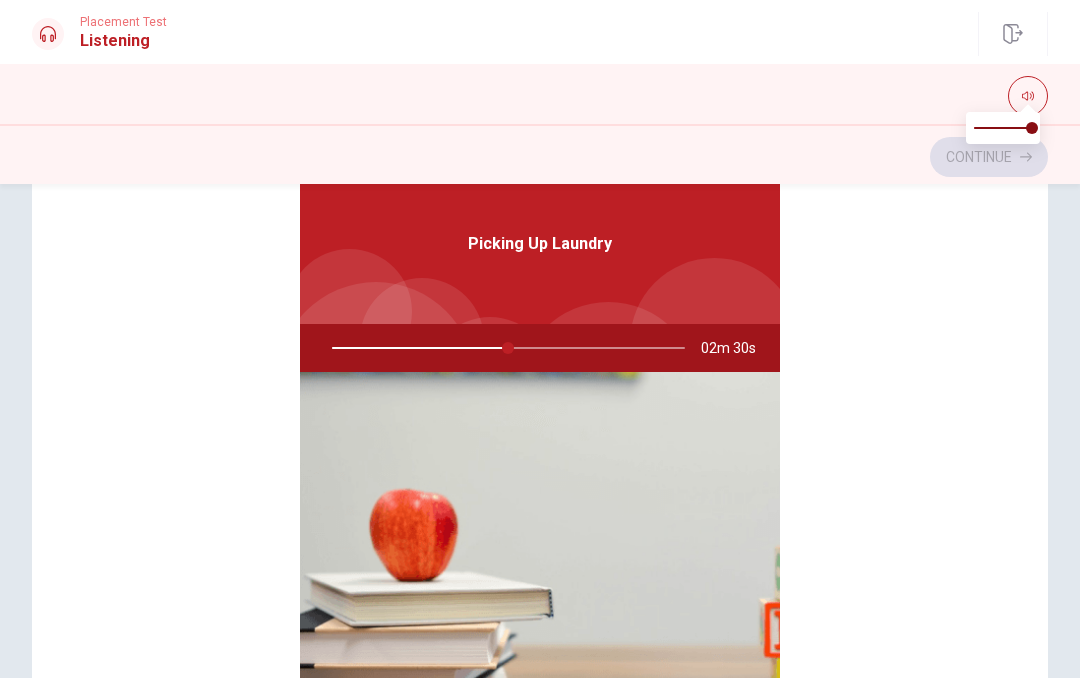 click at bounding box center [504, 348] 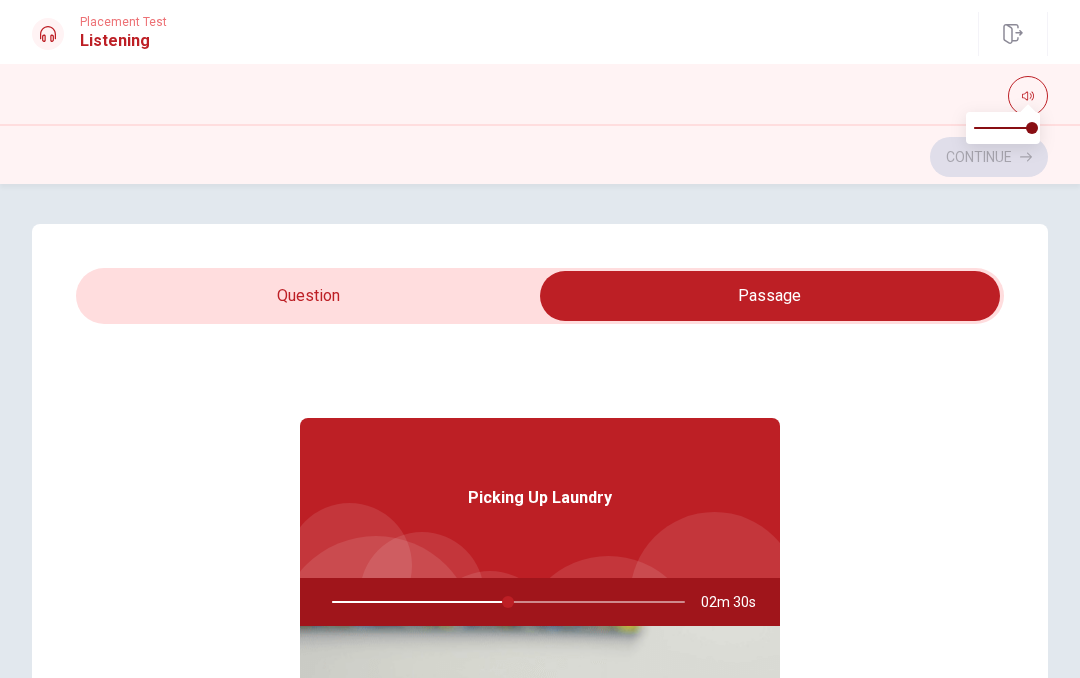type on "50" 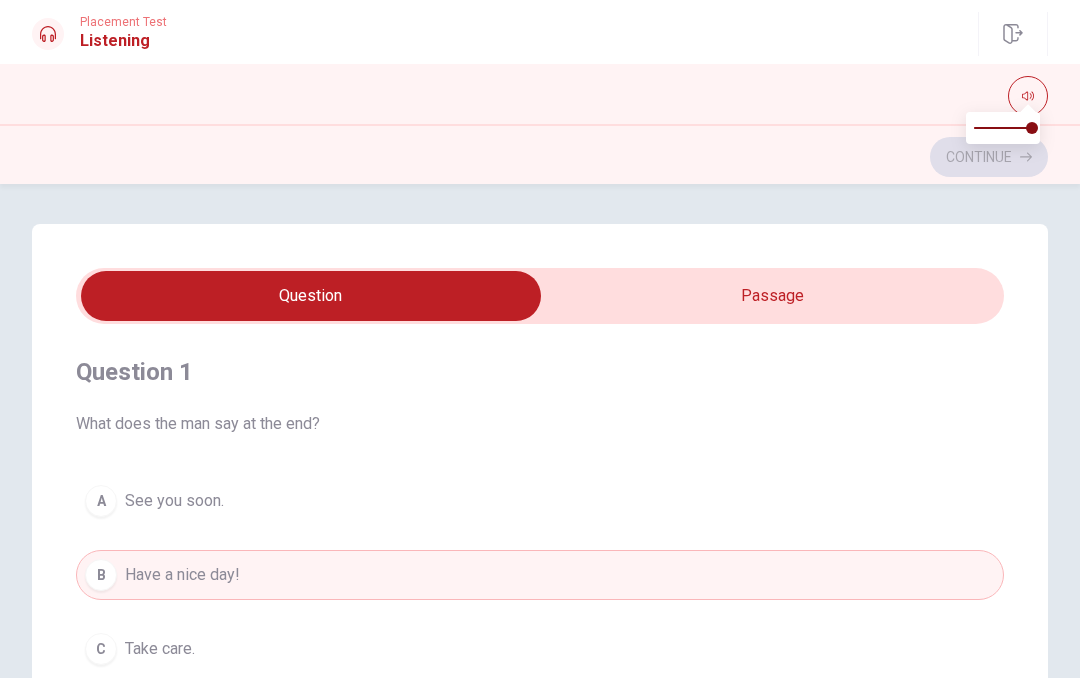 click on "Listening" at bounding box center (123, 41) 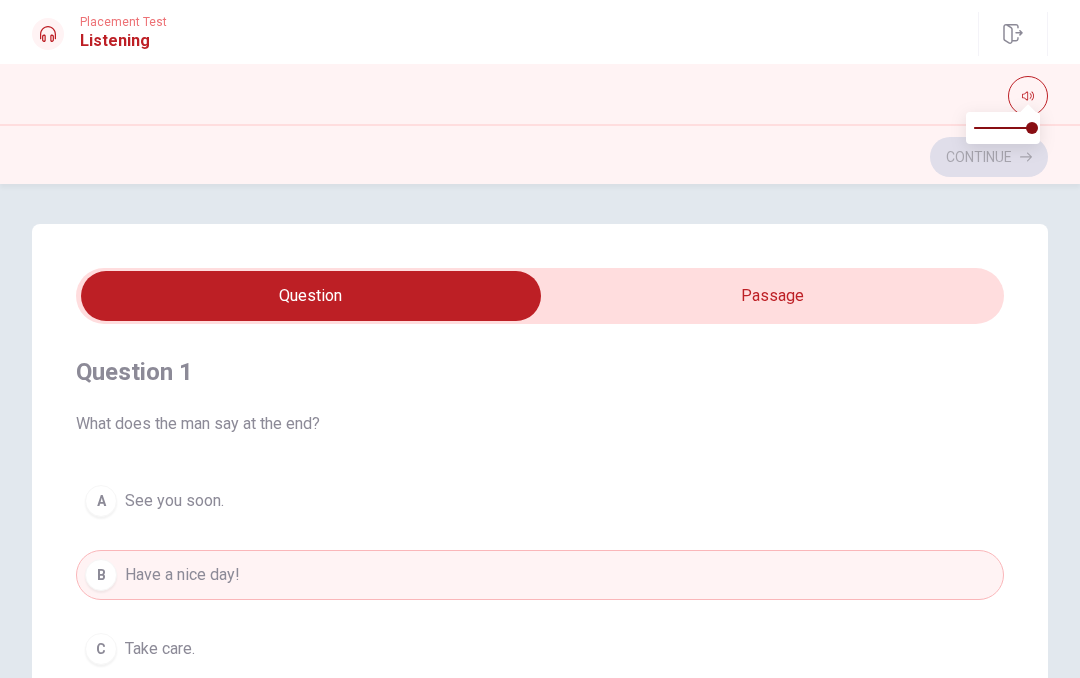 click on "Listening" at bounding box center (123, 41) 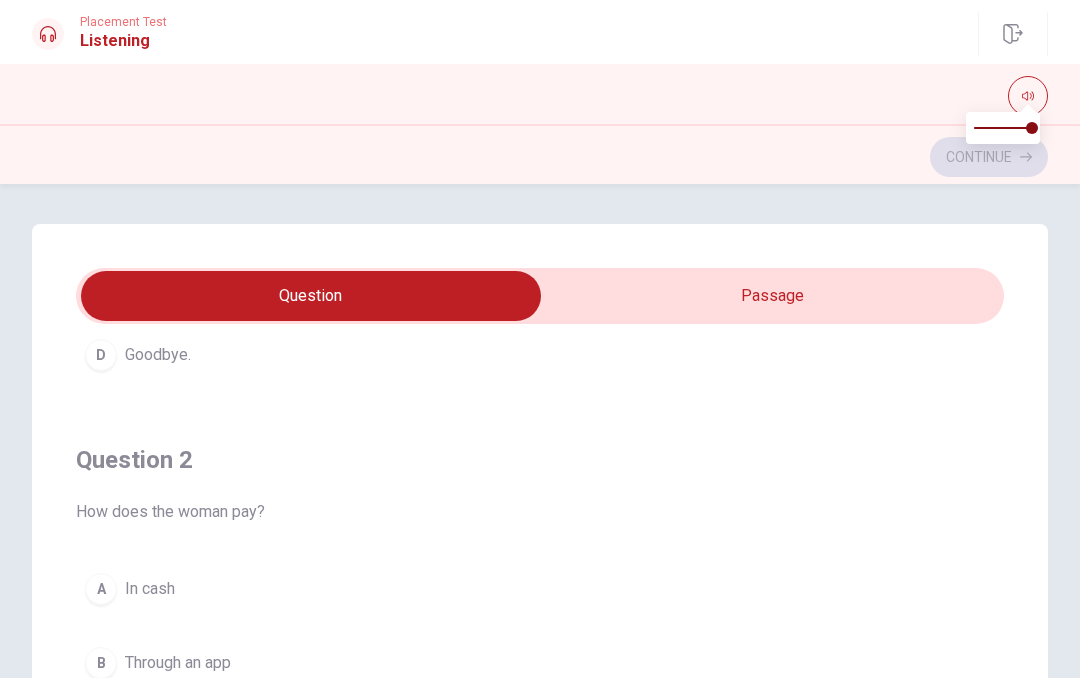 scroll, scrollTop: 376, scrollLeft: 0, axis: vertical 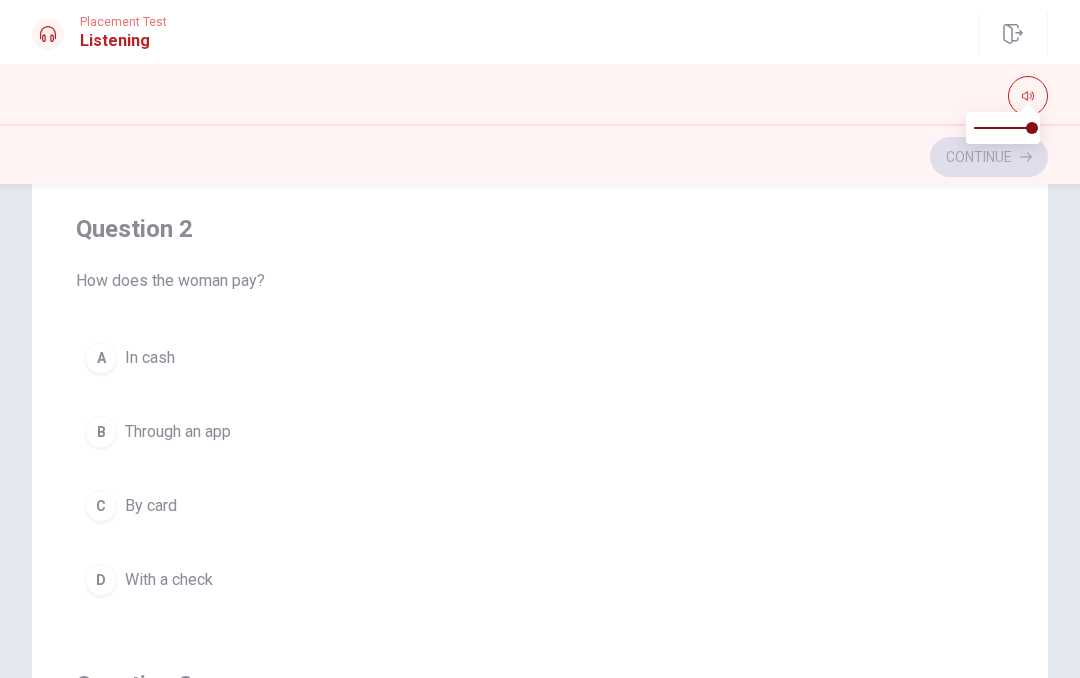 click on "In cash" at bounding box center (150, 358) 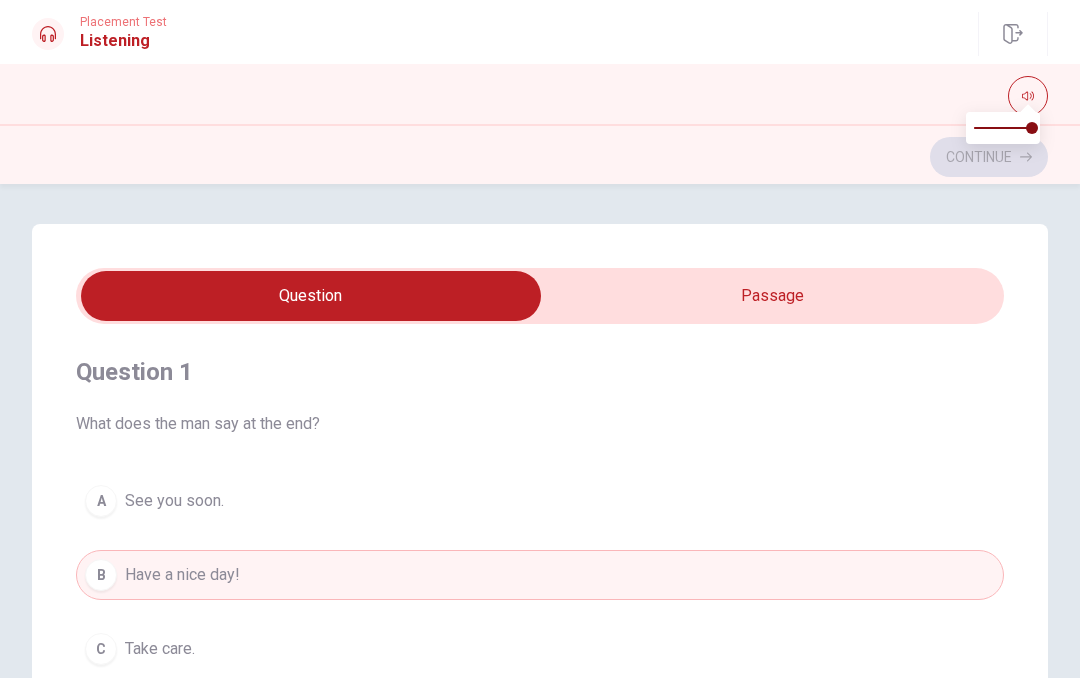 click at bounding box center [311, 296] 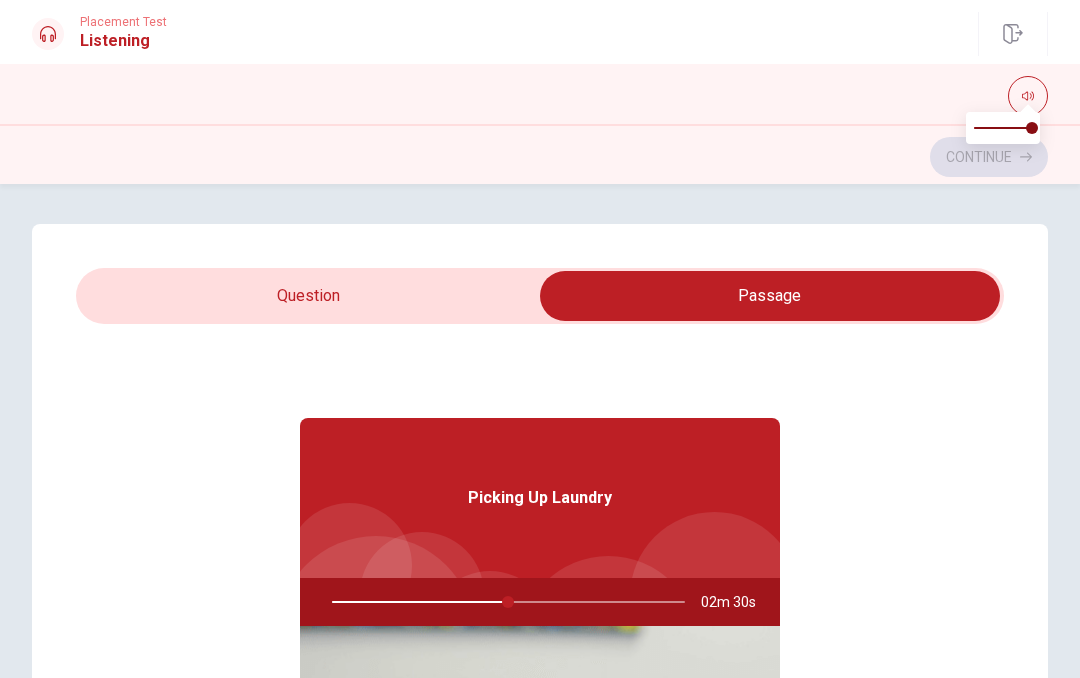 type on "50" 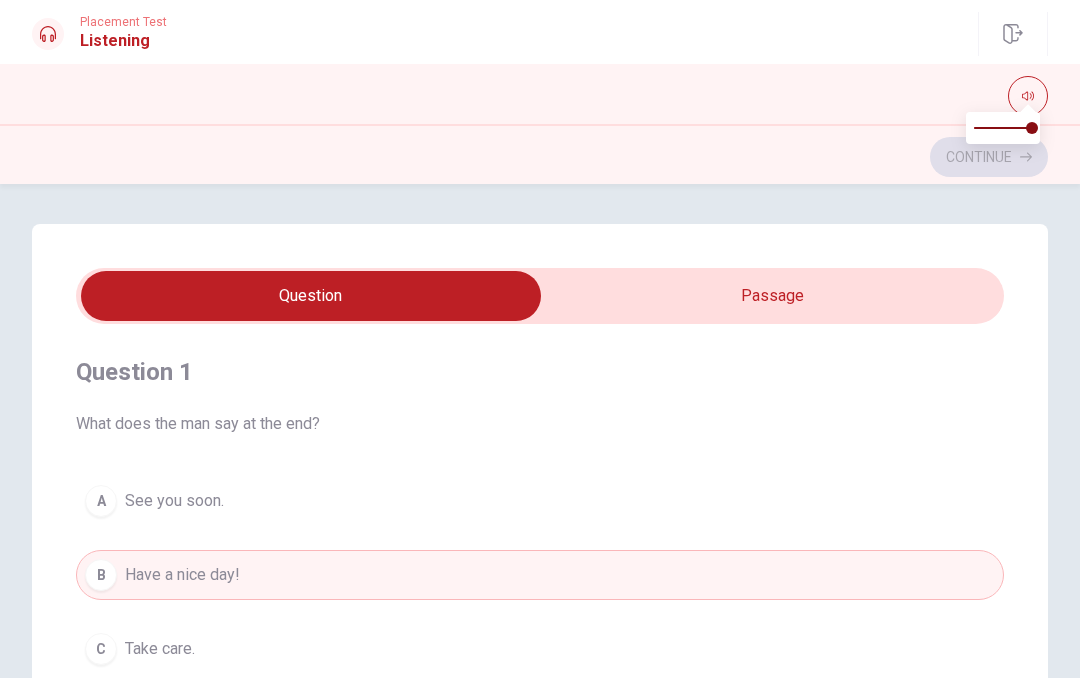 type on "50" 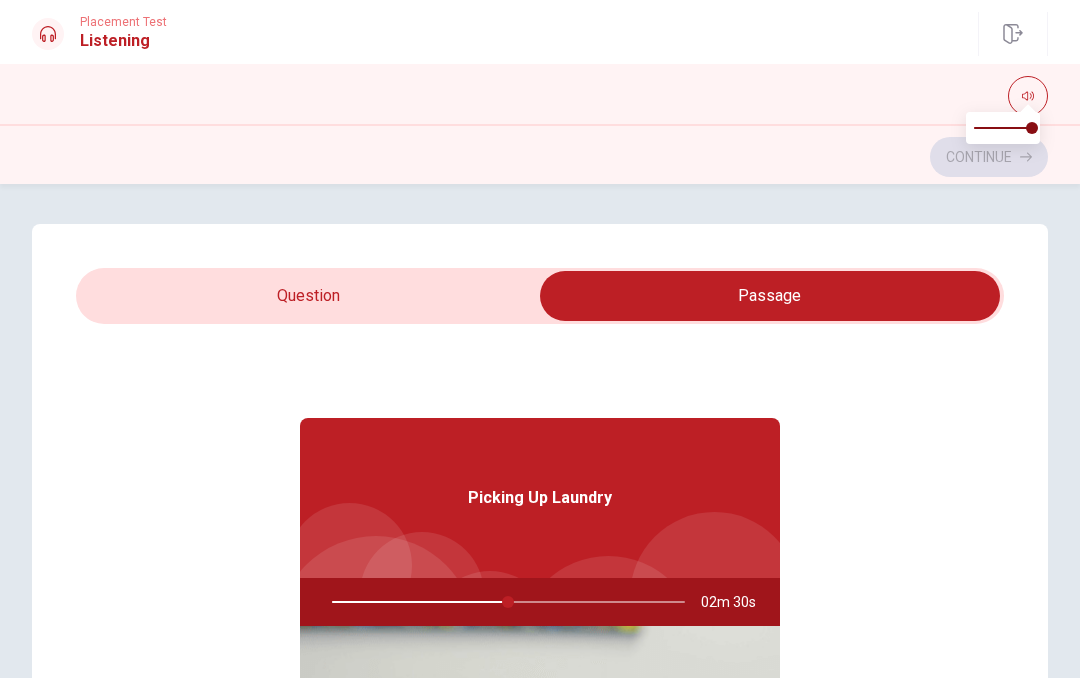click on "Picking Up Laundry" at bounding box center [540, 498] 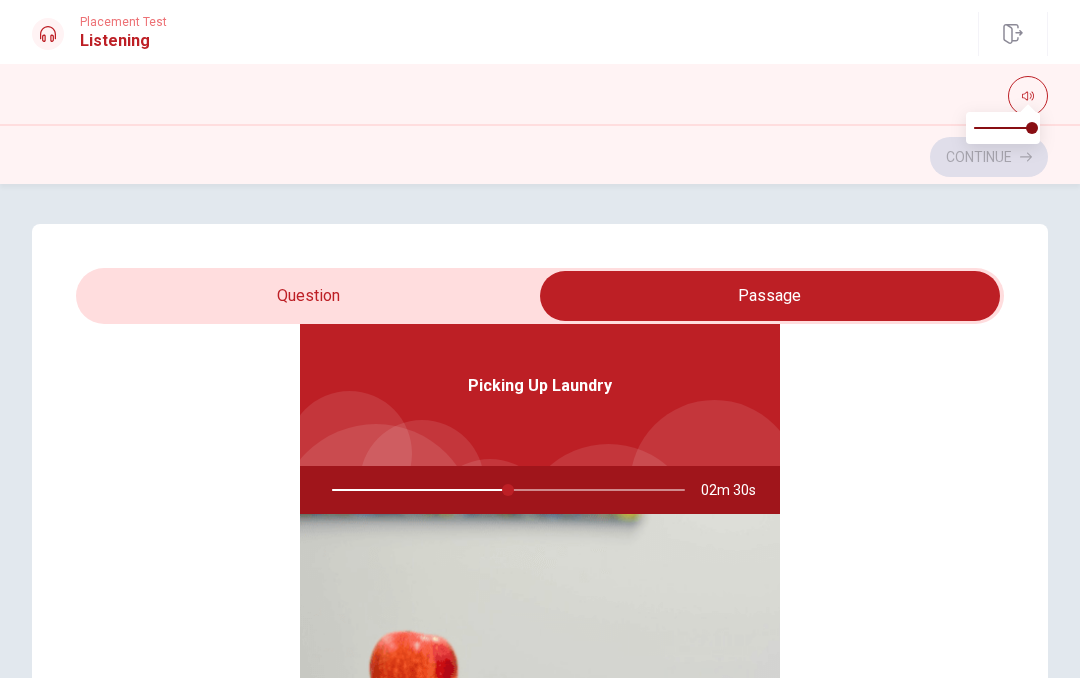 scroll, scrollTop: 112, scrollLeft: 0, axis: vertical 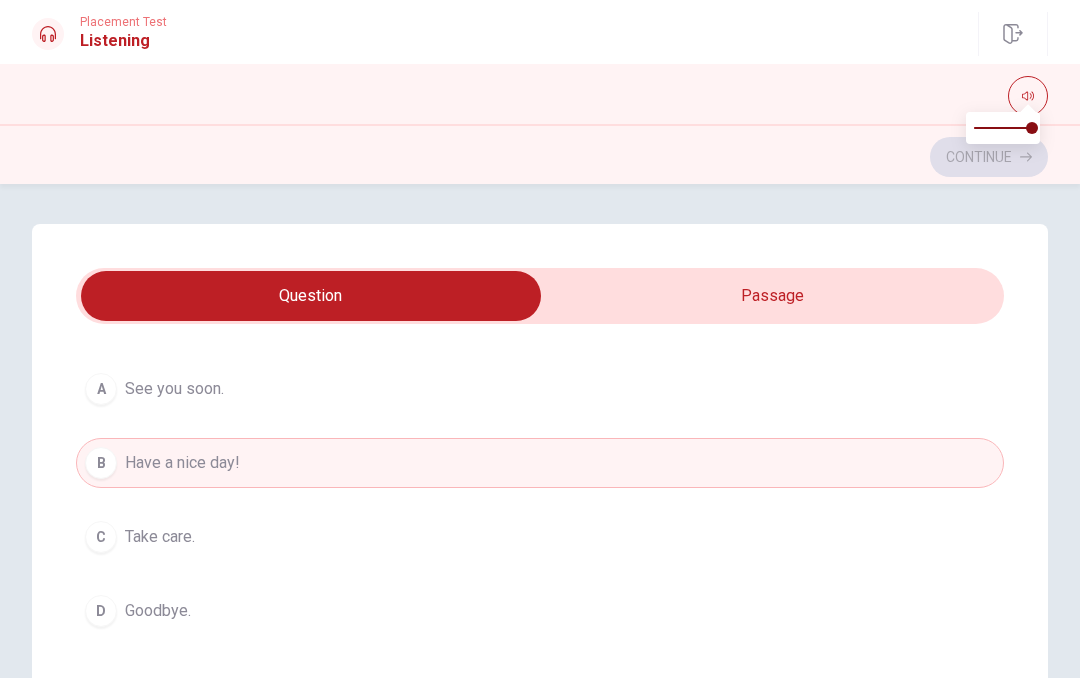 click at bounding box center (311, 296) 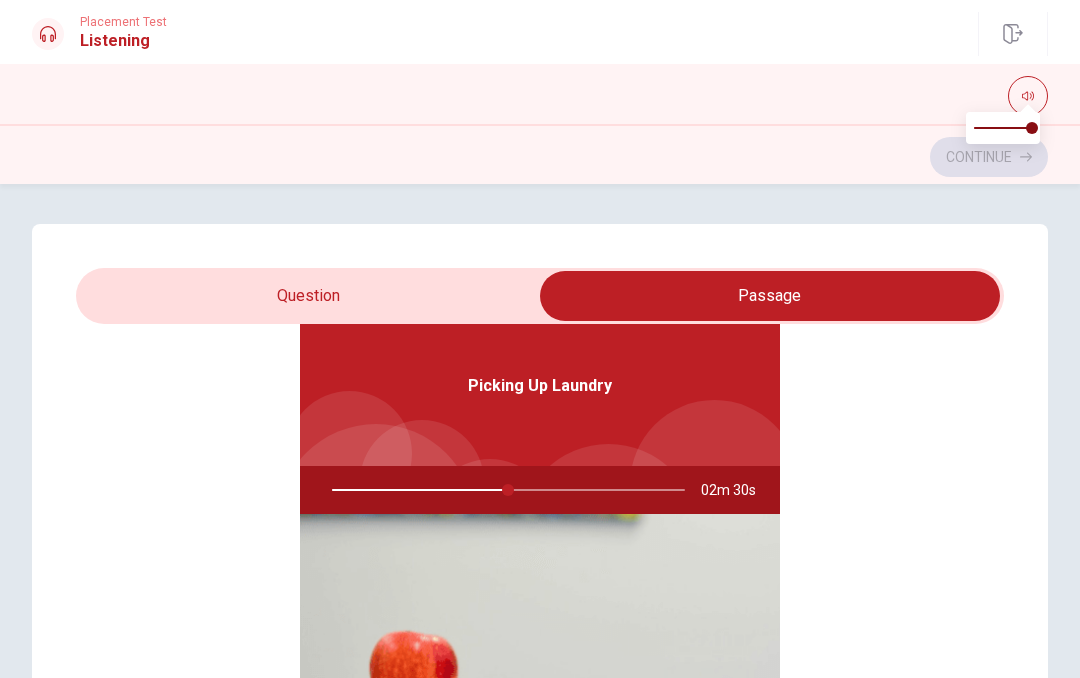 click at bounding box center (504, 490) 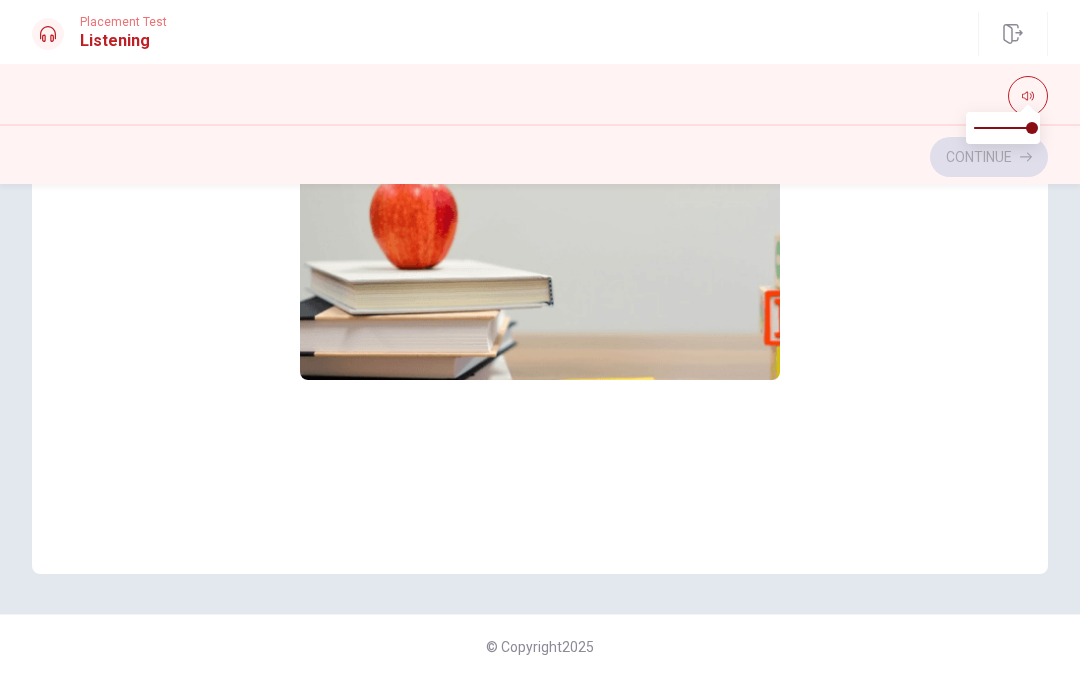 scroll, scrollTop: 454, scrollLeft: 0, axis: vertical 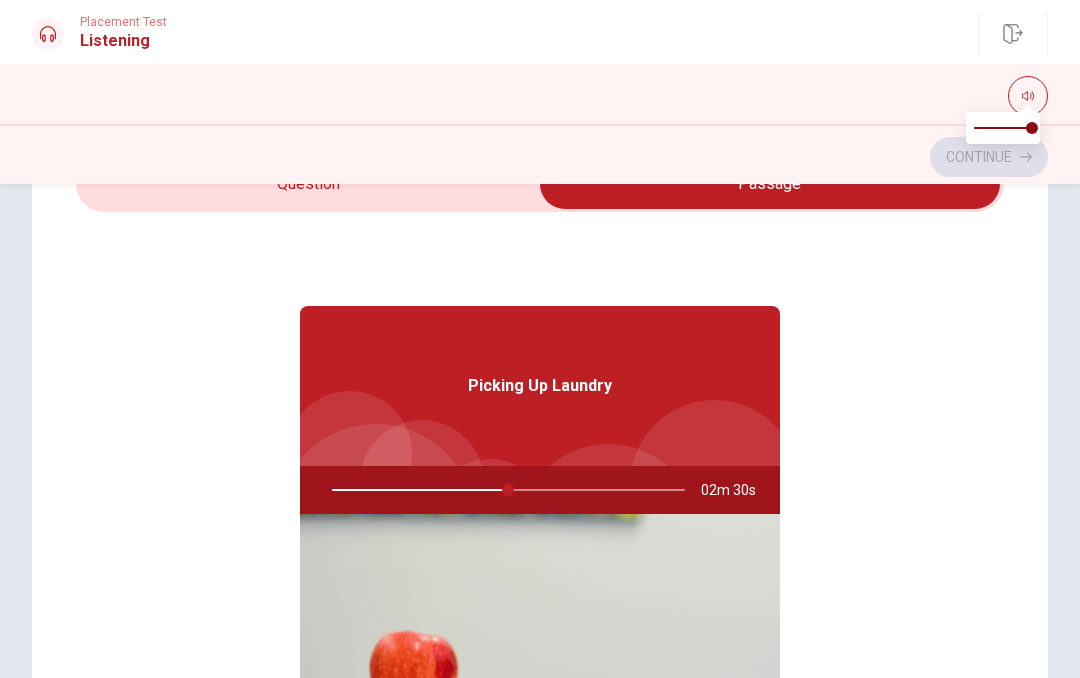 type on "50" 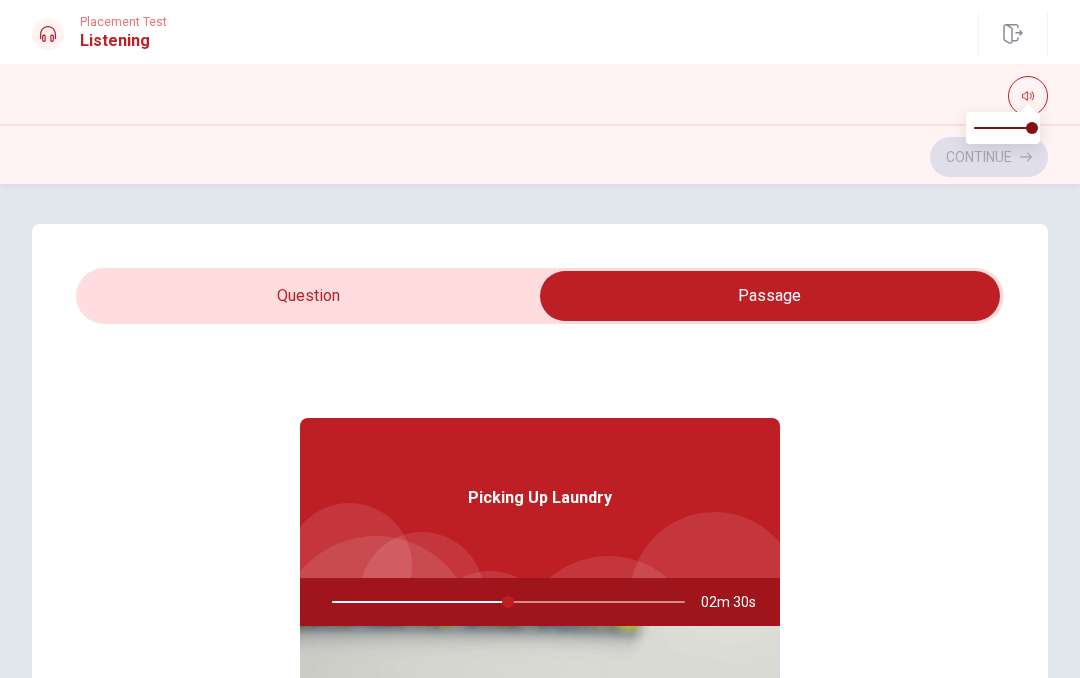 scroll, scrollTop: 0, scrollLeft: 0, axis: both 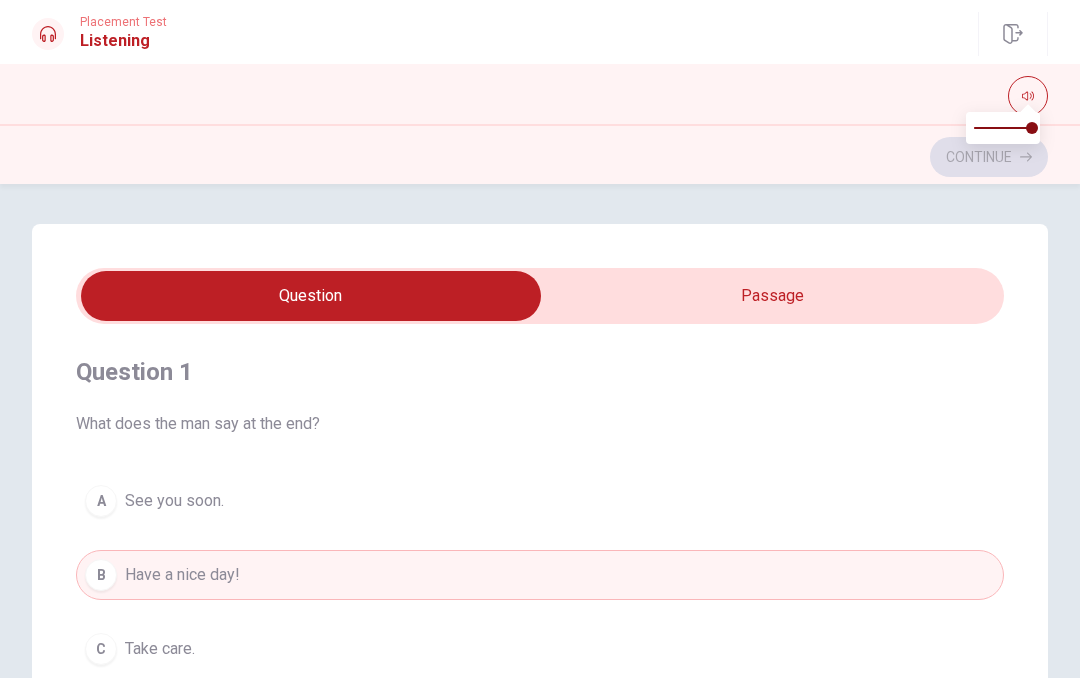 click on "Listening" at bounding box center [123, 41] 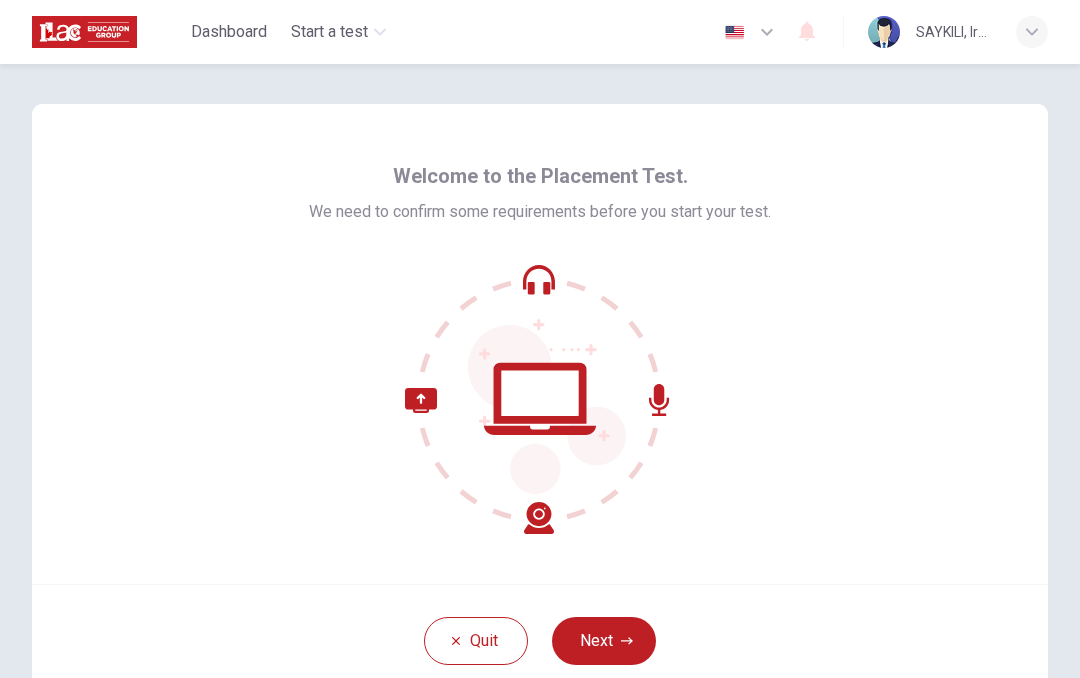 click on "Next" at bounding box center (604, 641) 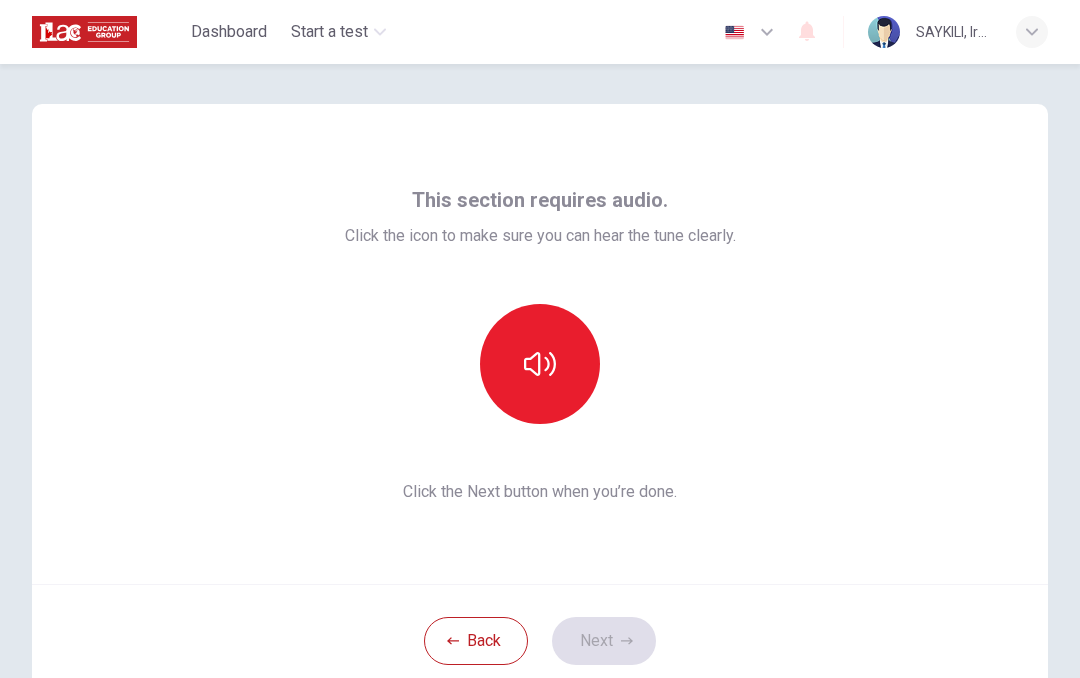 click 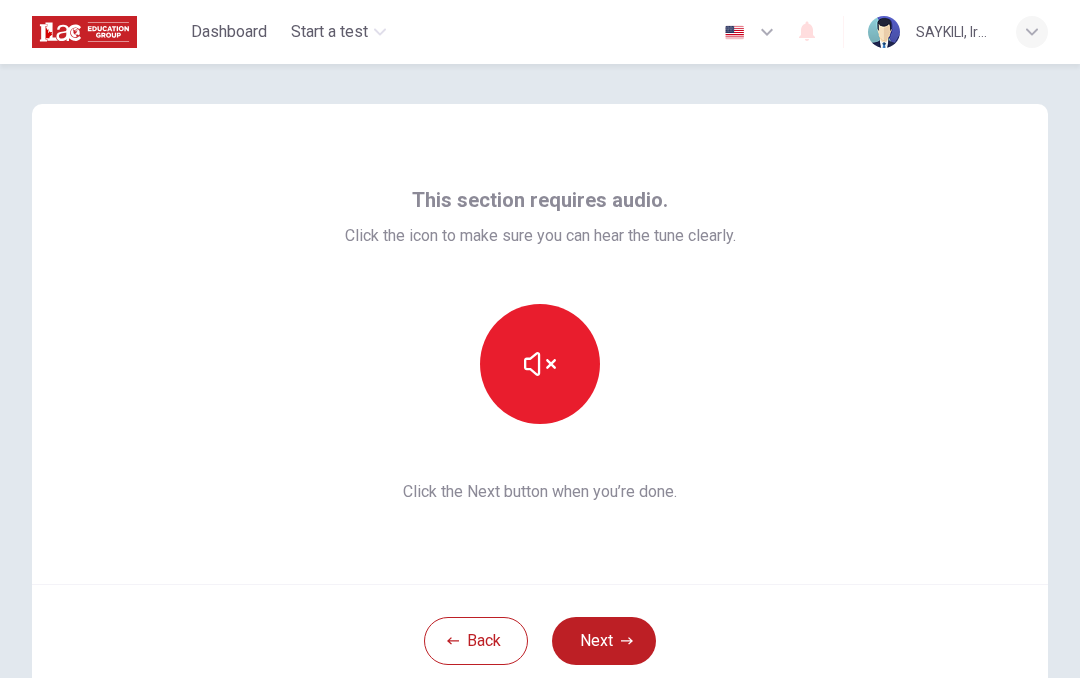 click on "Next" at bounding box center (604, 641) 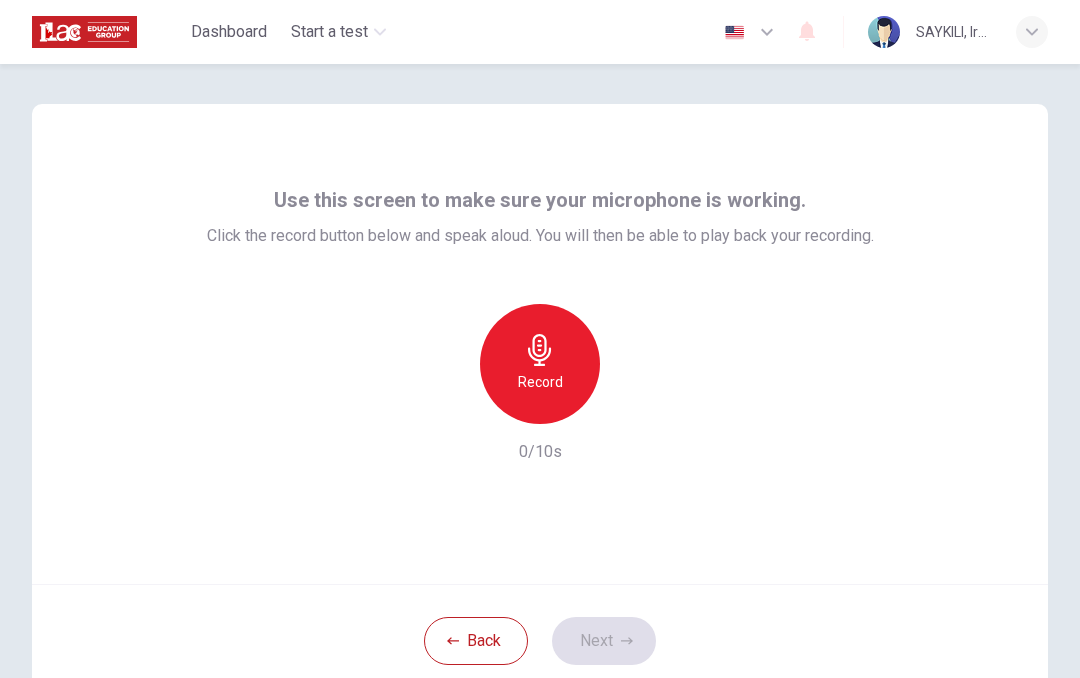click on "Record" at bounding box center [540, 382] 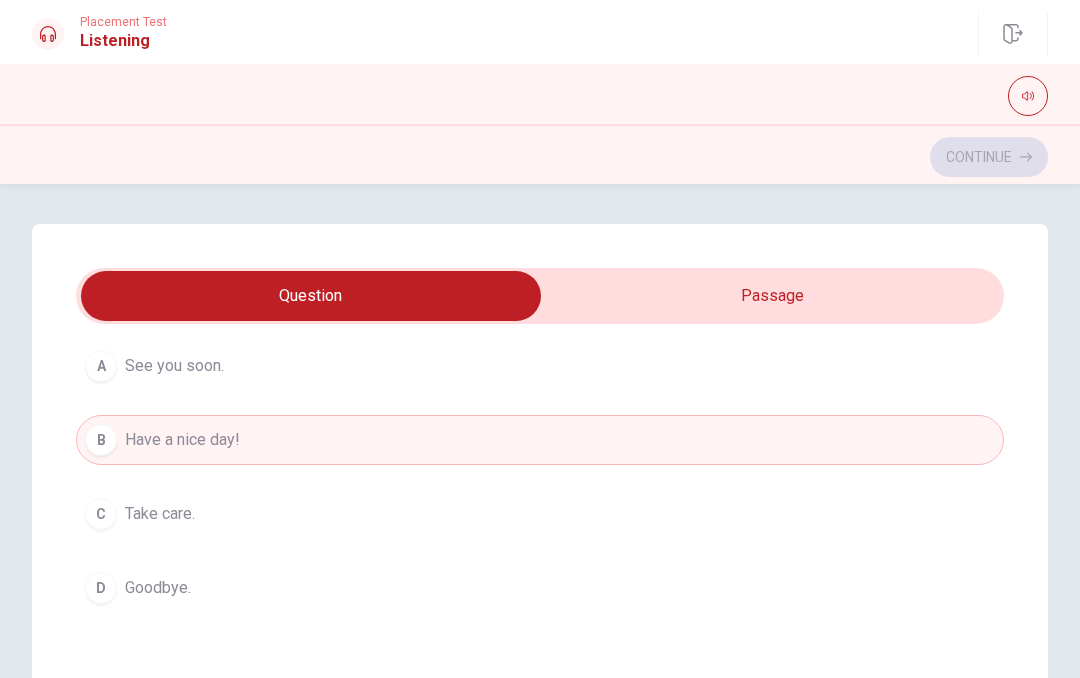 type on "97" 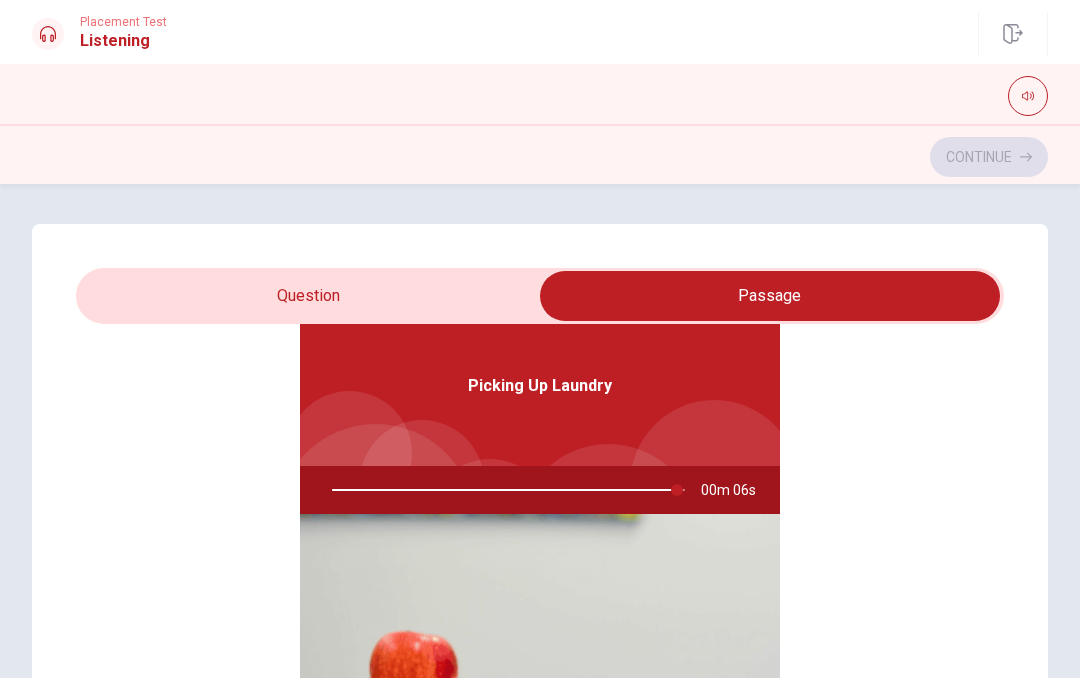 click at bounding box center [608, 533] 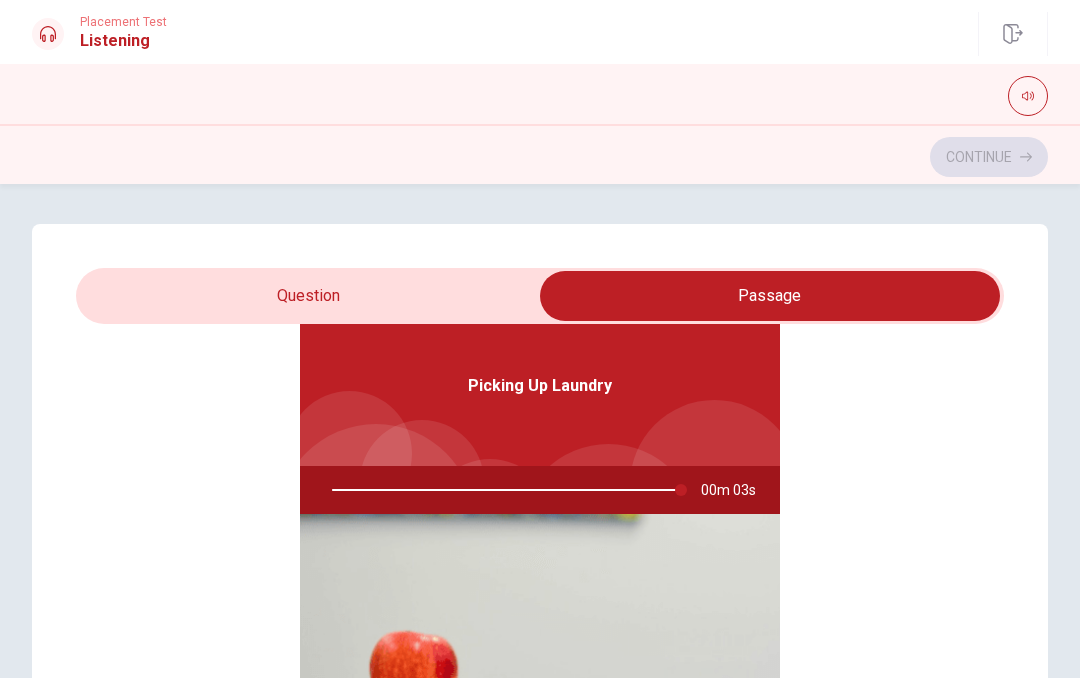 scroll, scrollTop: 0, scrollLeft: 0, axis: both 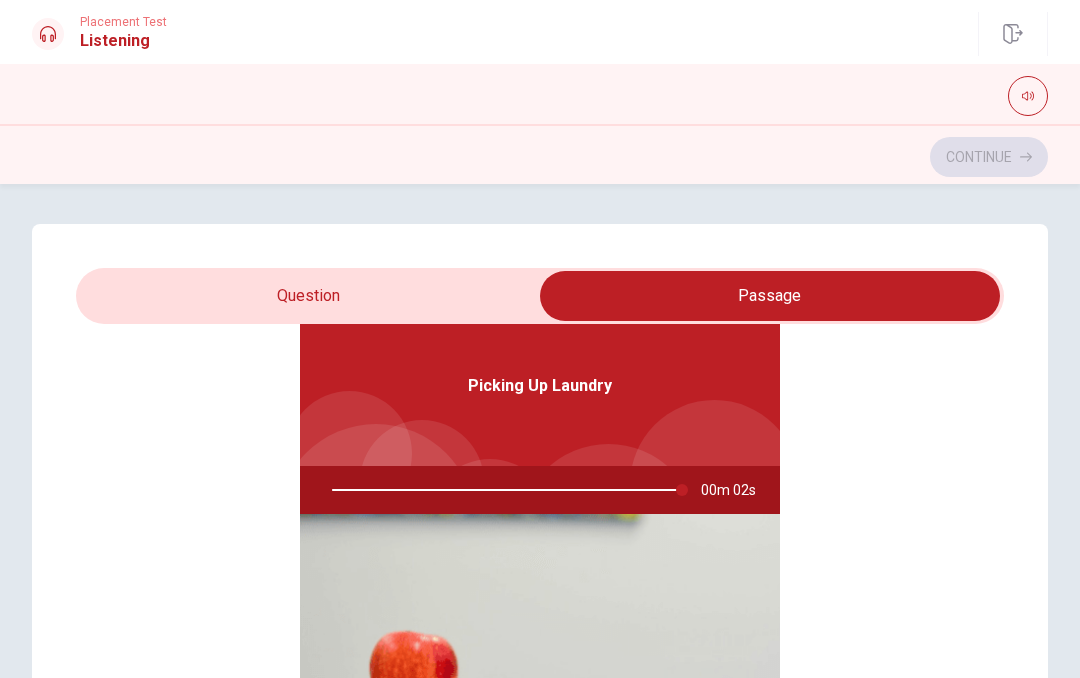 type on "99" 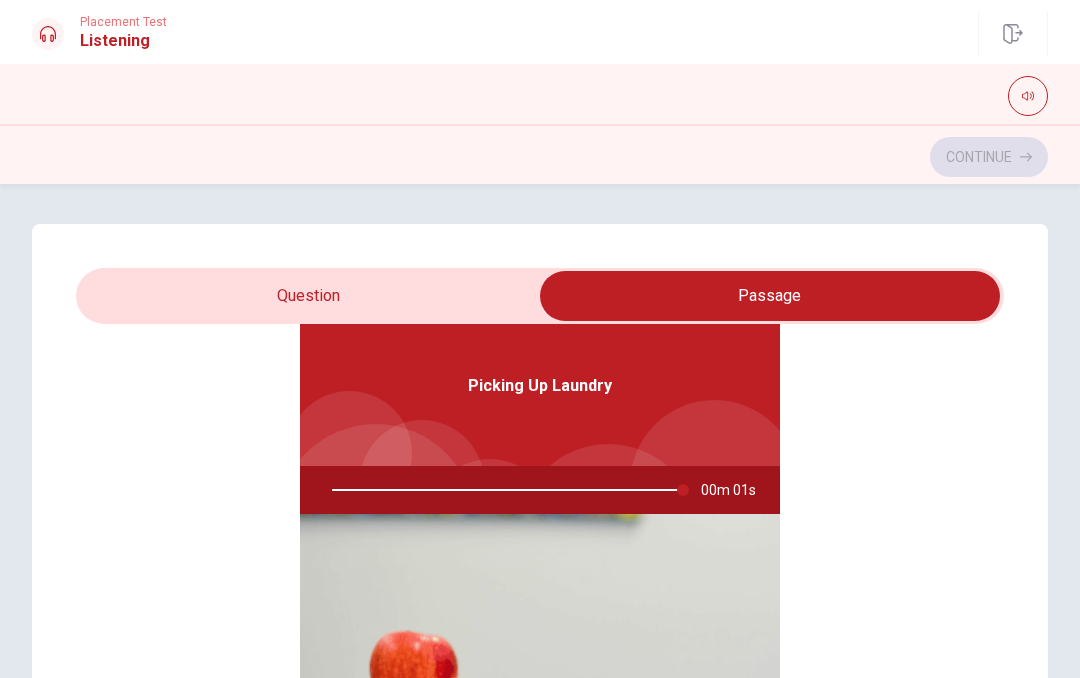 click at bounding box center [770, 296] 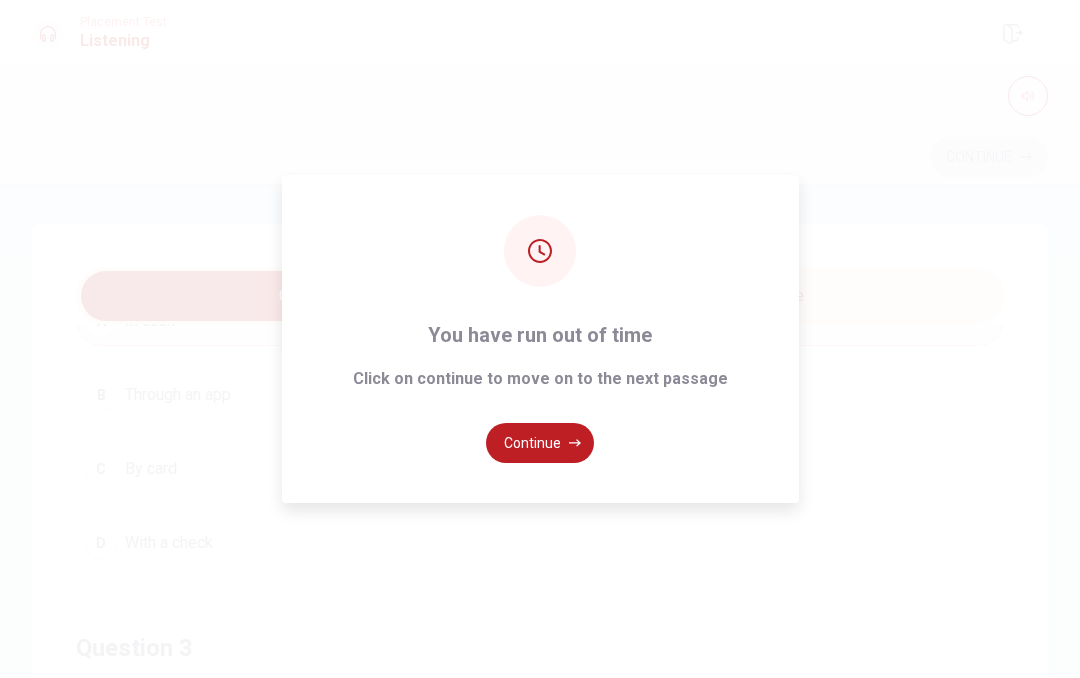 scroll, scrollTop: 631, scrollLeft: 0, axis: vertical 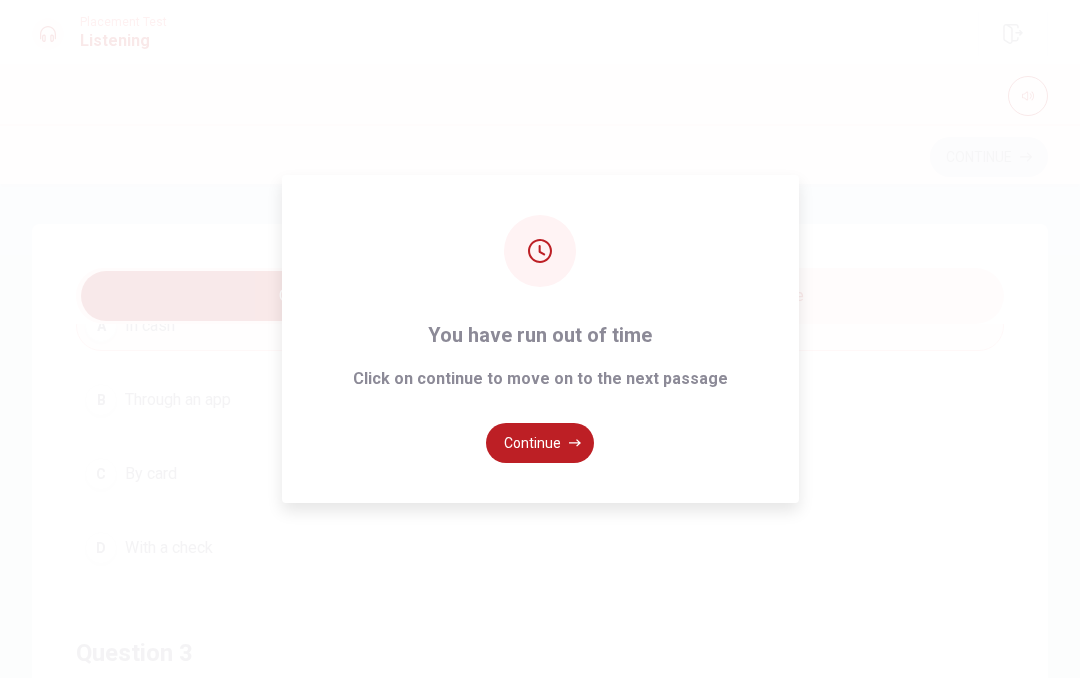 click on "You have run out of time Click on continue to move on to the next passage Continue" at bounding box center (540, 339) 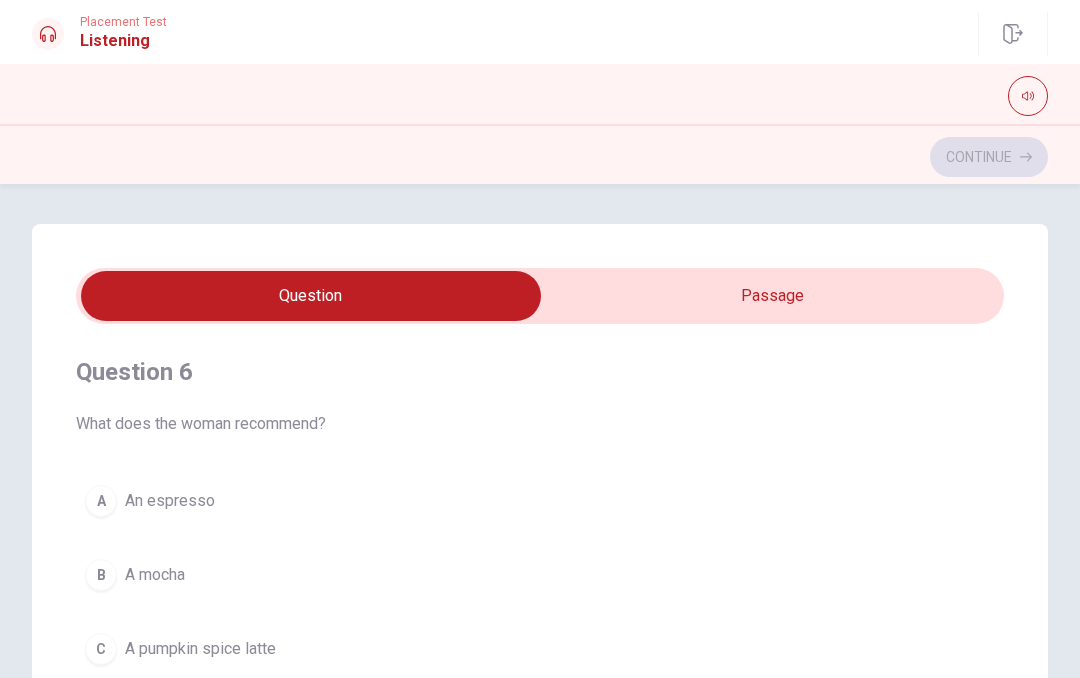 scroll, scrollTop: 0, scrollLeft: 0, axis: both 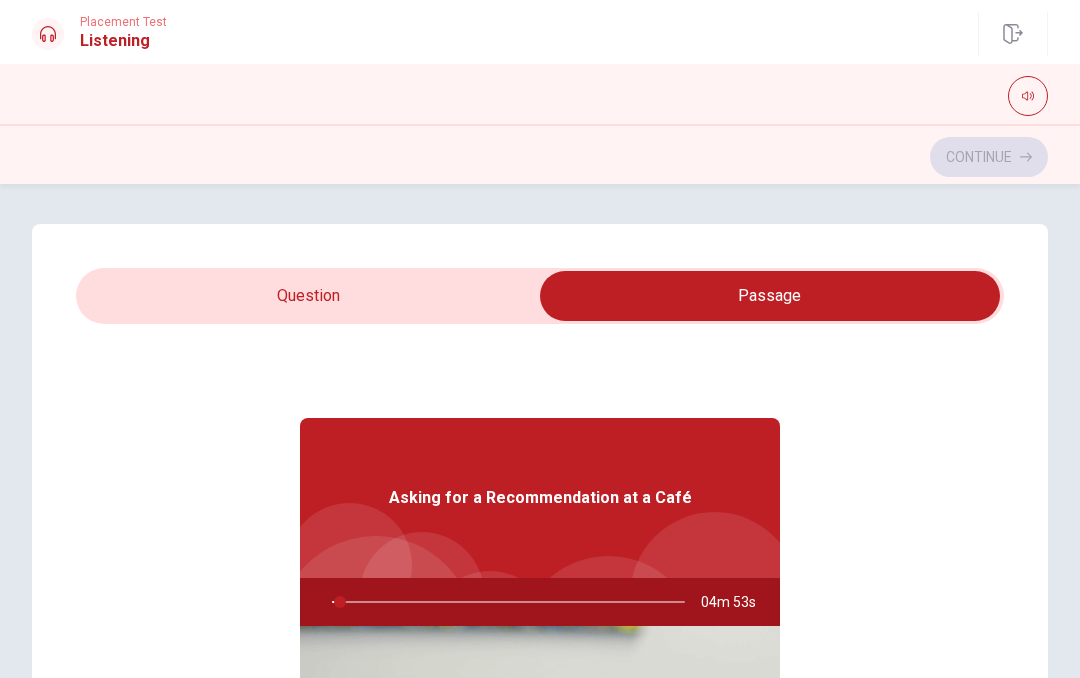 type on "3" 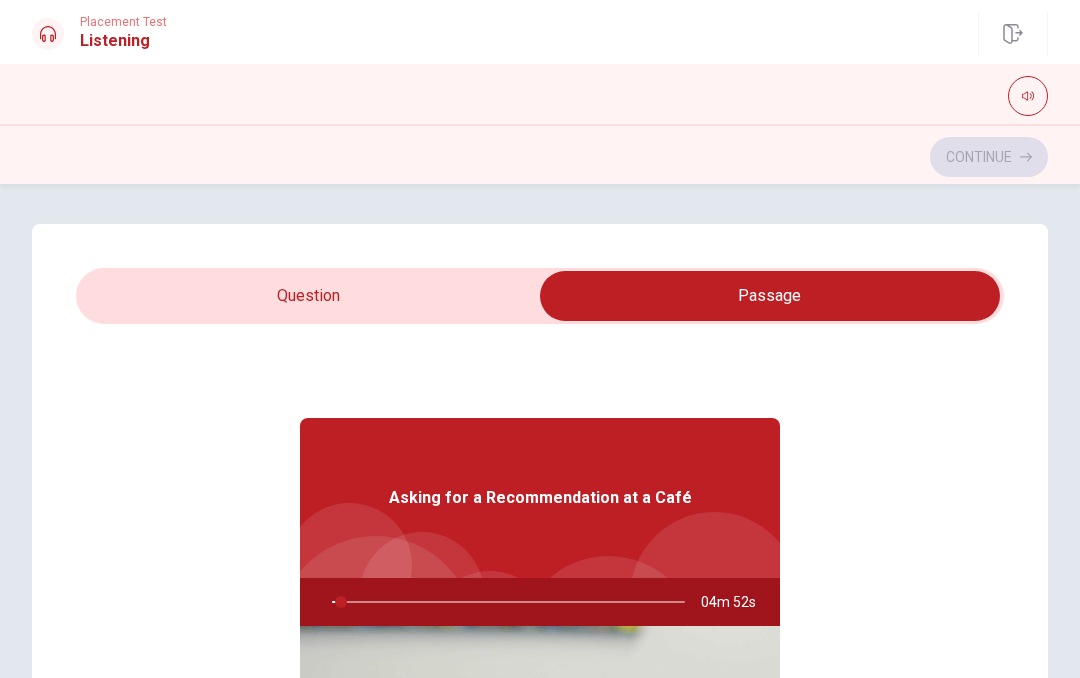 click at bounding box center (770, 296) 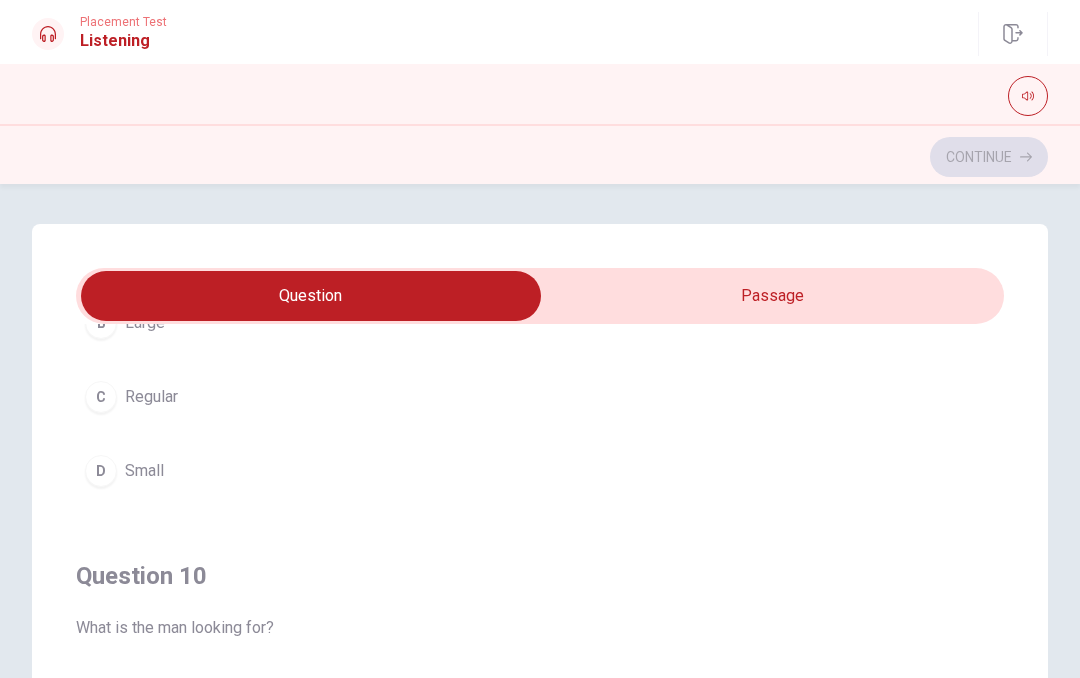 scroll, scrollTop: 1620, scrollLeft: 0, axis: vertical 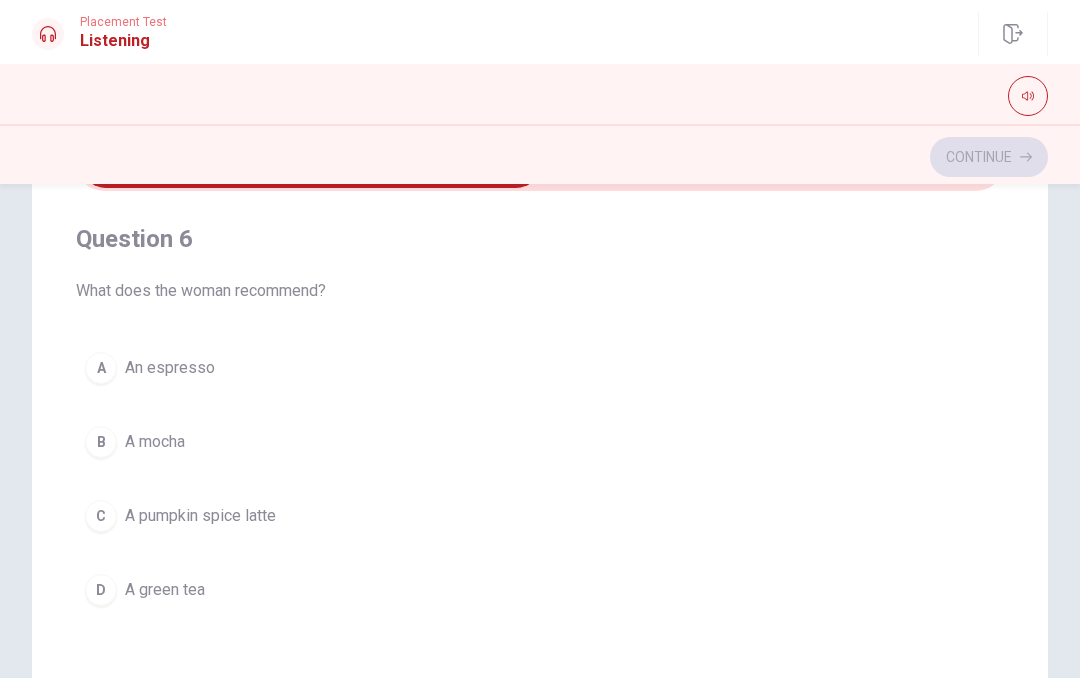 click on "C A pumpkin spice latte" at bounding box center (540, 516) 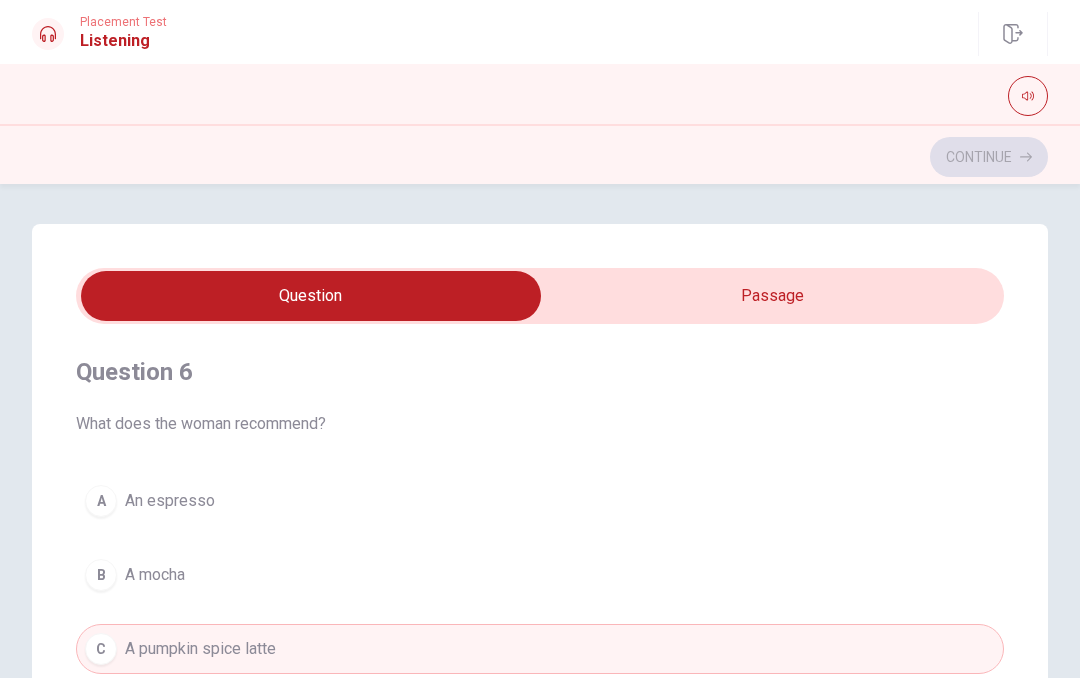 scroll, scrollTop: 0, scrollLeft: 0, axis: both 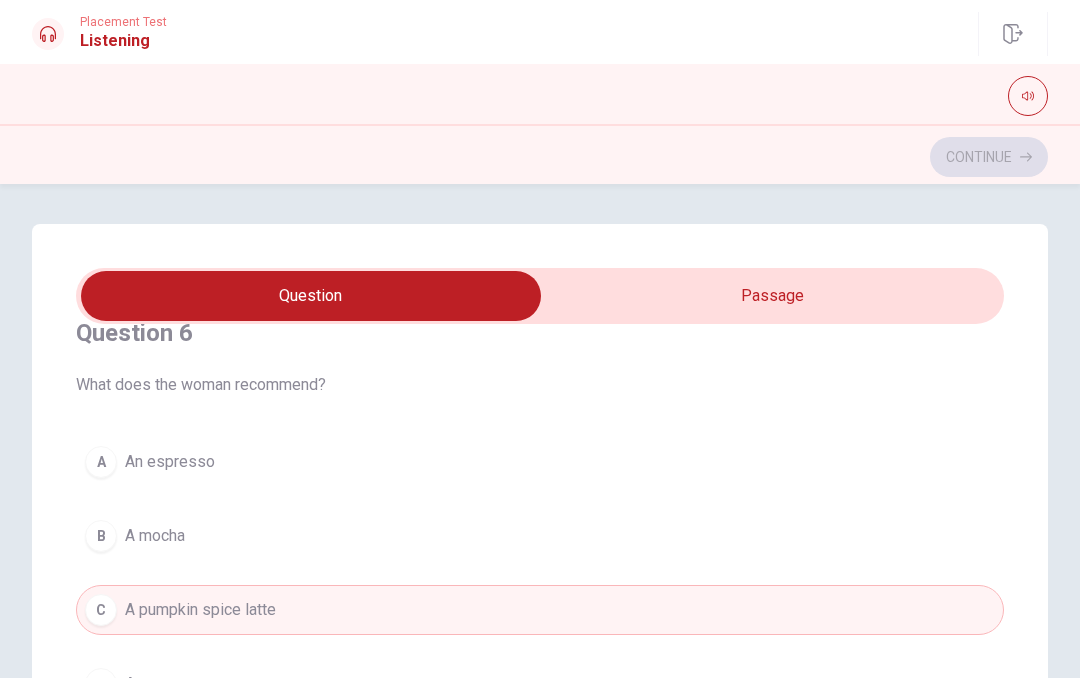 click on "Question 6 What does the woman recommend?" at bounding box center [540, 357] 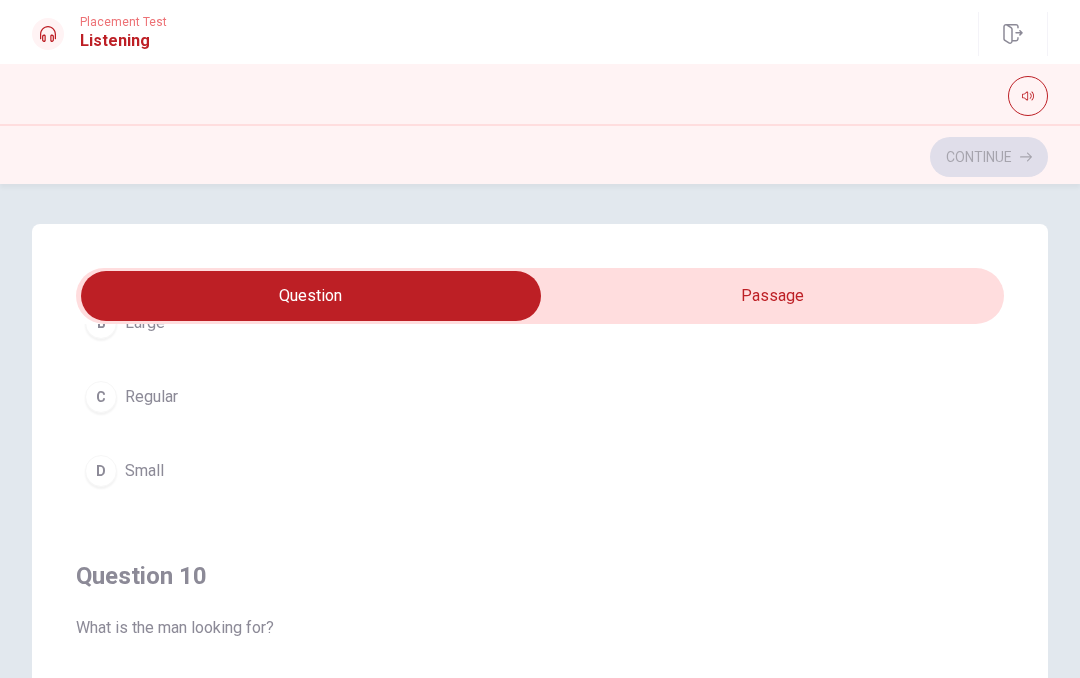 scroll, scrollTop: 1620, scrollLeft: 0, axis: vertical 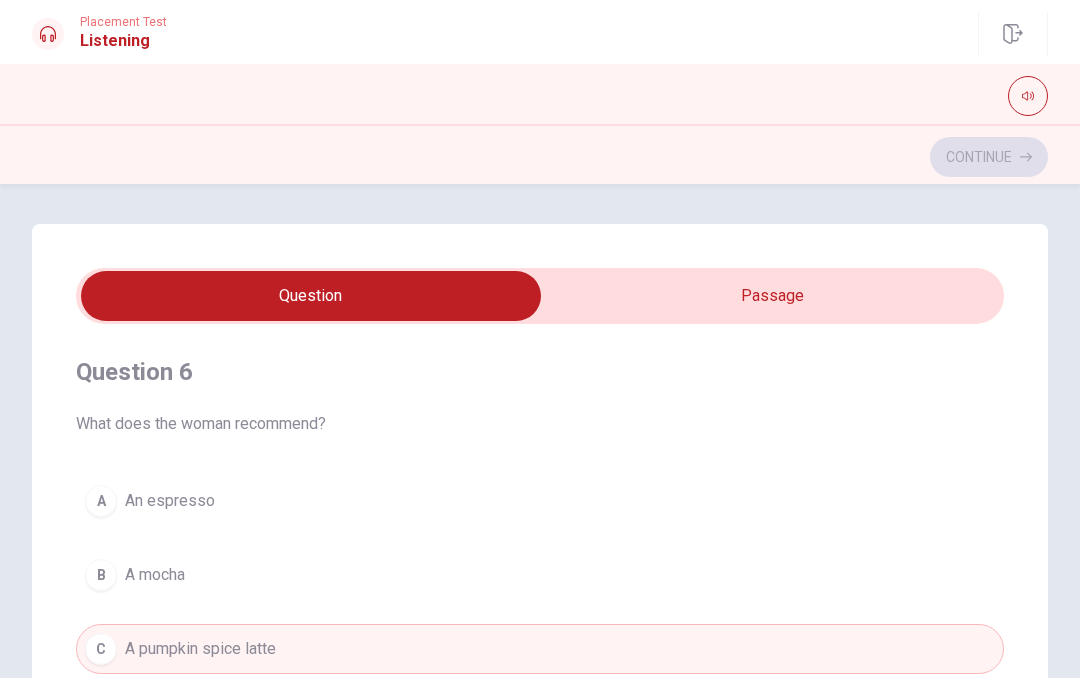 type on "25" 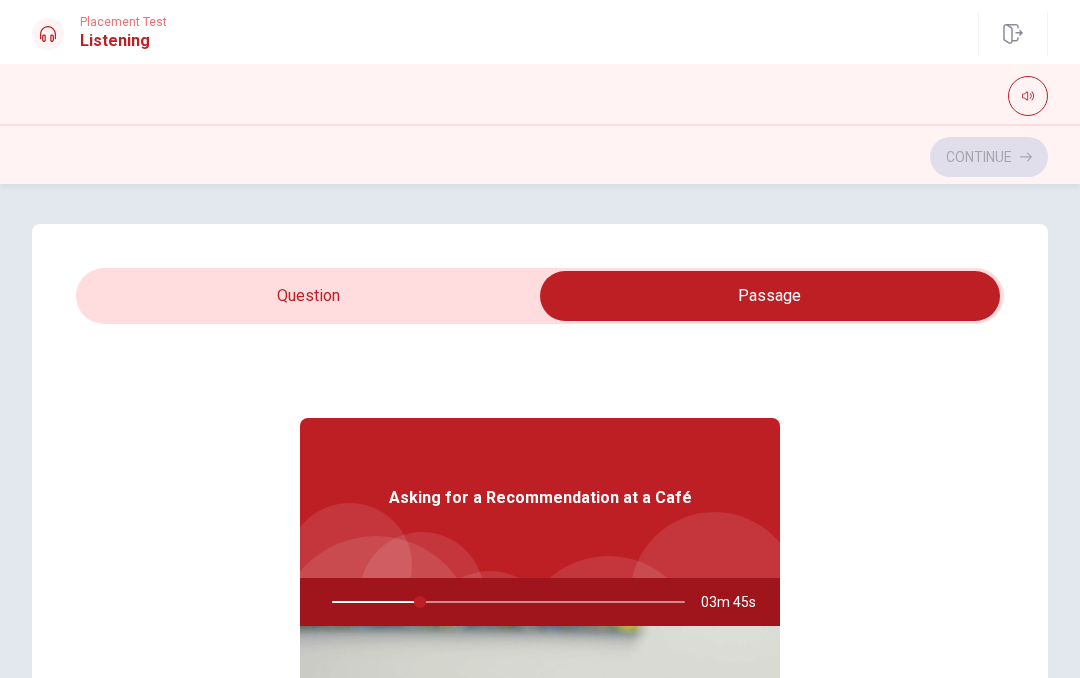 type on "25" 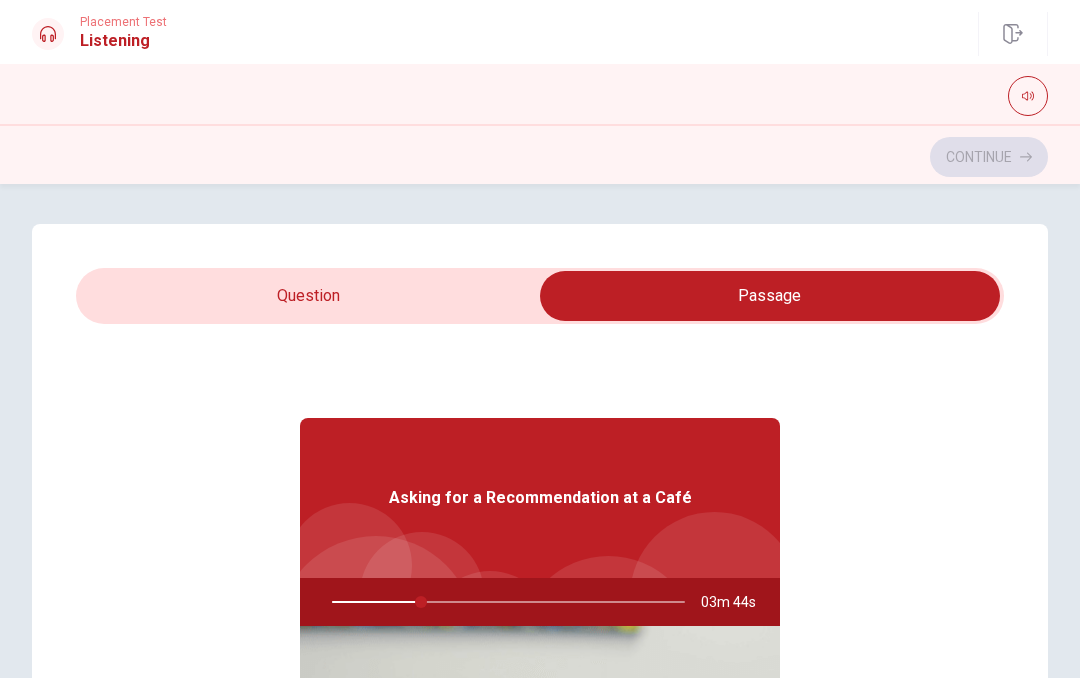 click at bounding box center (770, 296) 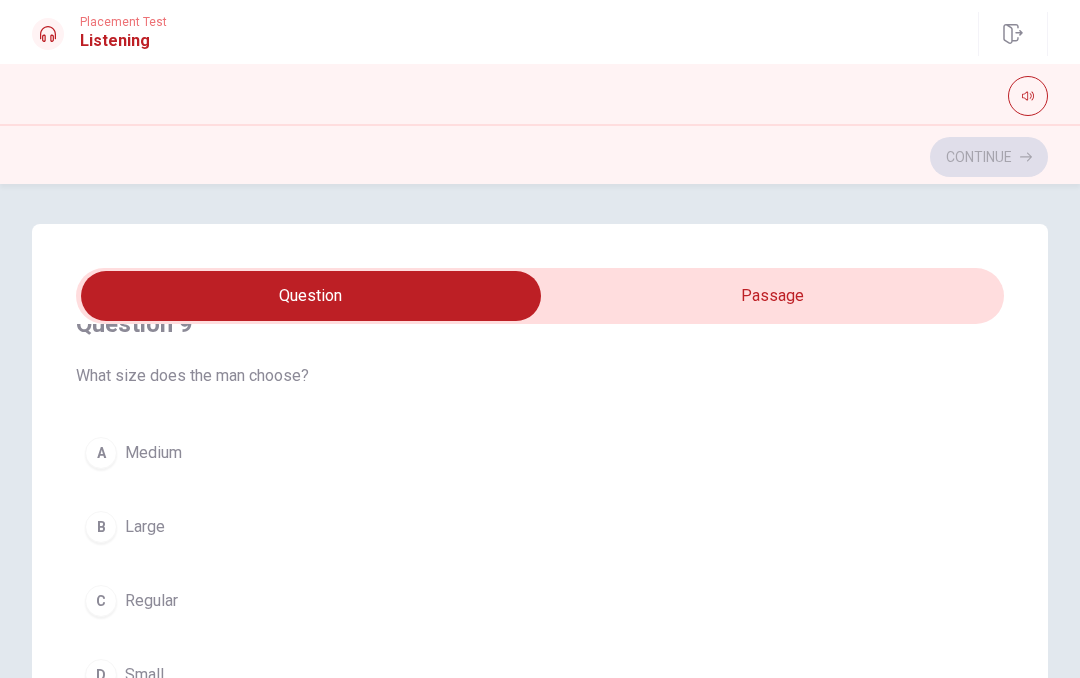 scroll, scrollTop: 1485, scrollLeft: 0, axis: vertical 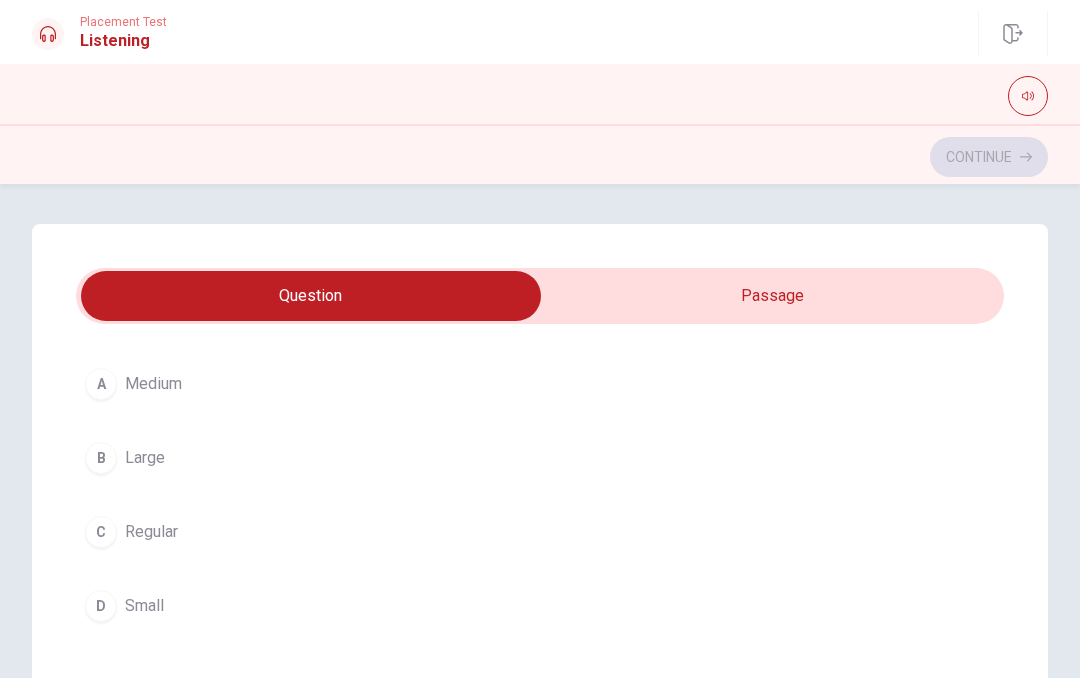 click on "Large" at bounding box center (145, 458) 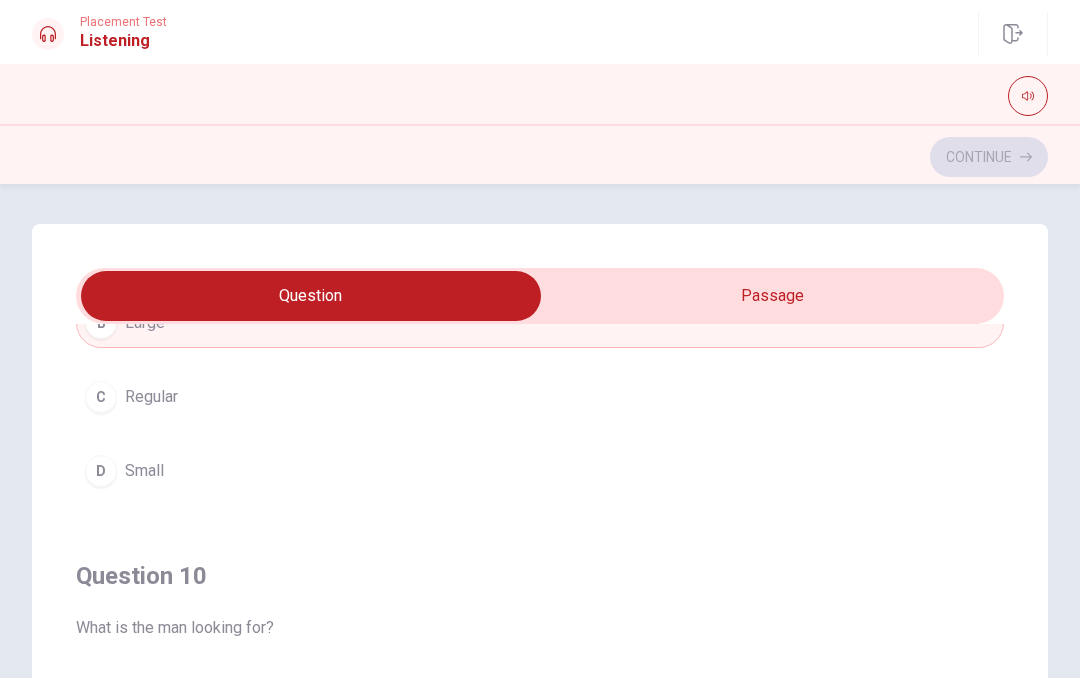 scroll, scrollTop: 1620, scrollLeft: 0, axis: vertical 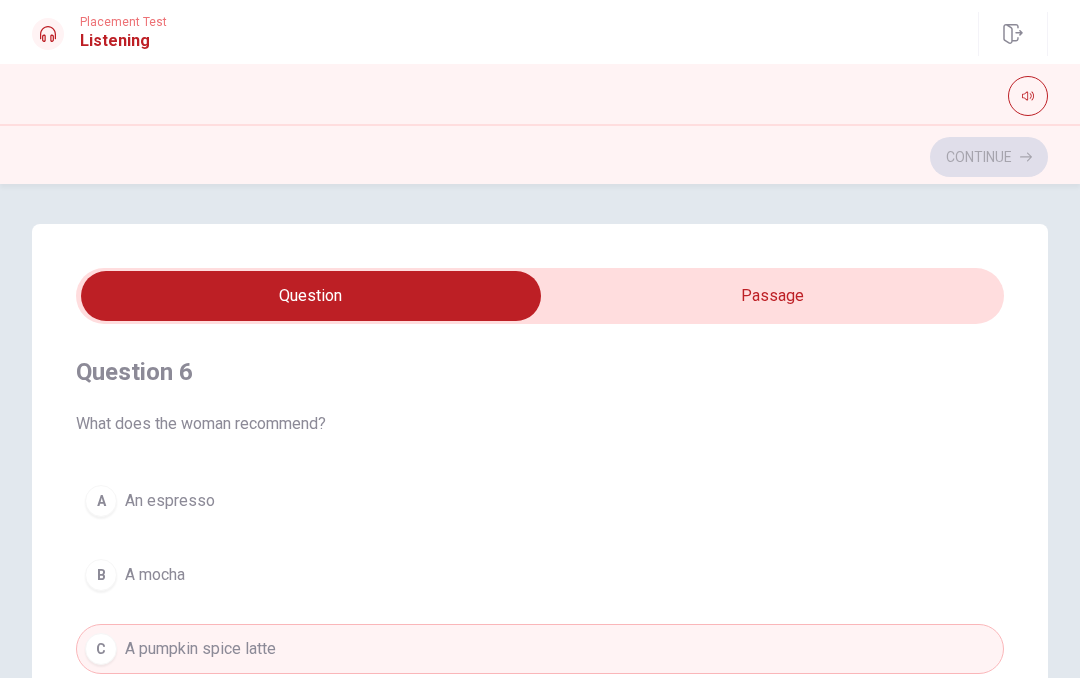 type on "50" 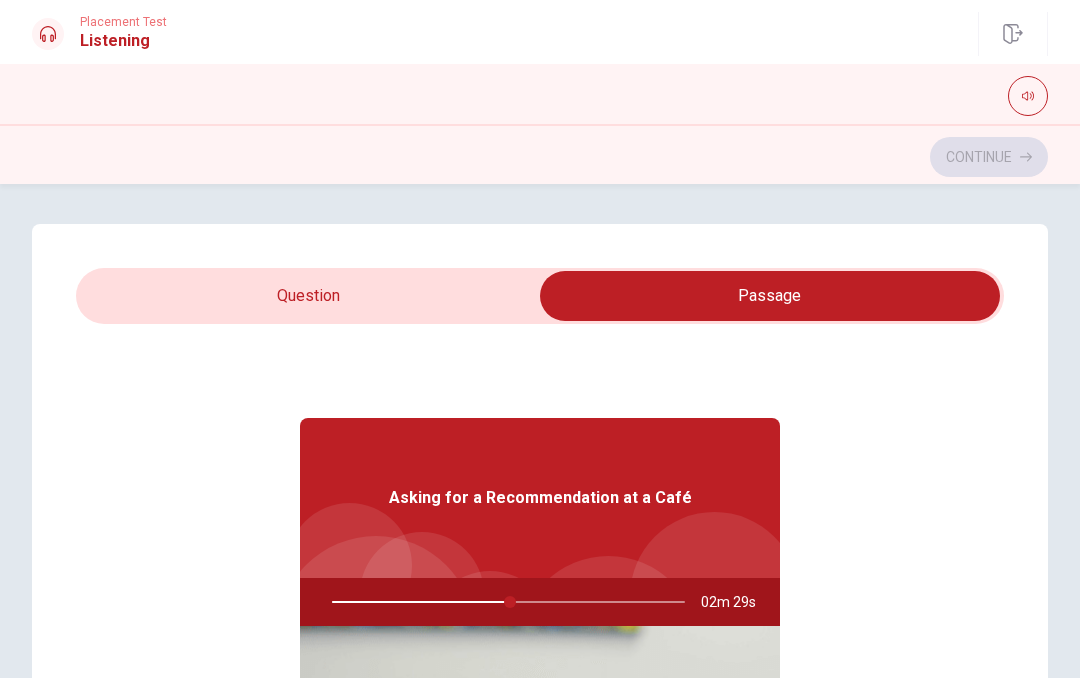 type on "51" 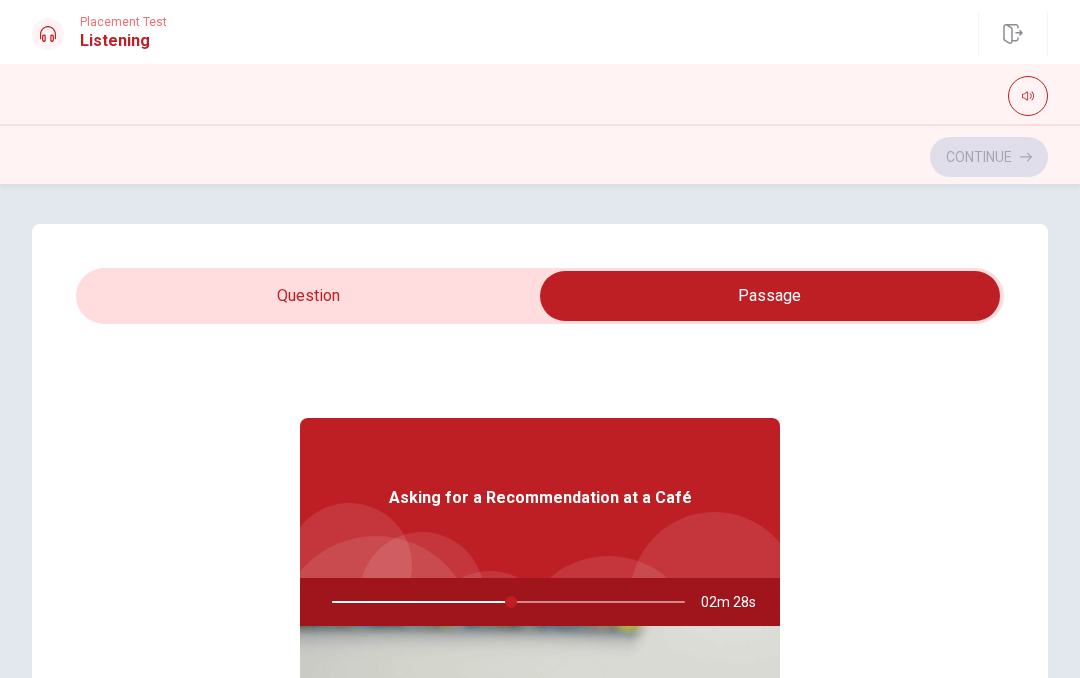 click at bounding box center (770, 296) 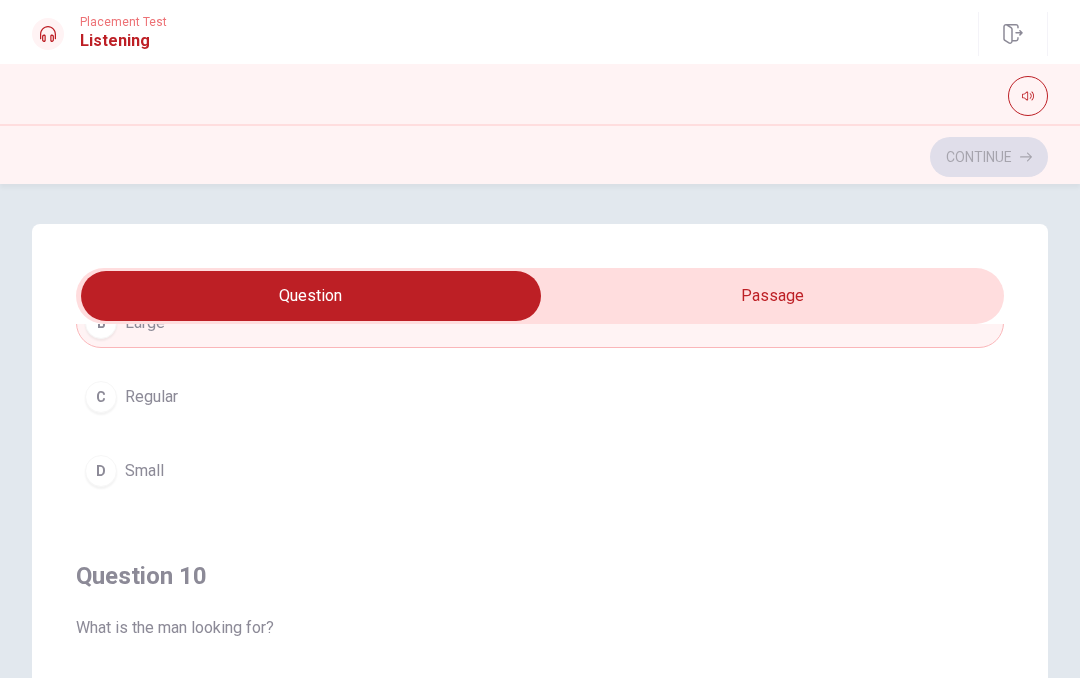 scroll, scrollTop: 1620, scrollLeft: 0, axis: vertical 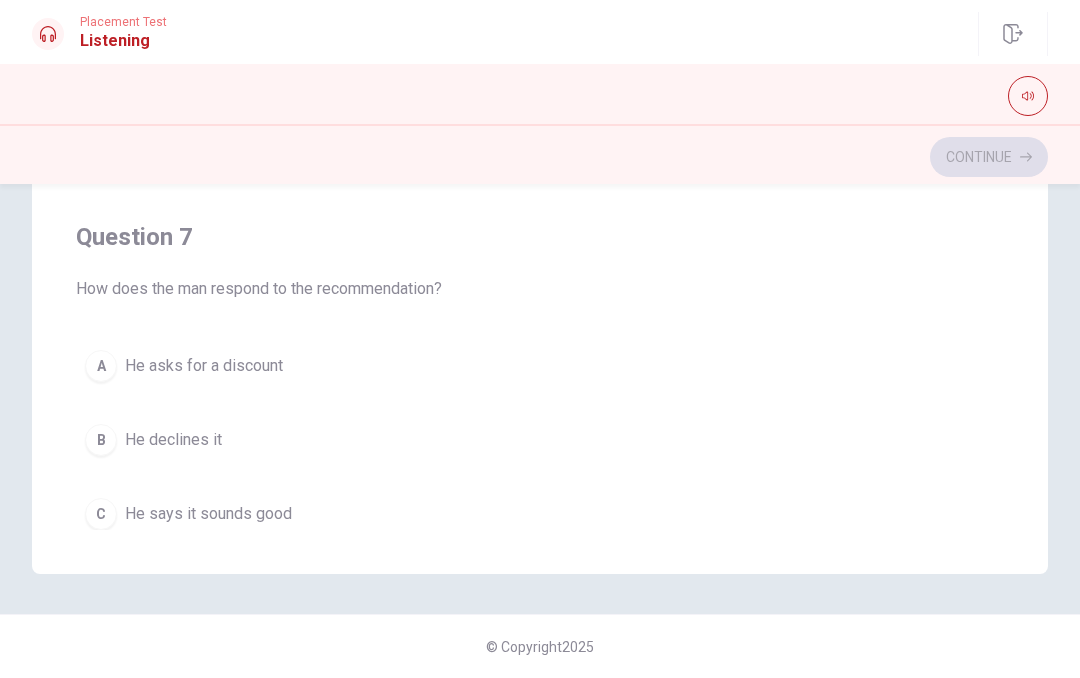 click on "He asks for a discount" at bounding box center (204, 366) 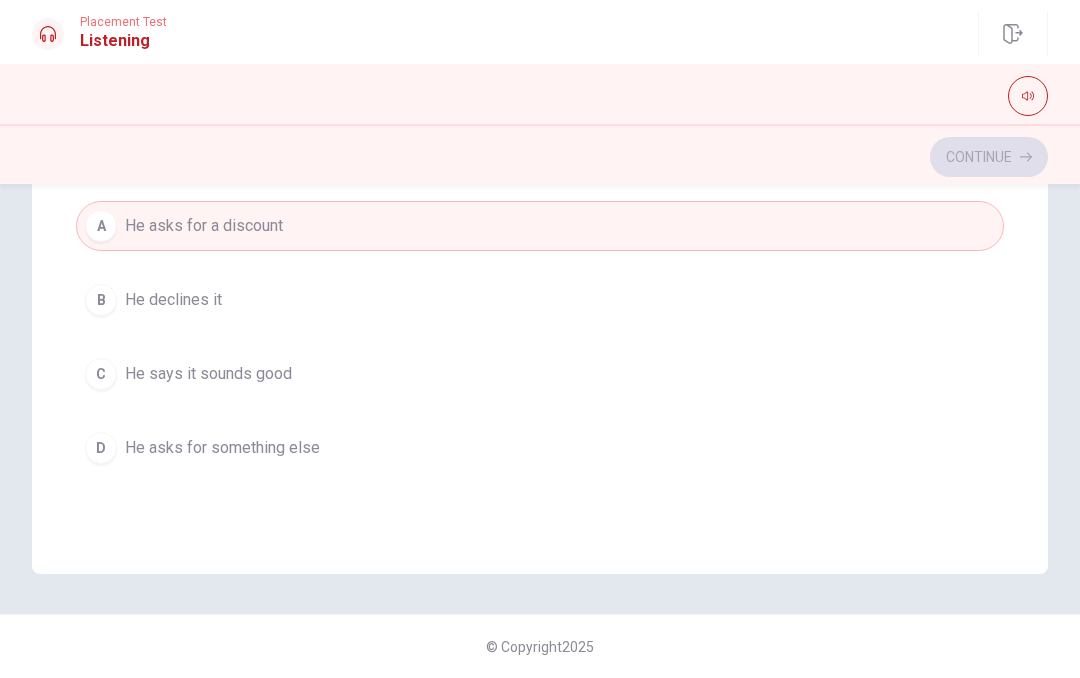 scroll, scrollTop: 279, scrollLeft: 0, axis: vertical 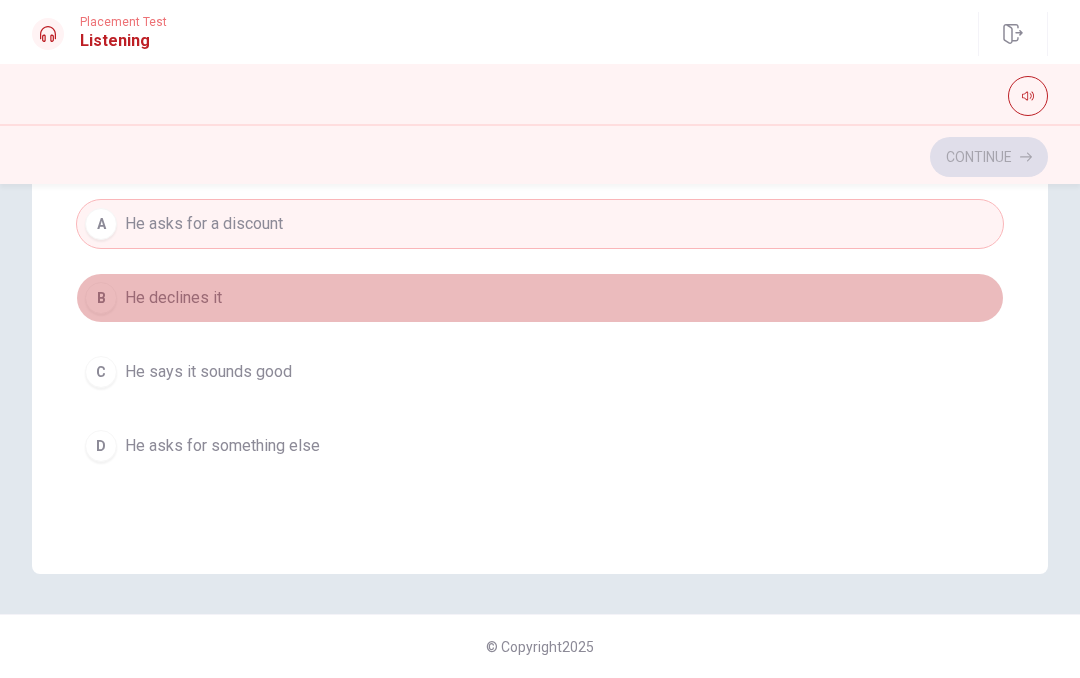click on "B He declines it" at bounding box center [540, 298] 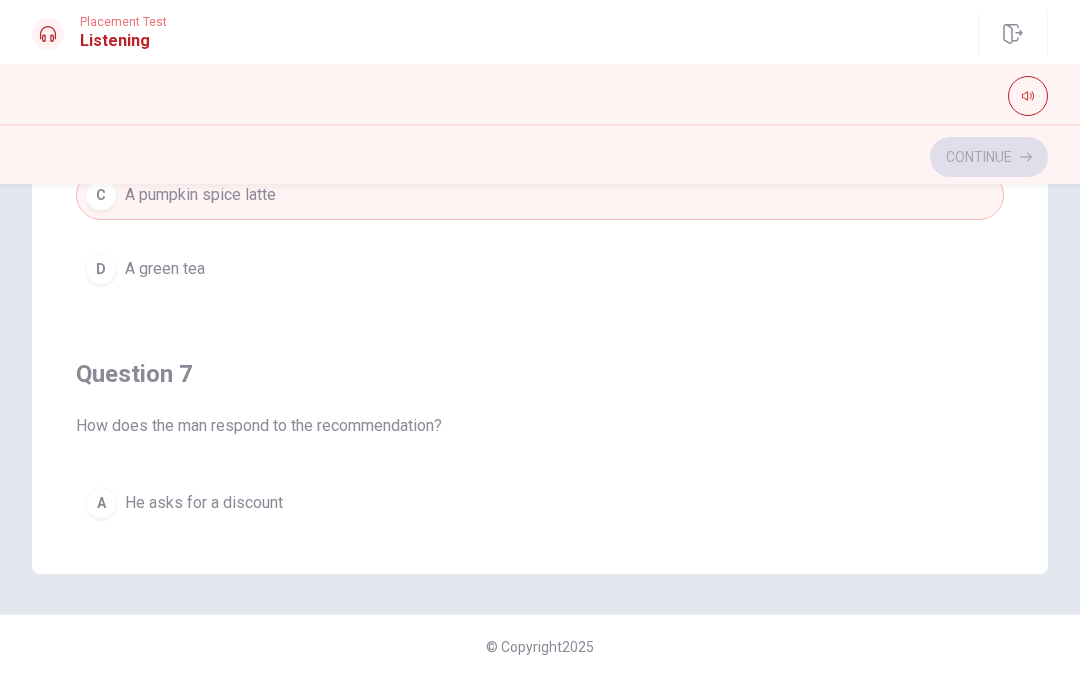 scroll, scrollTop: 0, scrollLeft: 0, axis: both 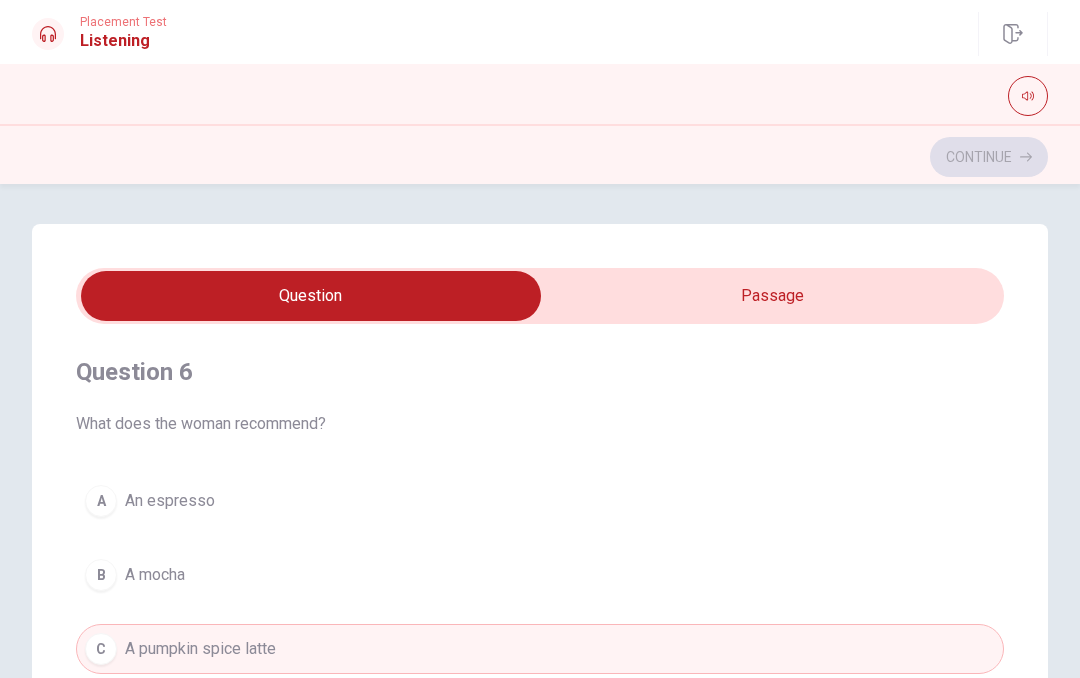 click at bounding box center (311, 296) 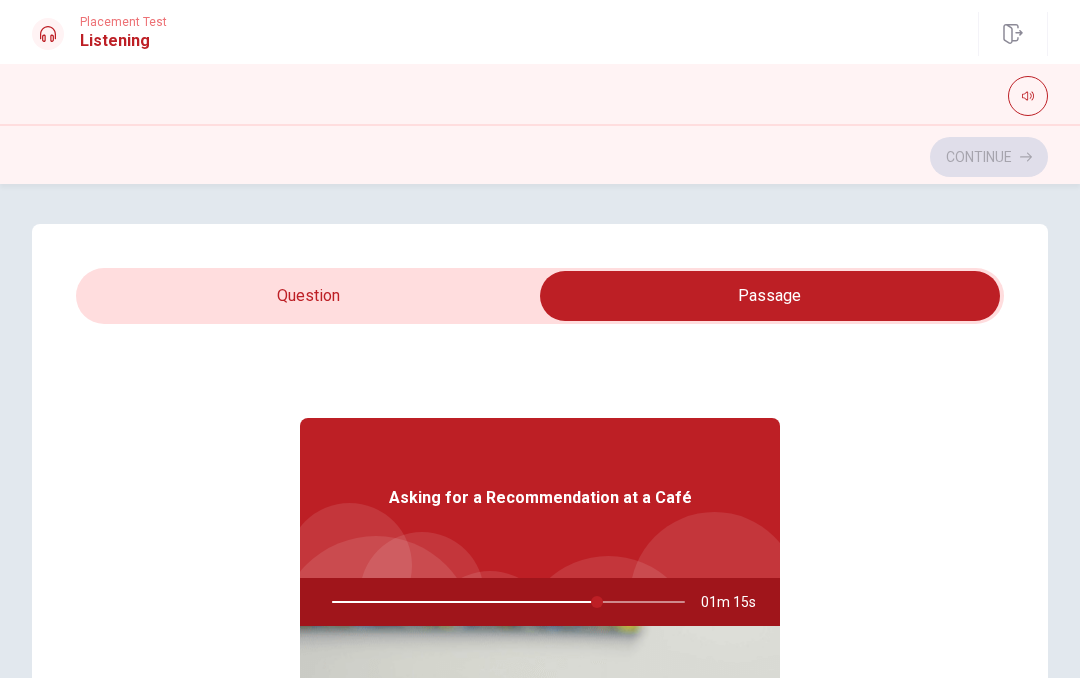type on "75" 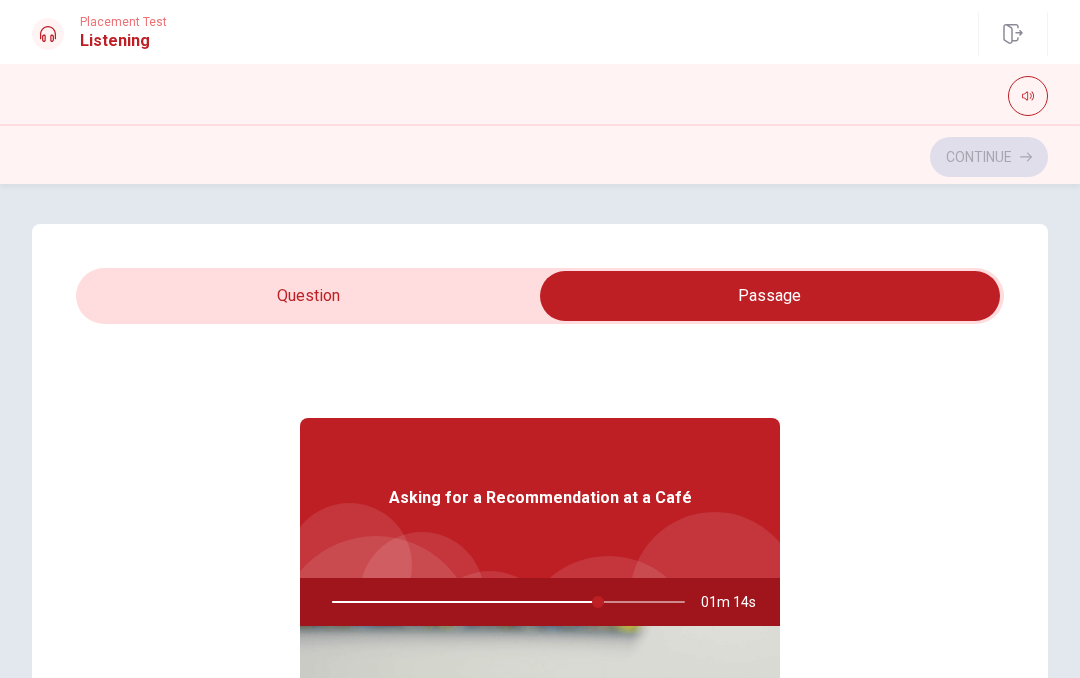click at bounding box center [770, 296] 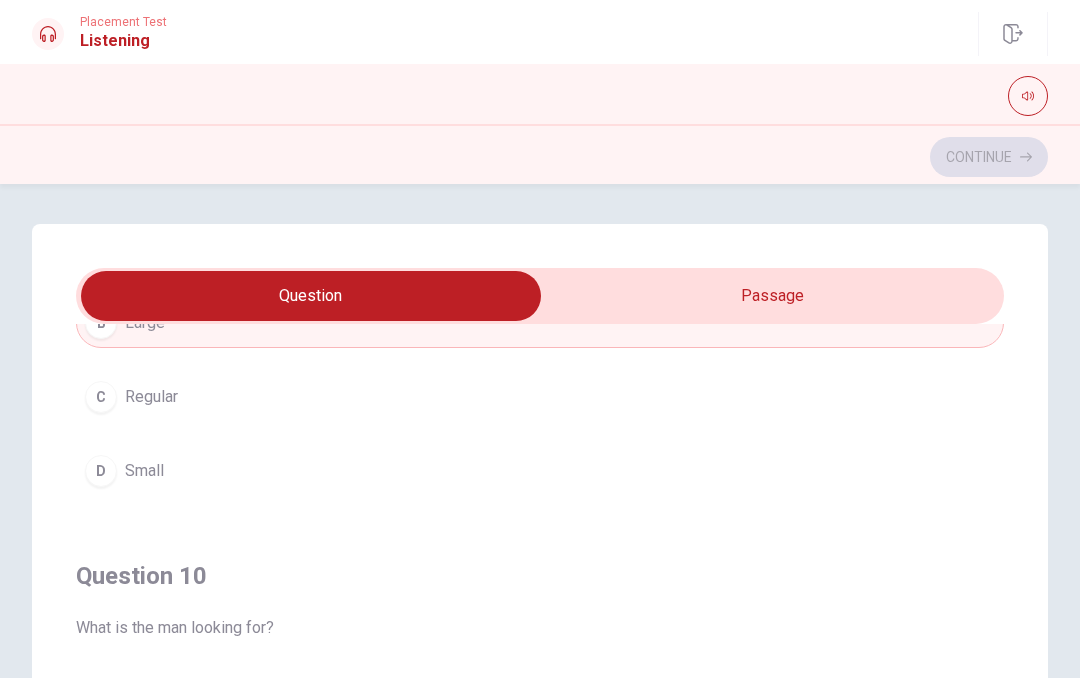 scroll, scrollTop: 1620, scrollLeft: 0, axis: vertical 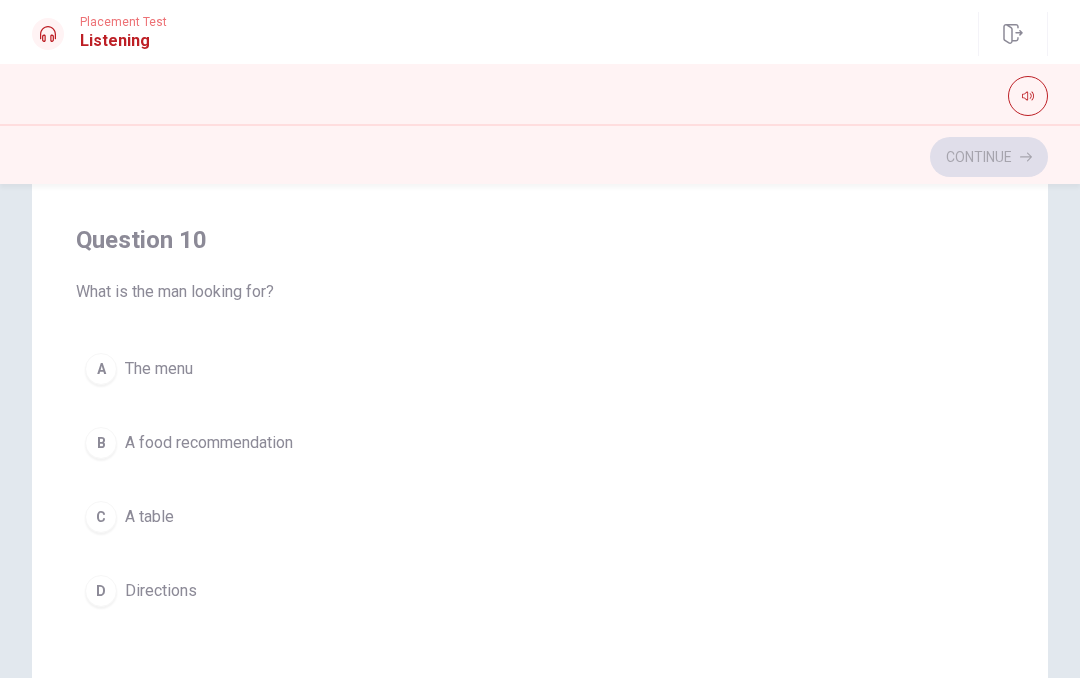 click on "Directions" at bounding box center (161, 591) 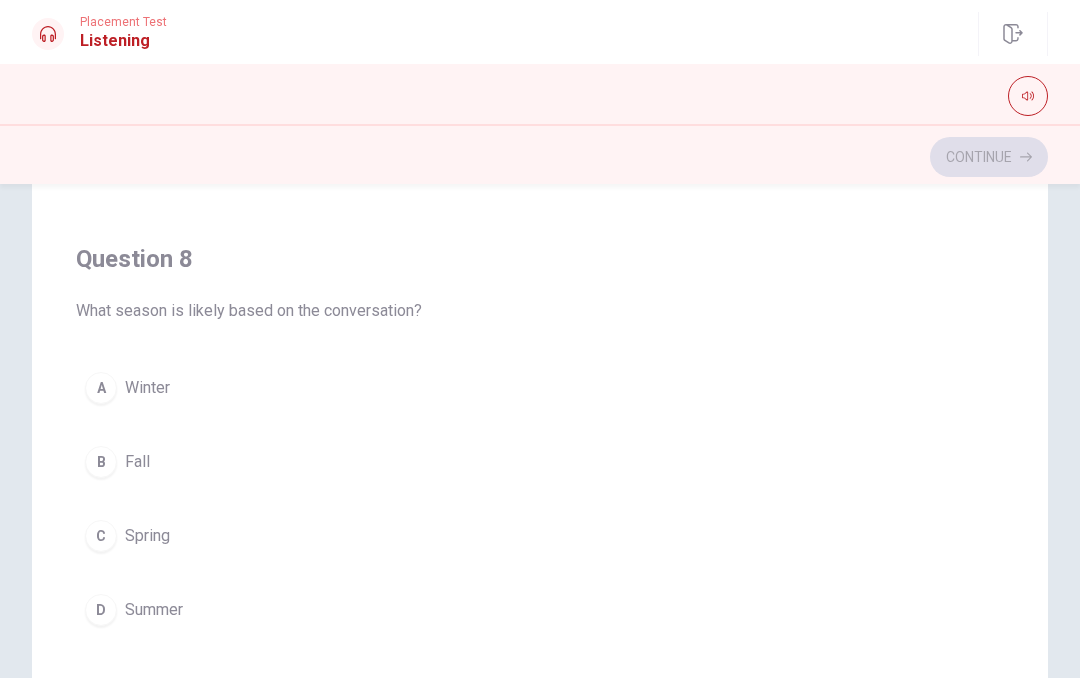 scroll, scrollTop: 687, scrollLeft: 0, axis: vertical 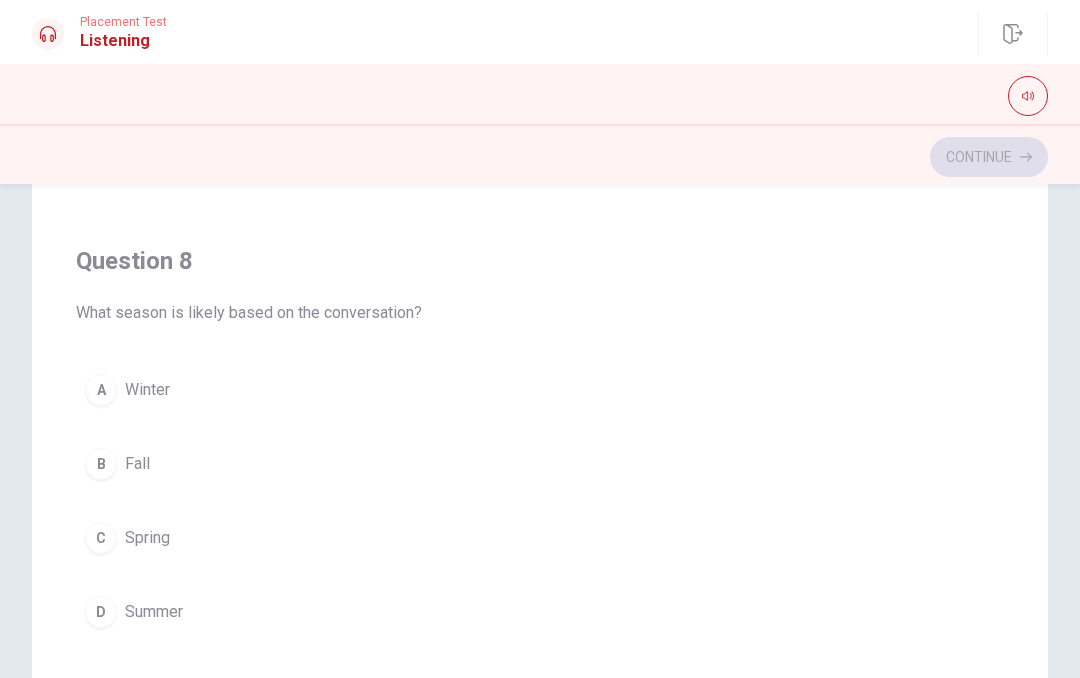 click on "A Winter" at bounding box center [540, 390] 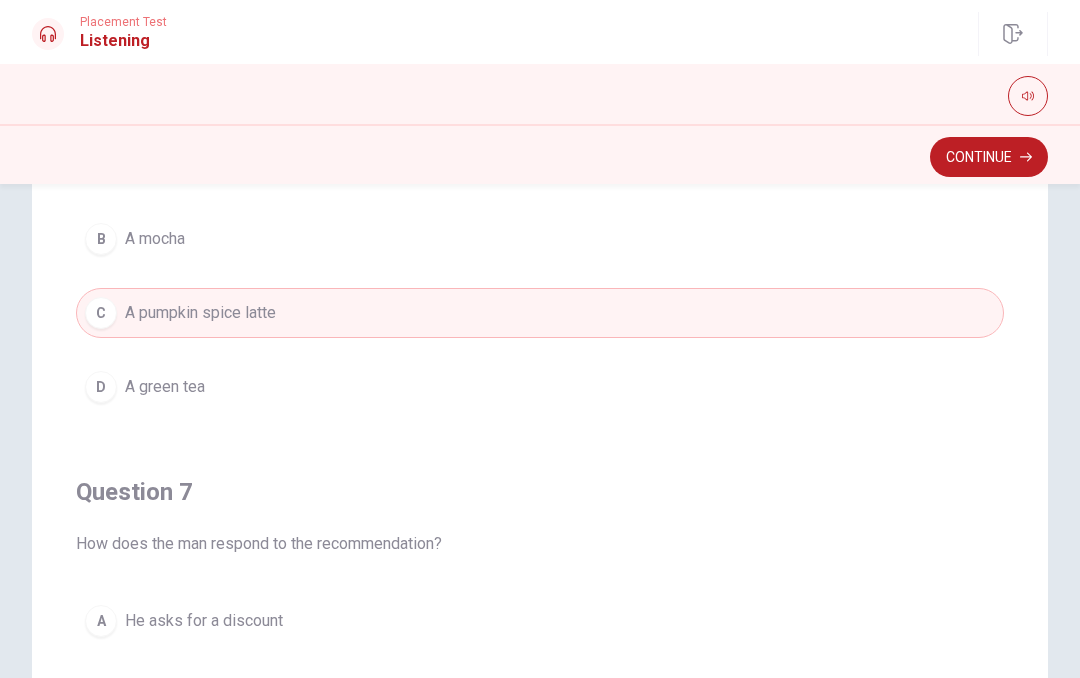 scroll, scrollTop: 0, scrollLeft: 0, axis: both 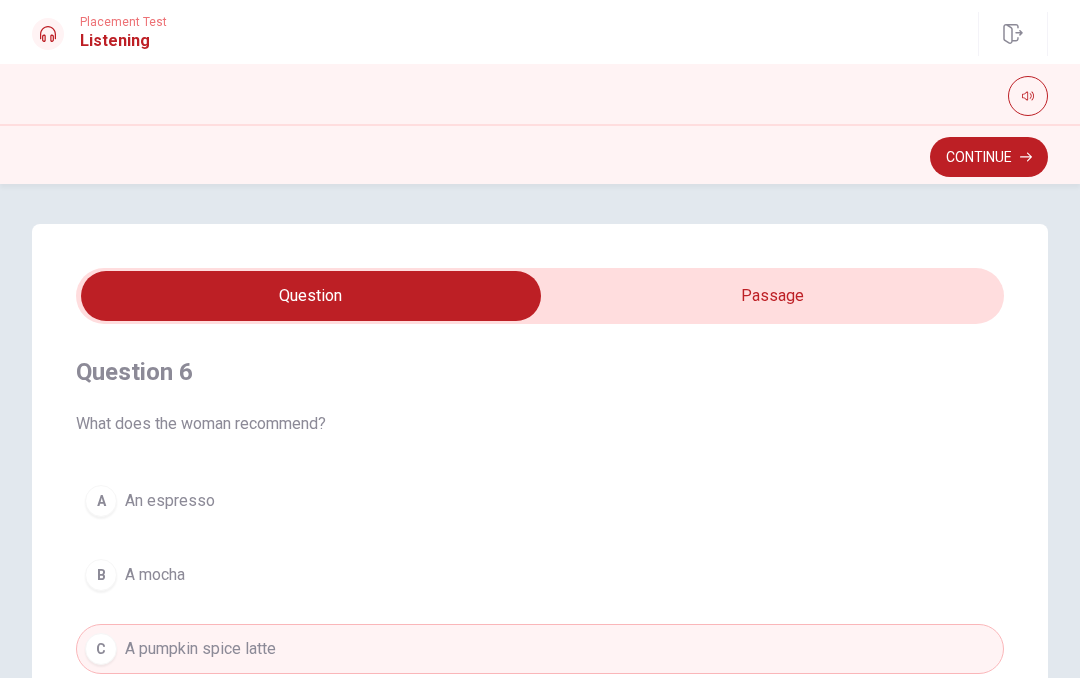 type on "86" 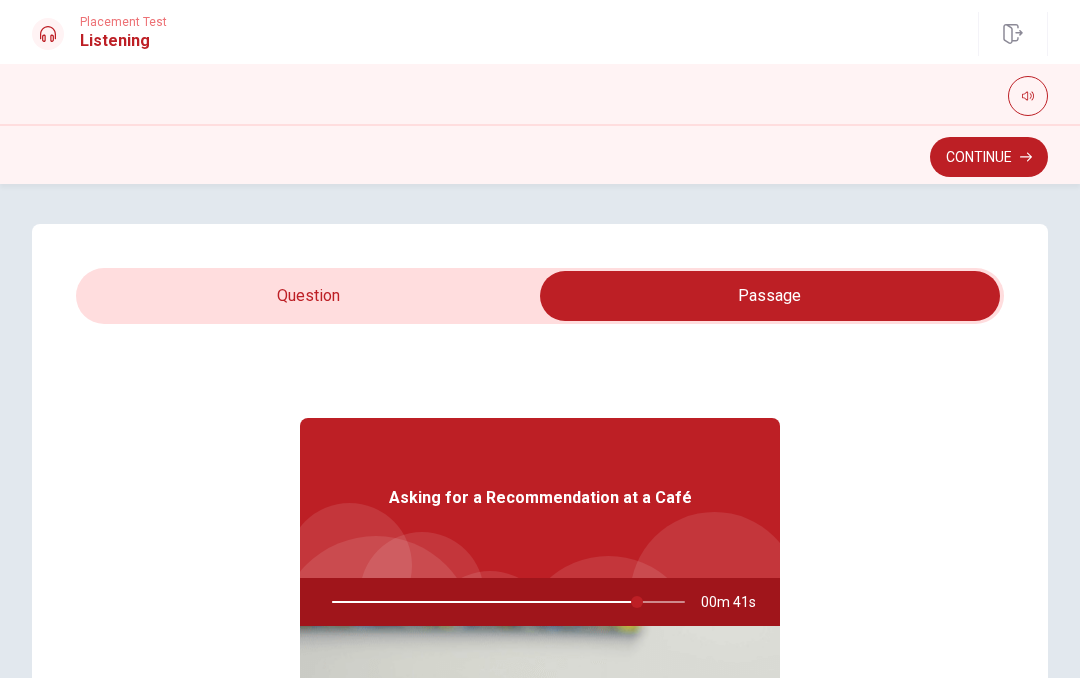 click on "Continue" at bounding box center (989, 157) 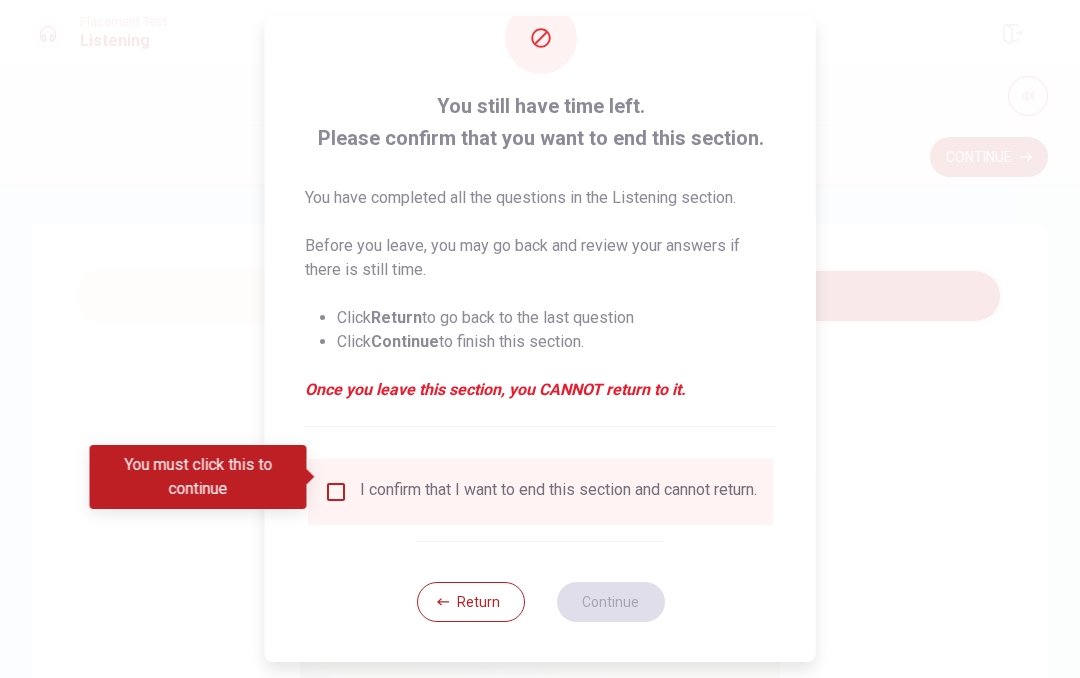 scroll, scrollTop: 68, scrollLeft: 0, axis: vertical 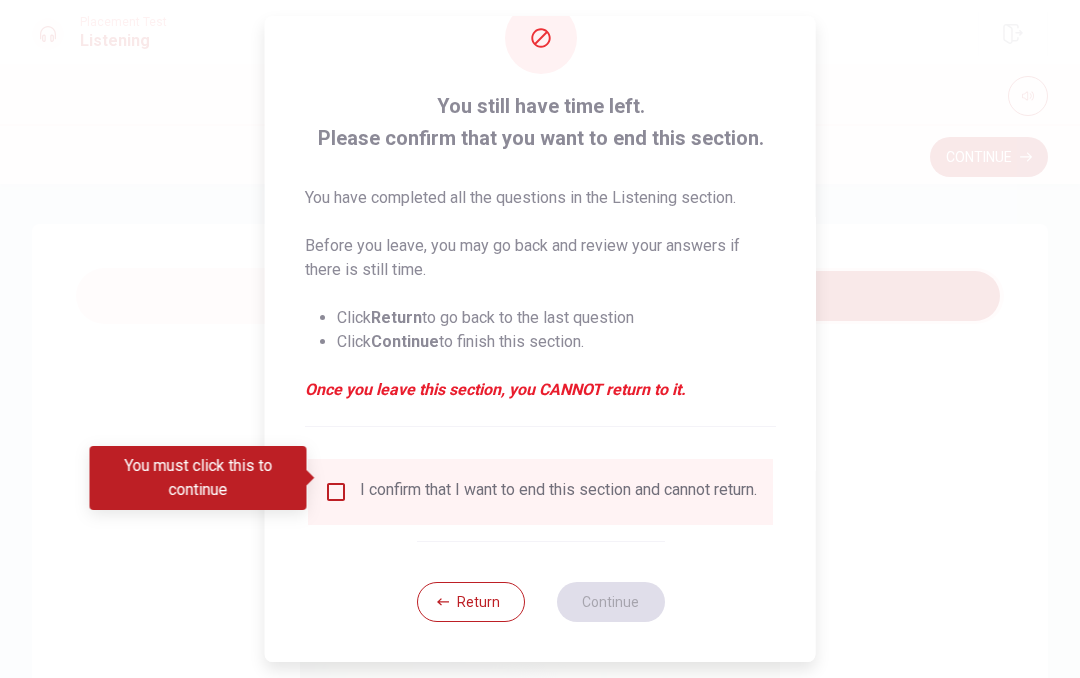 click at bounding box center (336, 492) 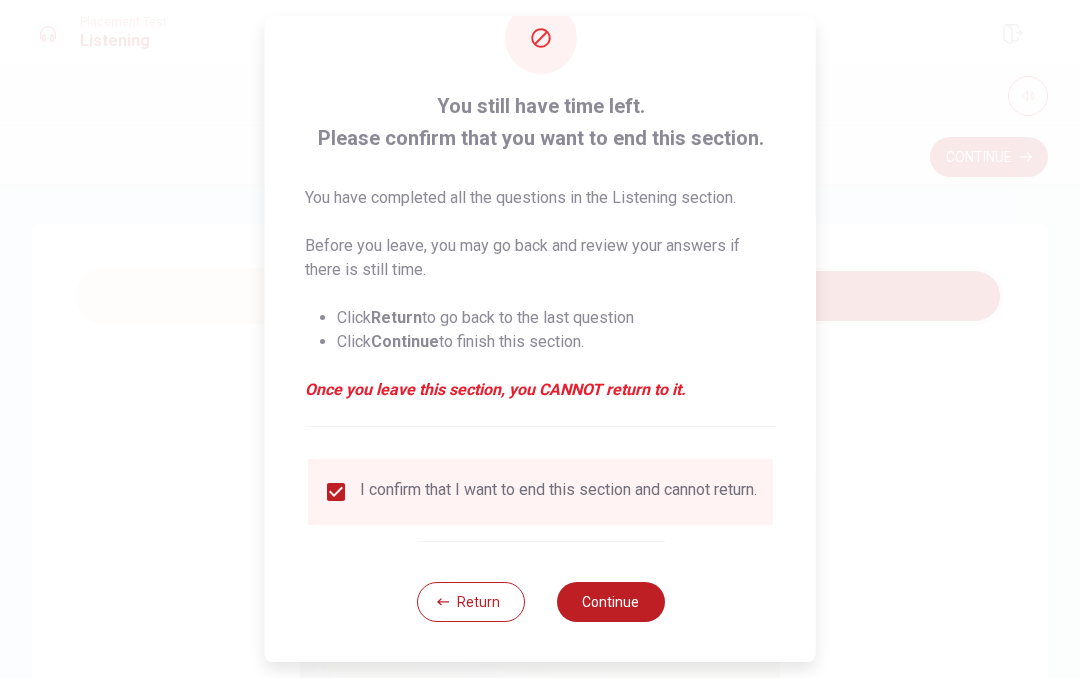 click on "Continue" at bounding box center [610, 602] 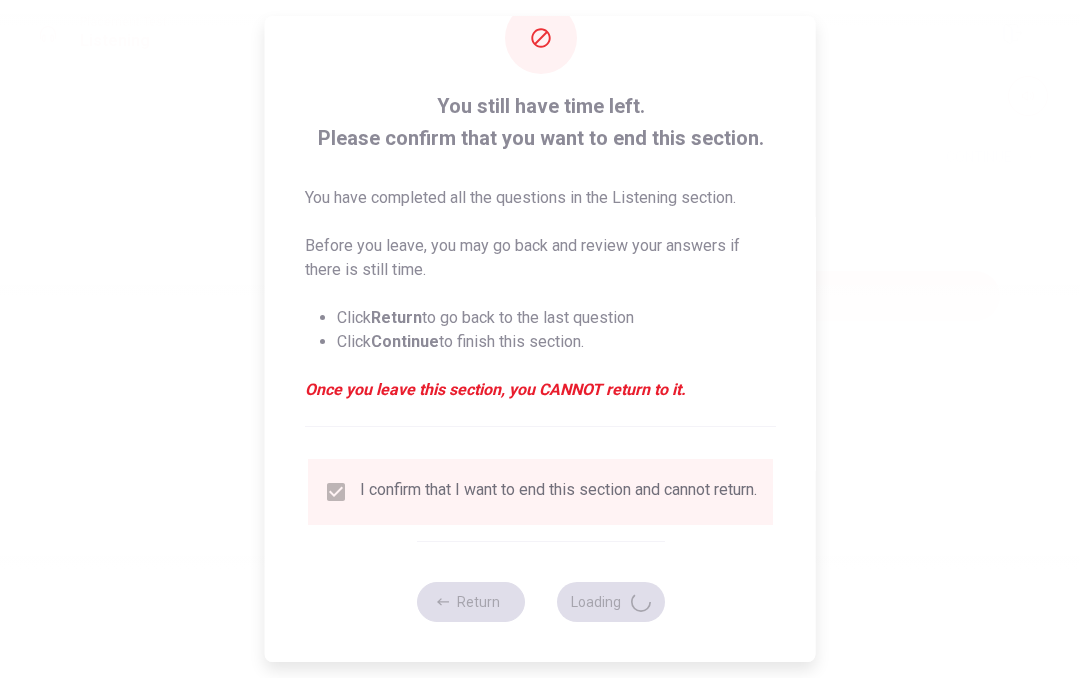 type on "89" 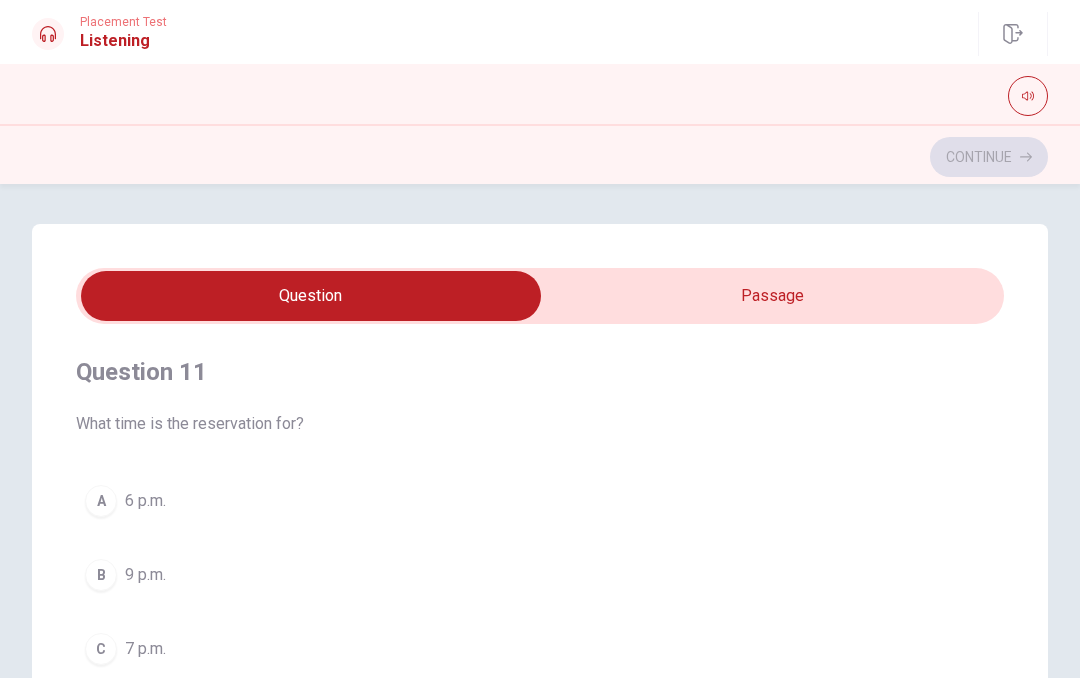 scroll, scrollTop: 0, scrollLeft: 0, axis: both 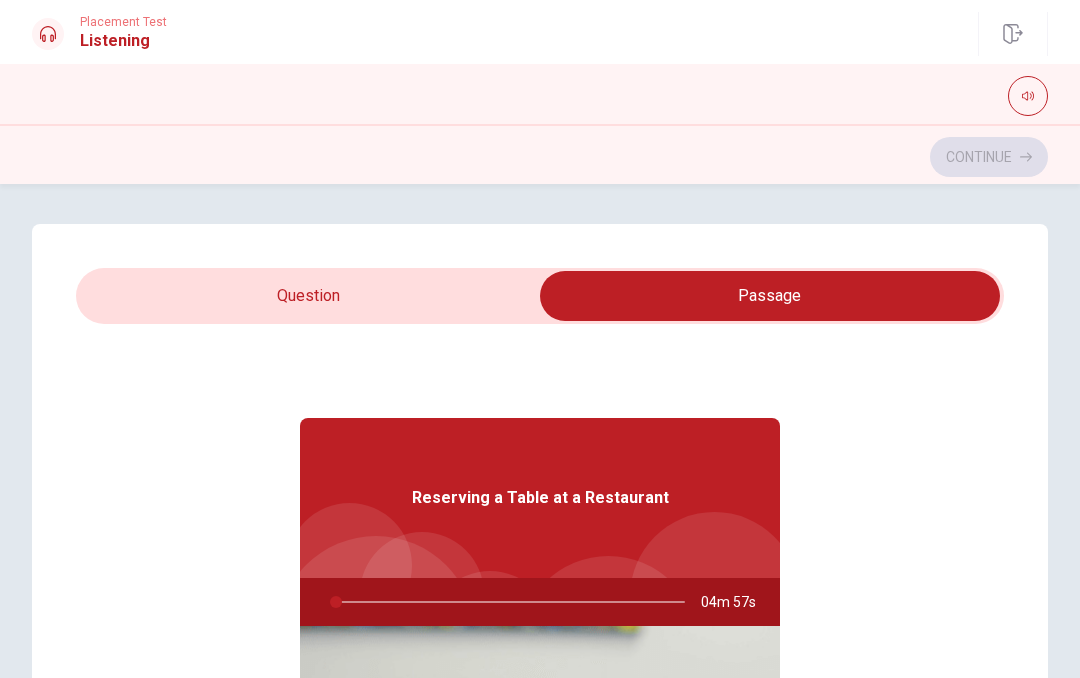 click at bounding box center [770, 296] 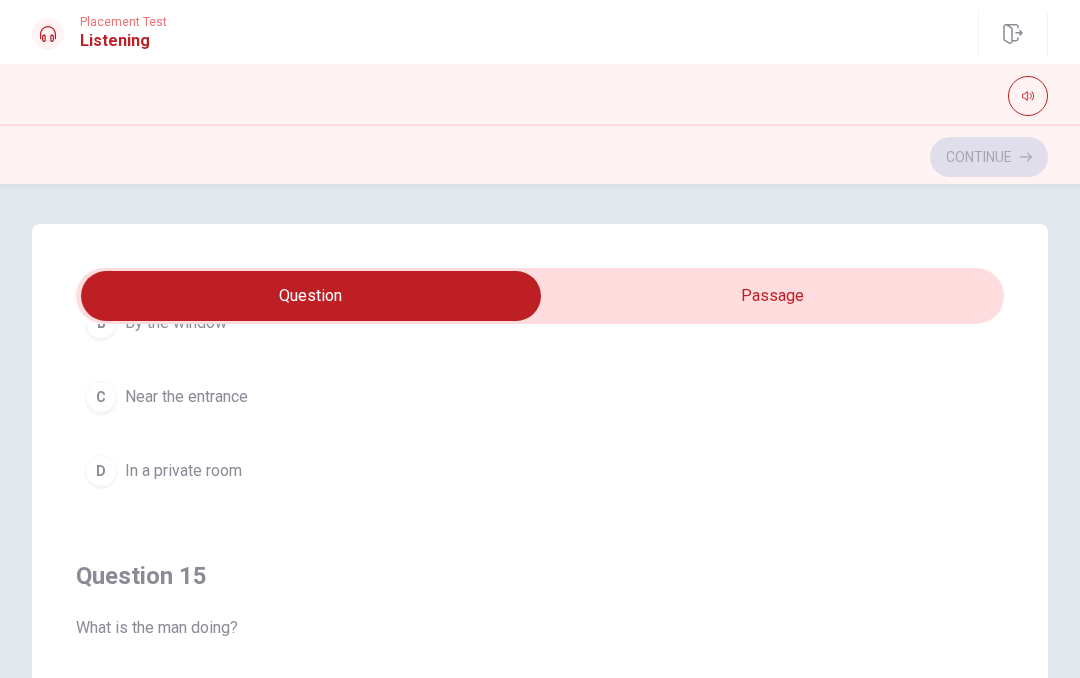 scroll, scrollTop: 1620, scrollLeft: 0, axis: vertical 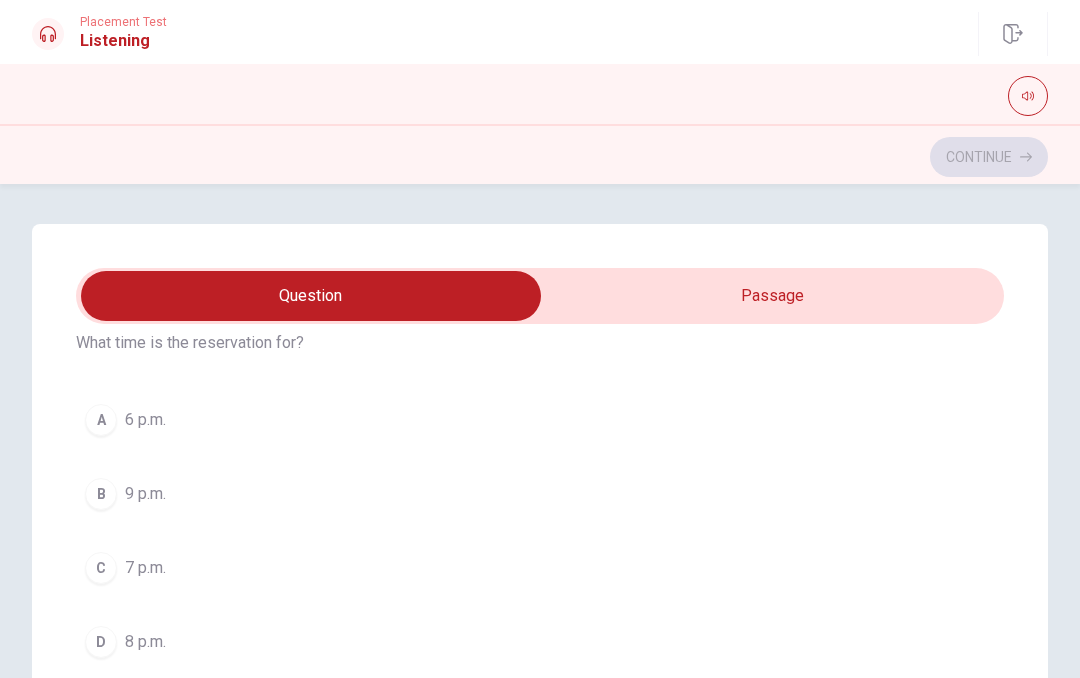 click on "B" at bounding box center (101, 494) 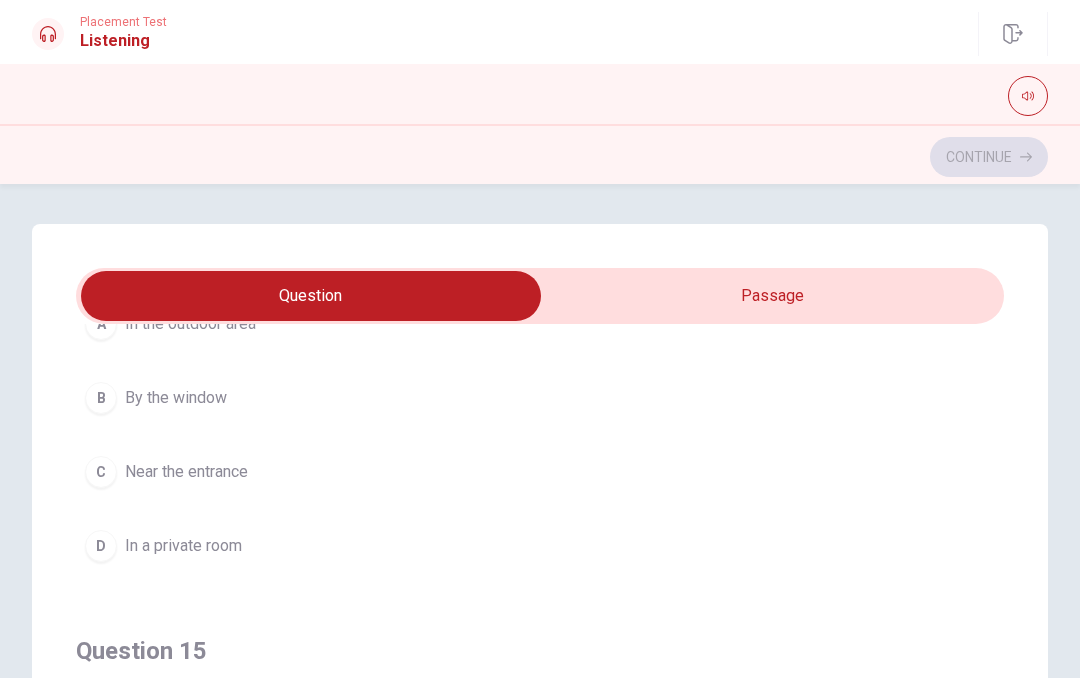 scroll, scrollTop: 1544, scrollLeft: 0, axis: vertical 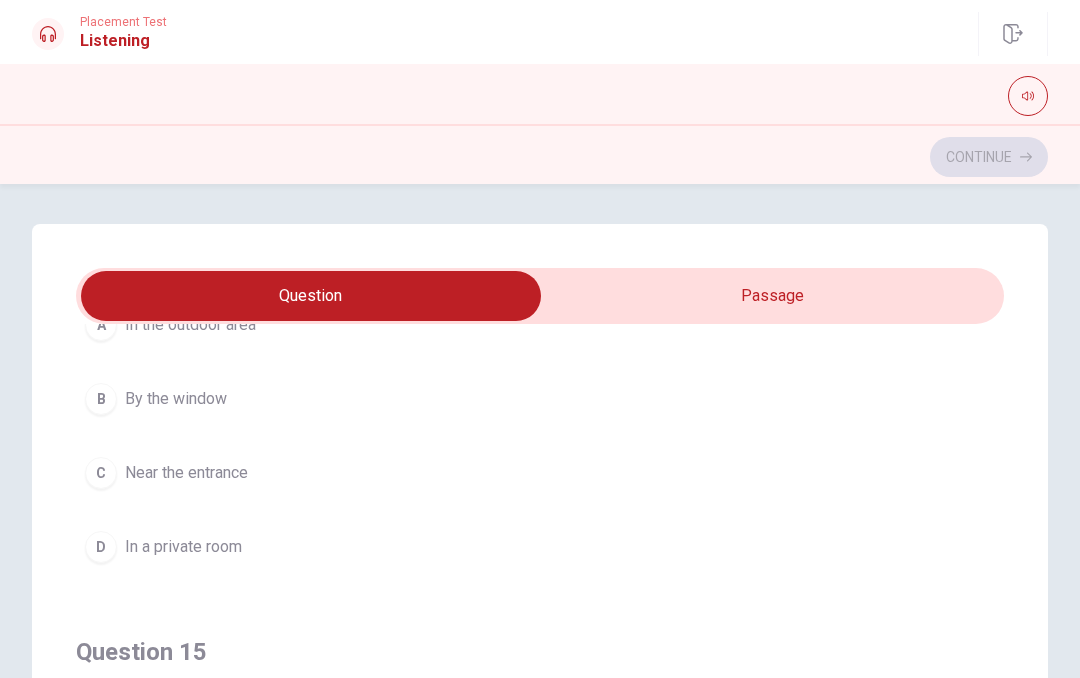 click on "B By the window" at bounding box center (540, 399) 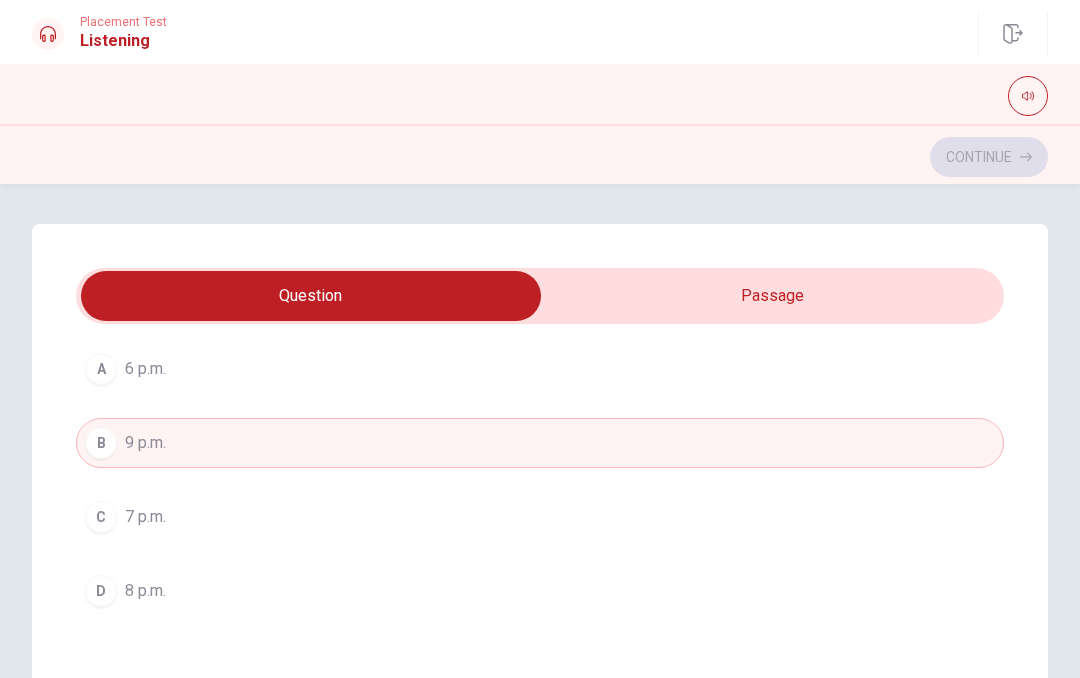 scroll, scrollTop: 88, scrollLeft: 0, axis: vertical 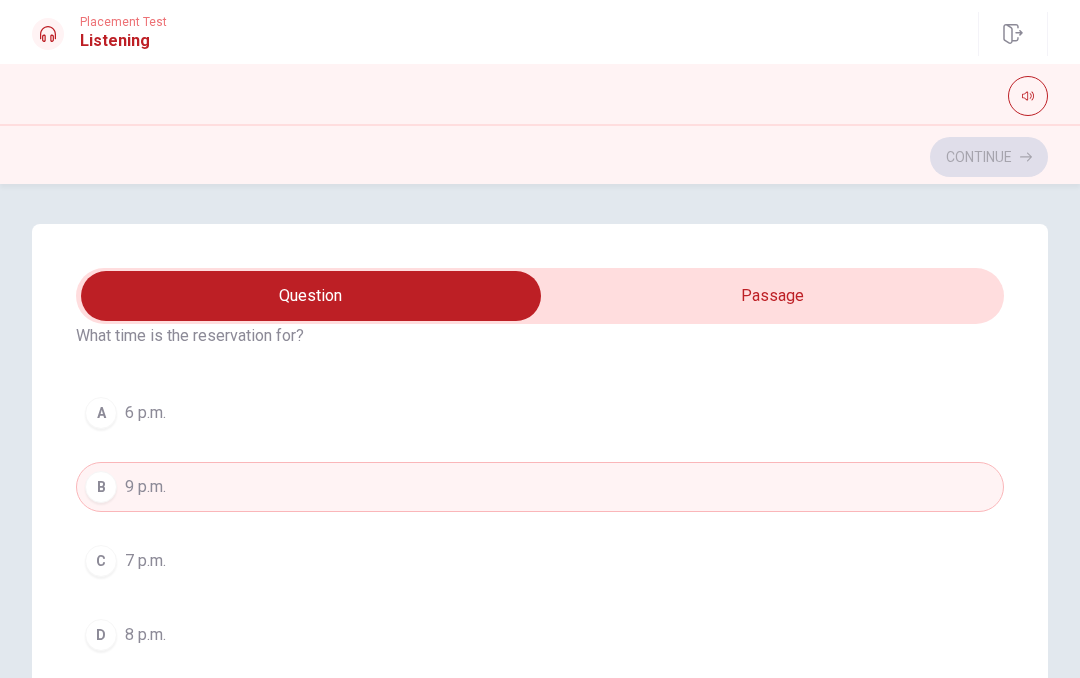 type on "37" 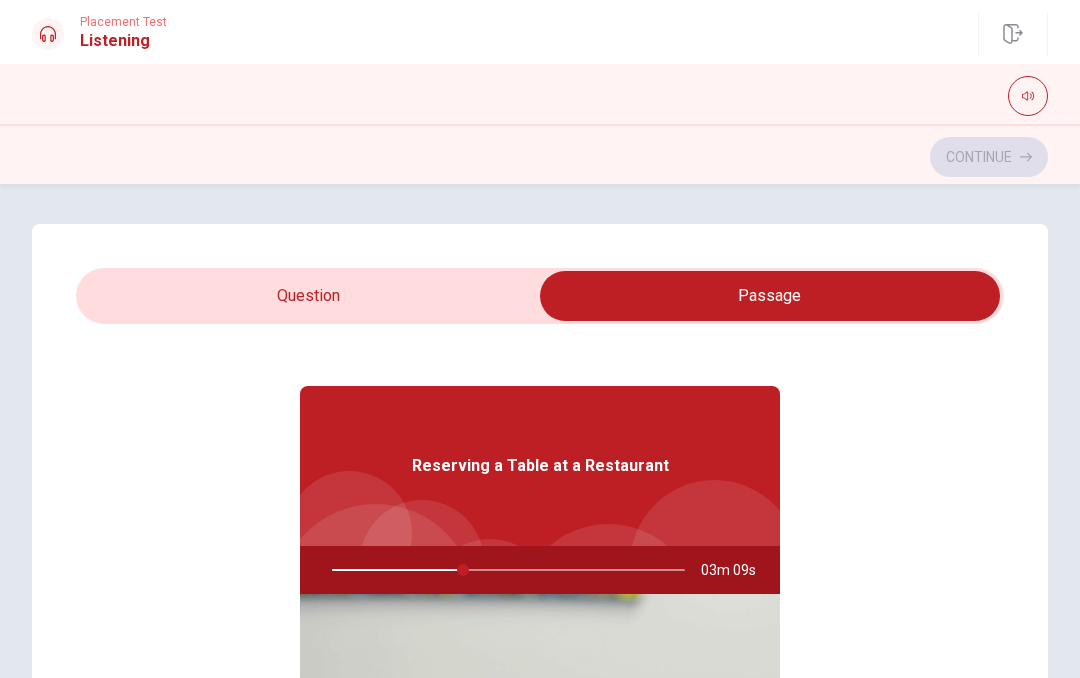 type on "37" 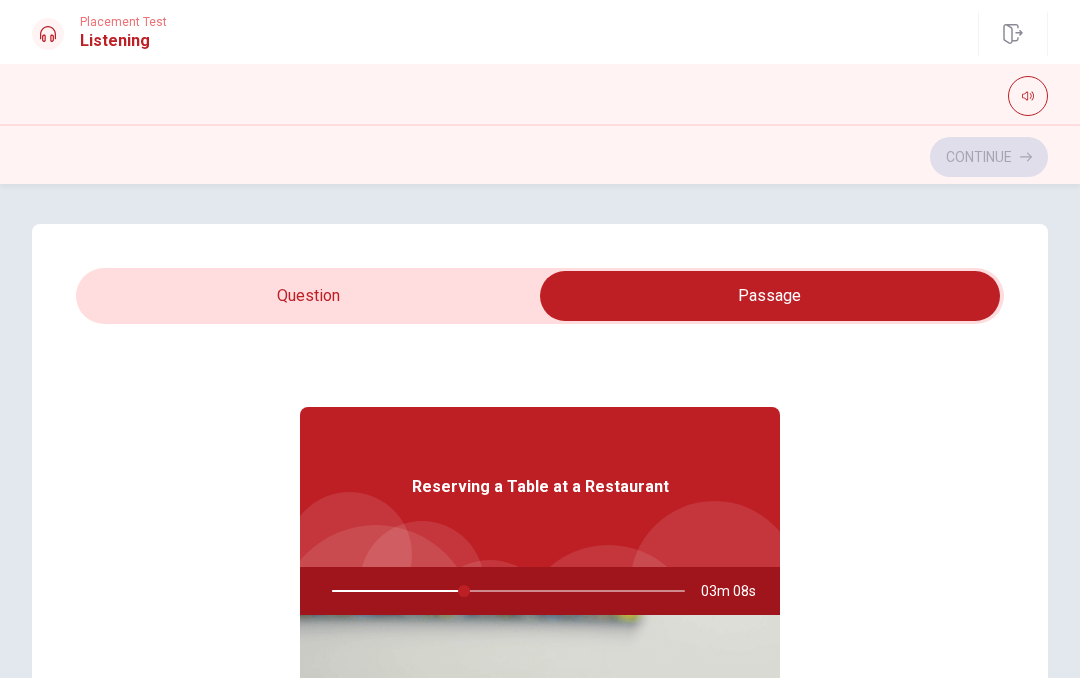 click on "Reserving a Table at a Restaurant" at bounding box center (540, 487) 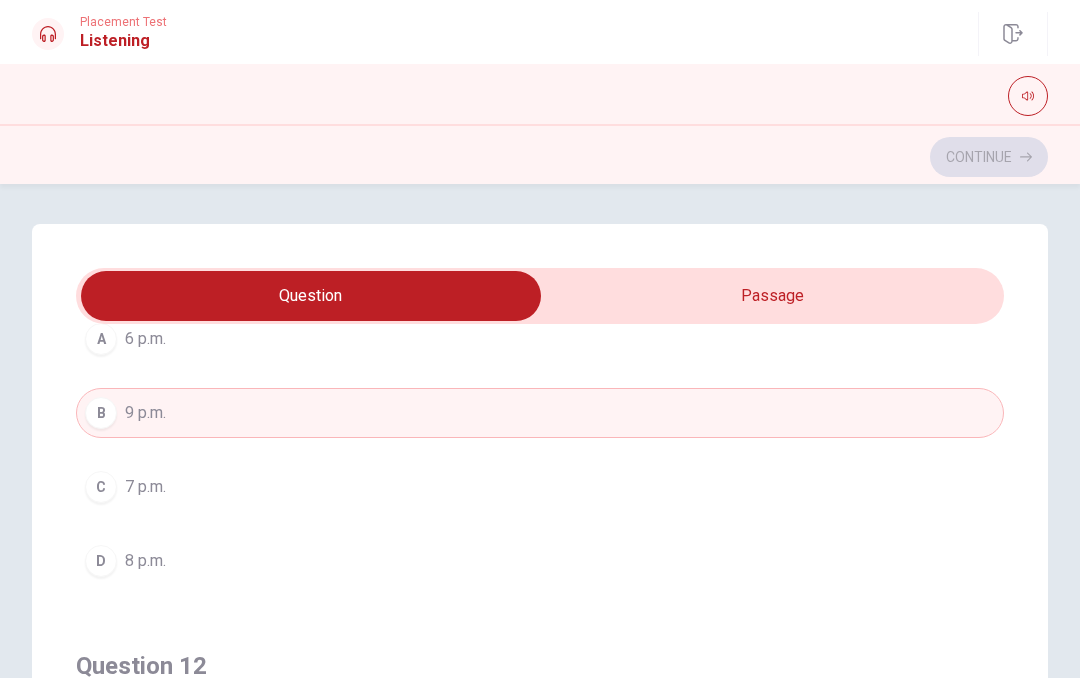 scroll, scrollTop: 106, scrollLeft: 0, axis: vertical 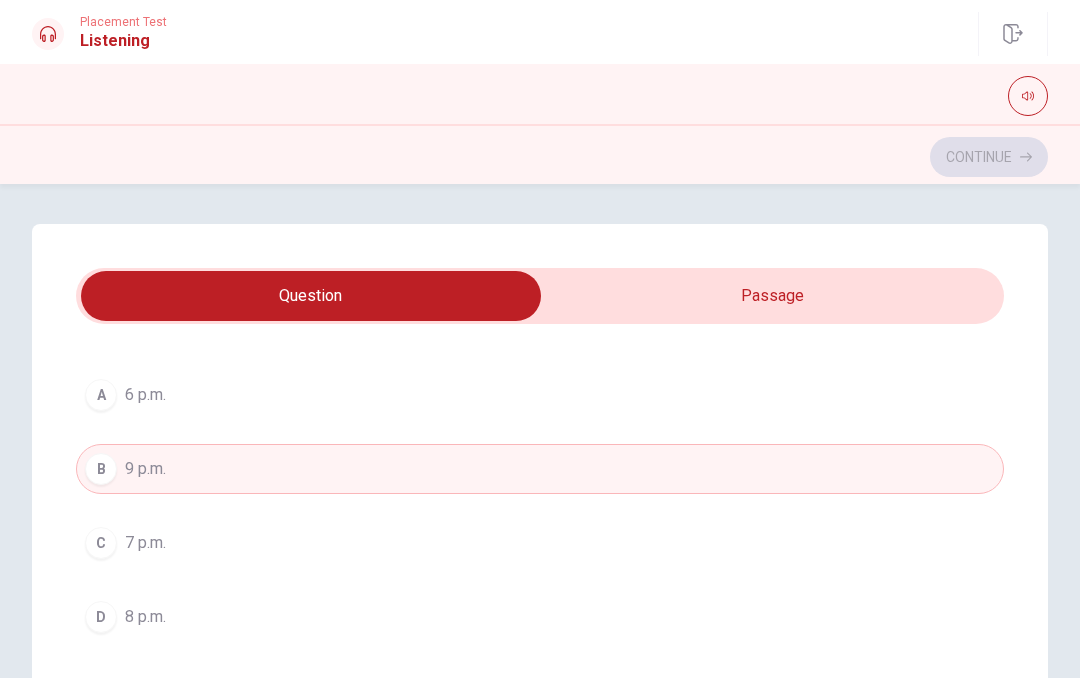 click on "C 7 p.m." at bounding box center (540, 543) 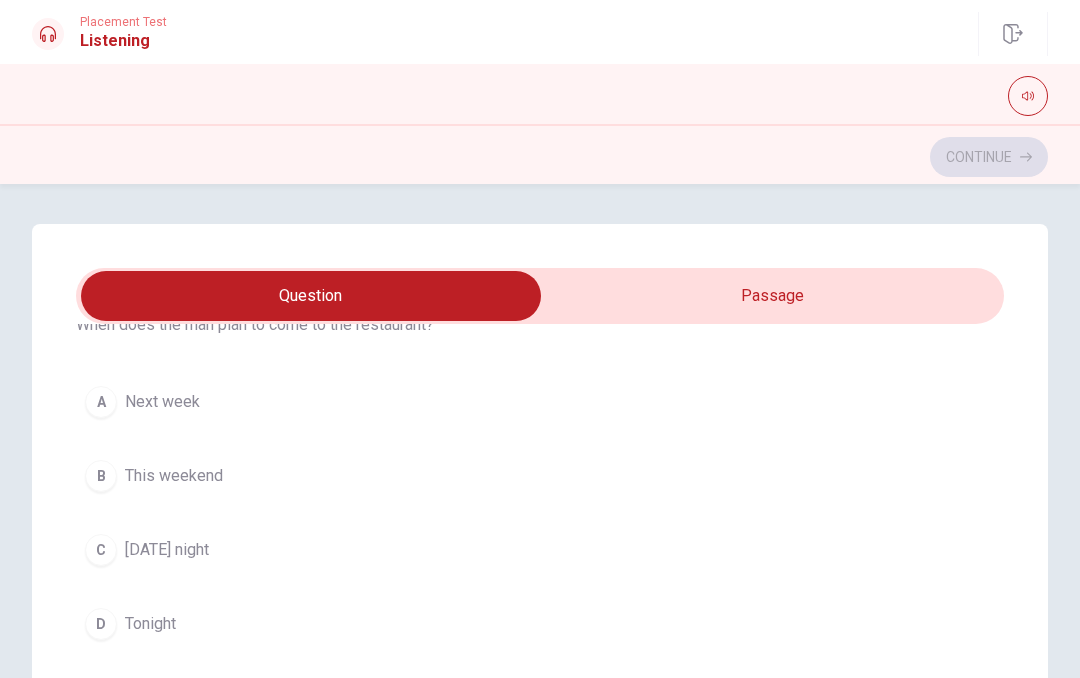 click on "A Next week" at bounding box center (540, 402) 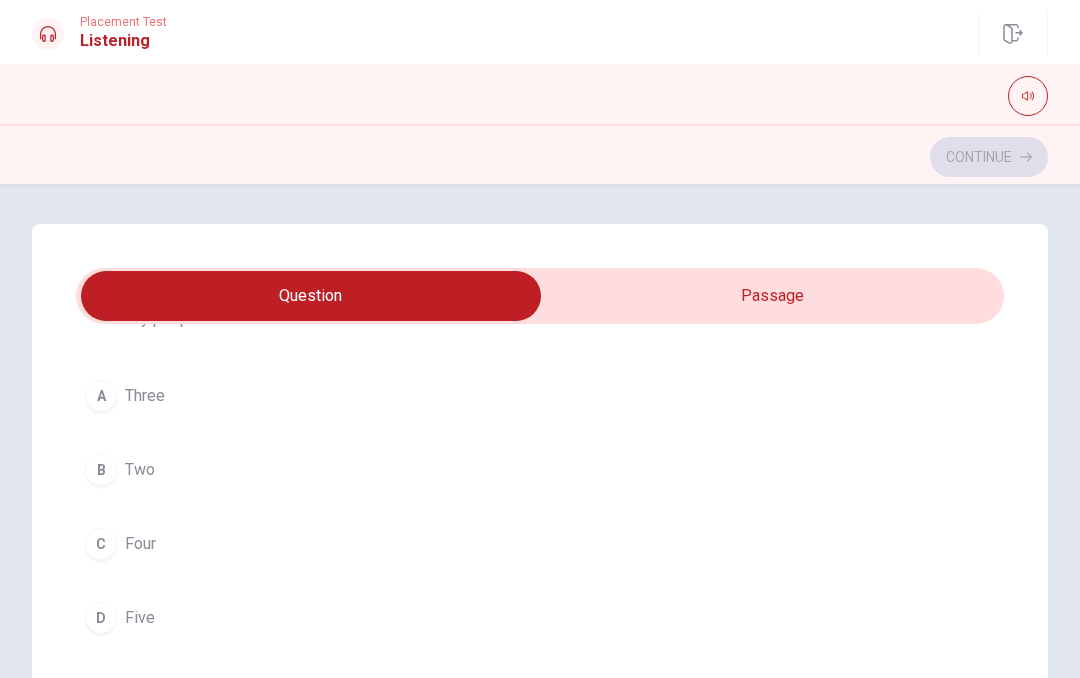 scroll, scrollTop: 1019, scrollLeft: 0, axis: vertical 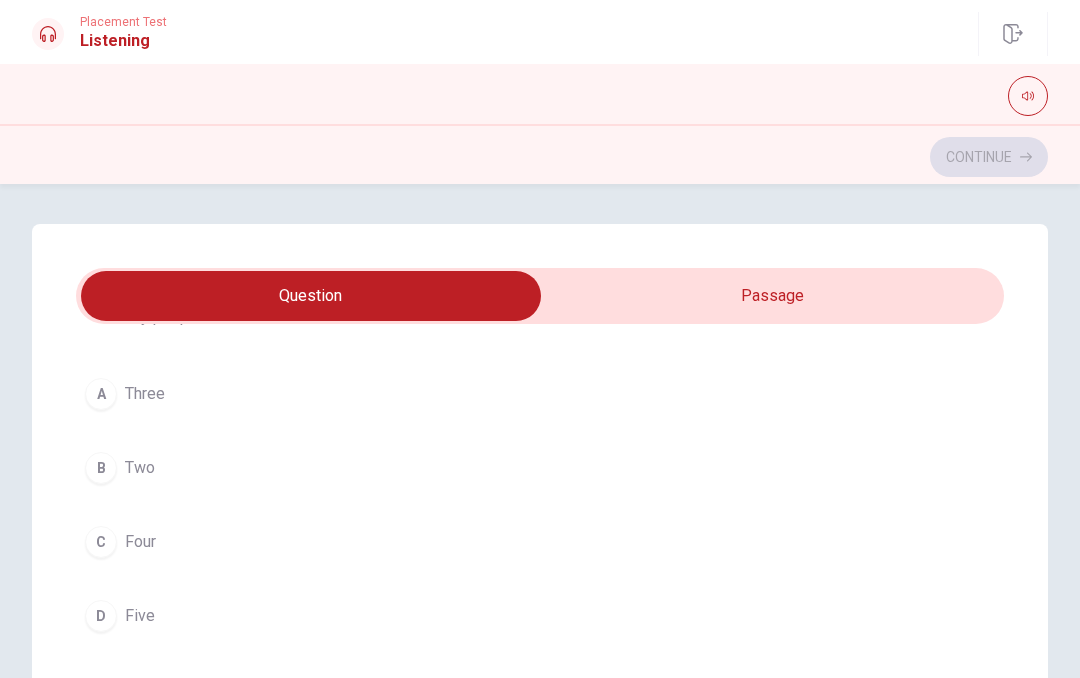 click on "Four" at bounding box center (140, 542) 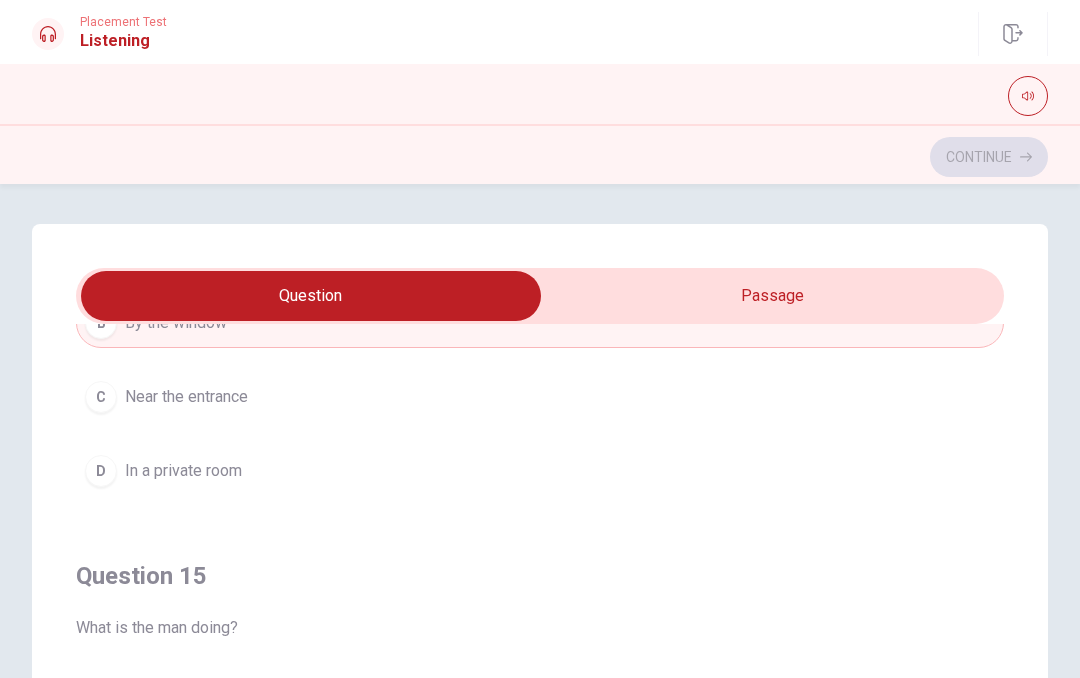 scroll, scrollTop: 1620, scrollLeft: 0, axis: vertical 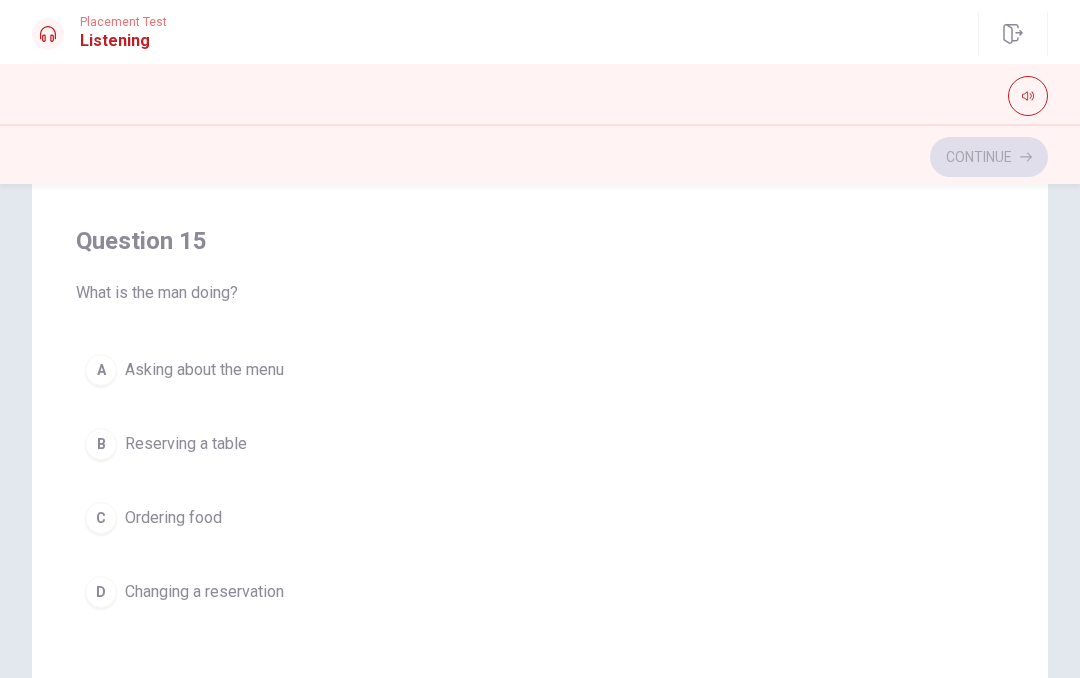 click on "A Asking about the menu B Reserving a table C Ordering food D Changing a reservation" at bounding box center (540, 481) 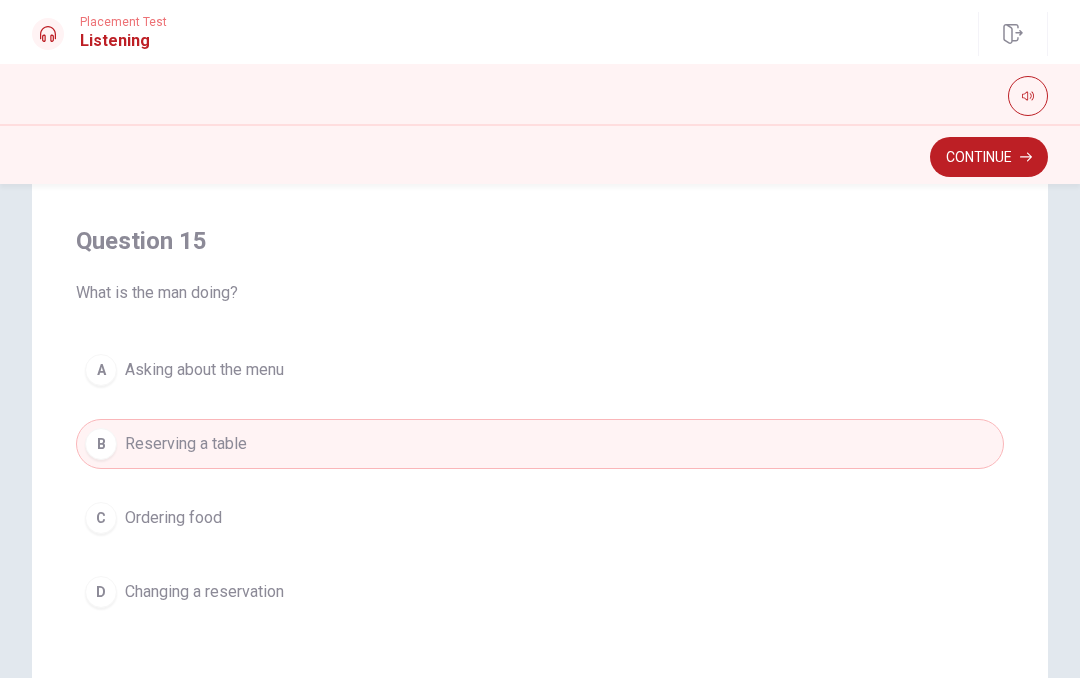 click on "Continue" at bounding box center (989, 157) 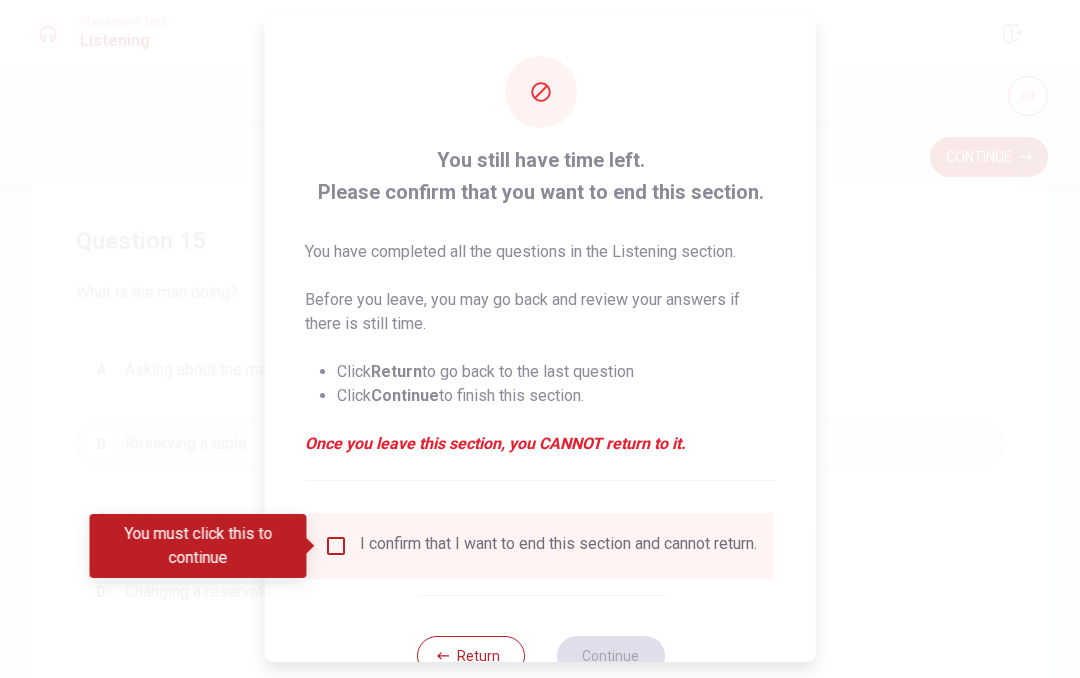click at bounding box center (336, 546) 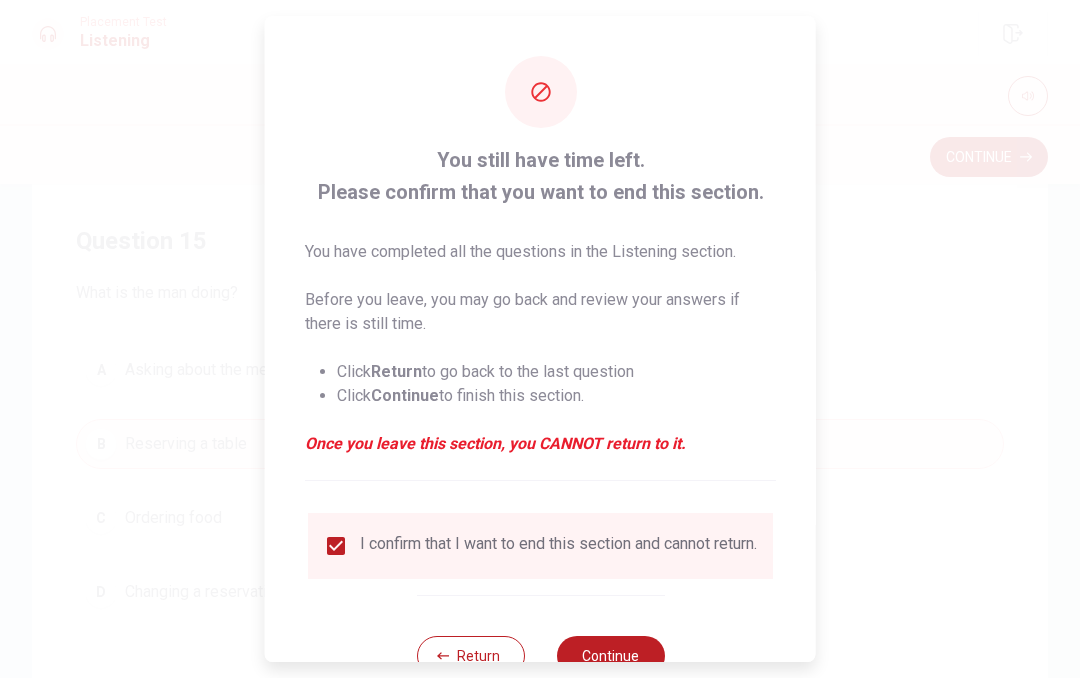 click on "Continue" at bounding box center (610, 656) 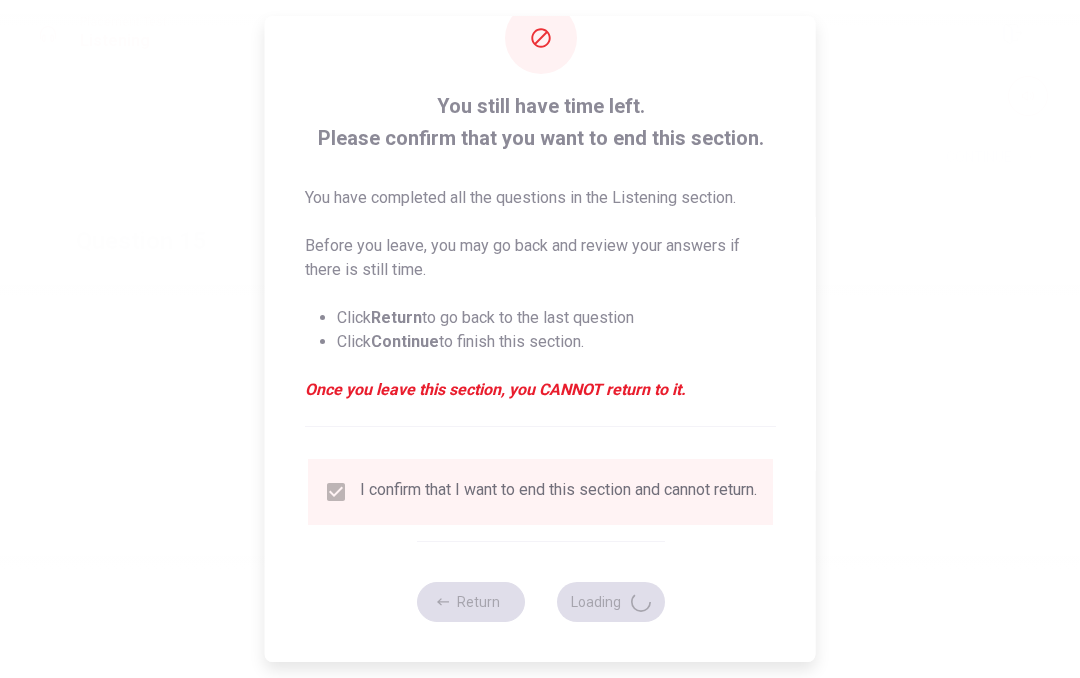 scroll, scrollTop: 0, scrollLeft: 0, axis: both 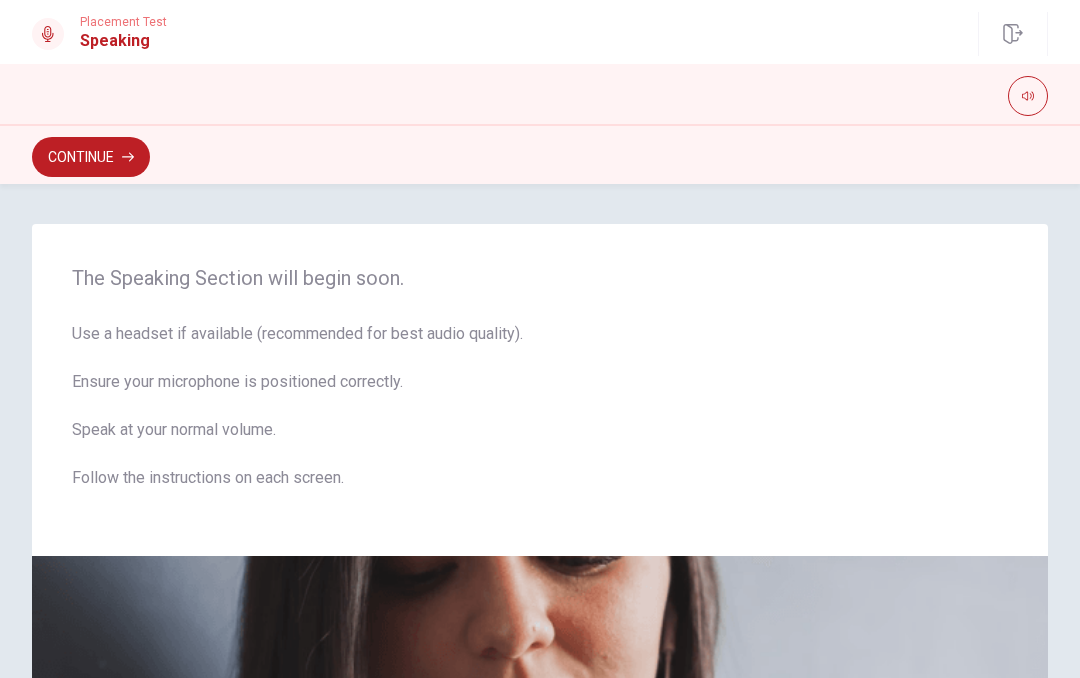 click on "Continue" at bounding box center [91, 157] 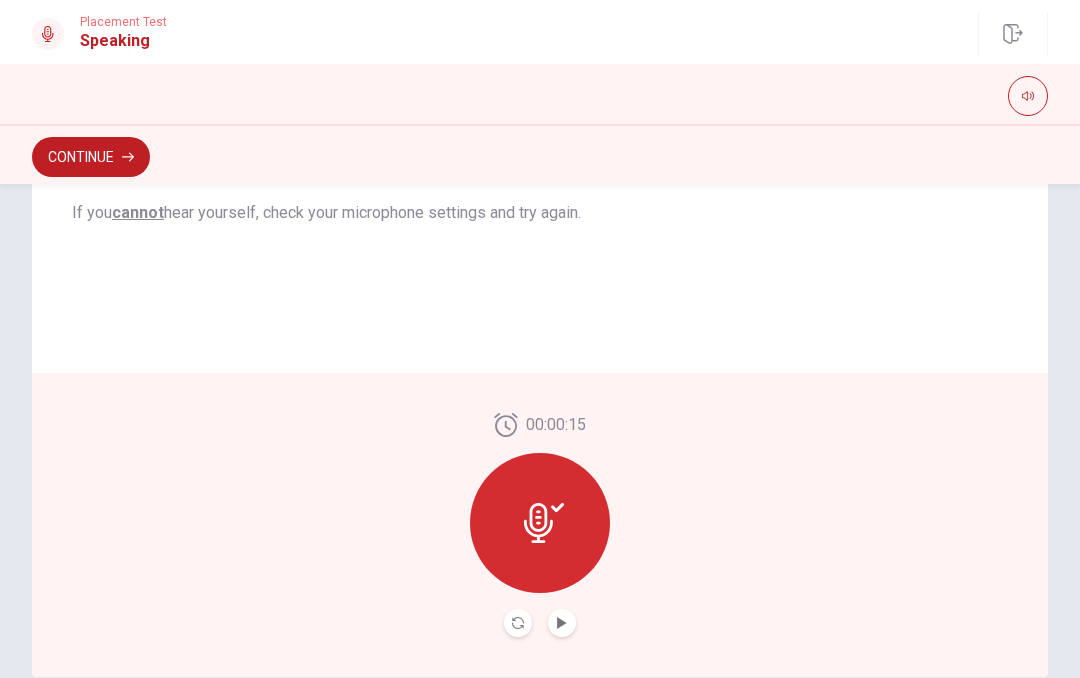 scroll, scrollTop: 482, scrollLeft: 0, axis: vertical 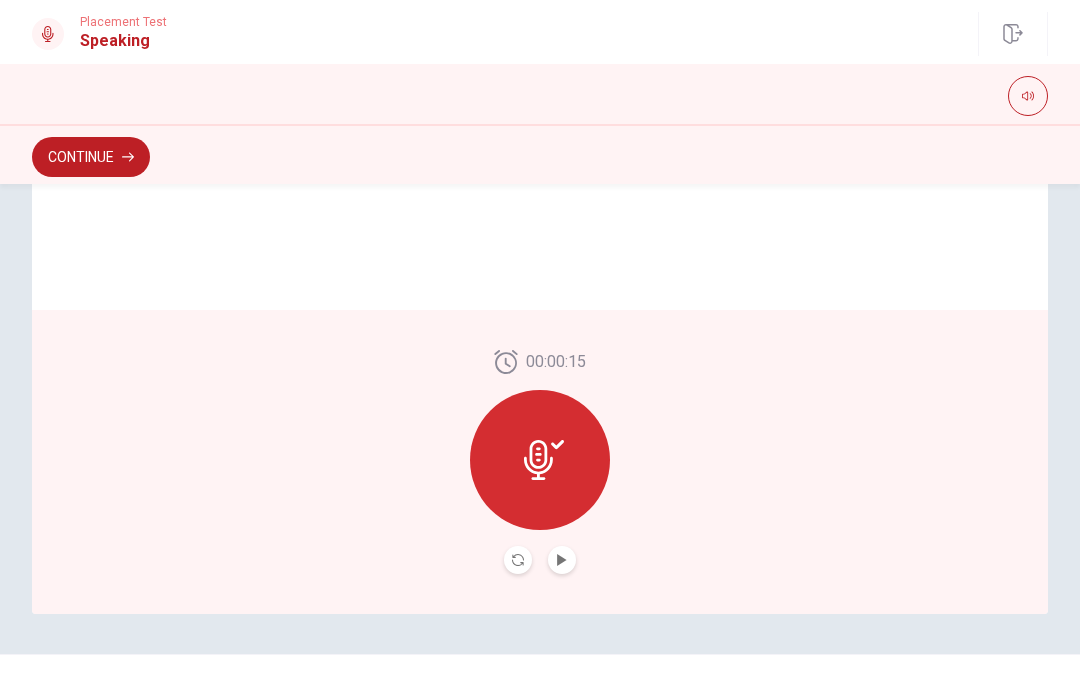 click 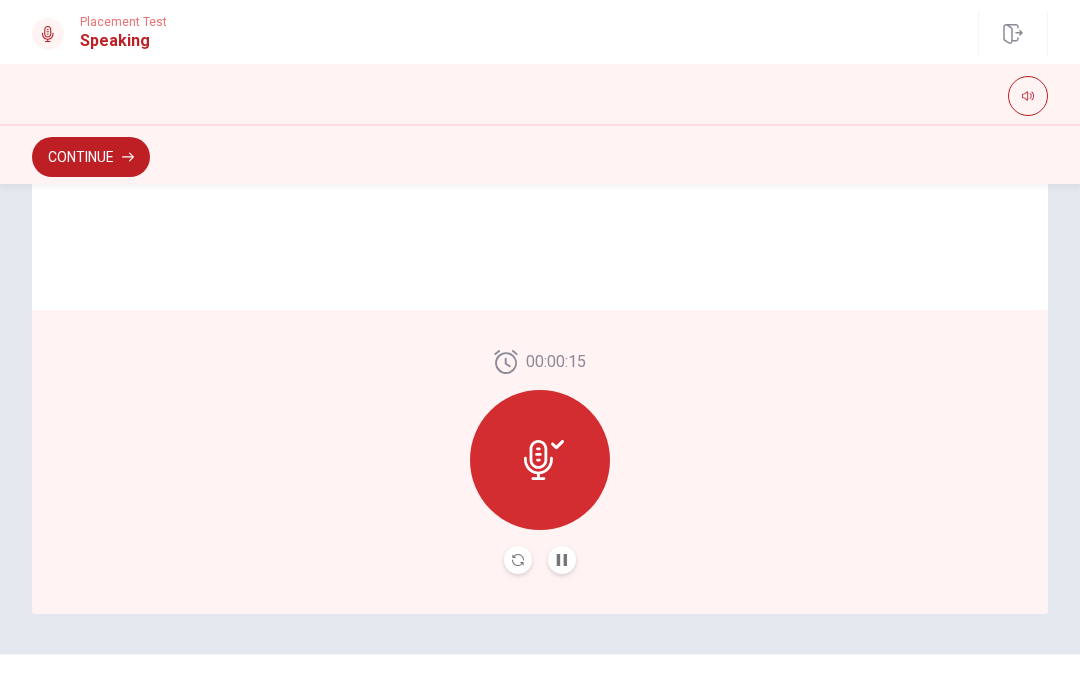 click 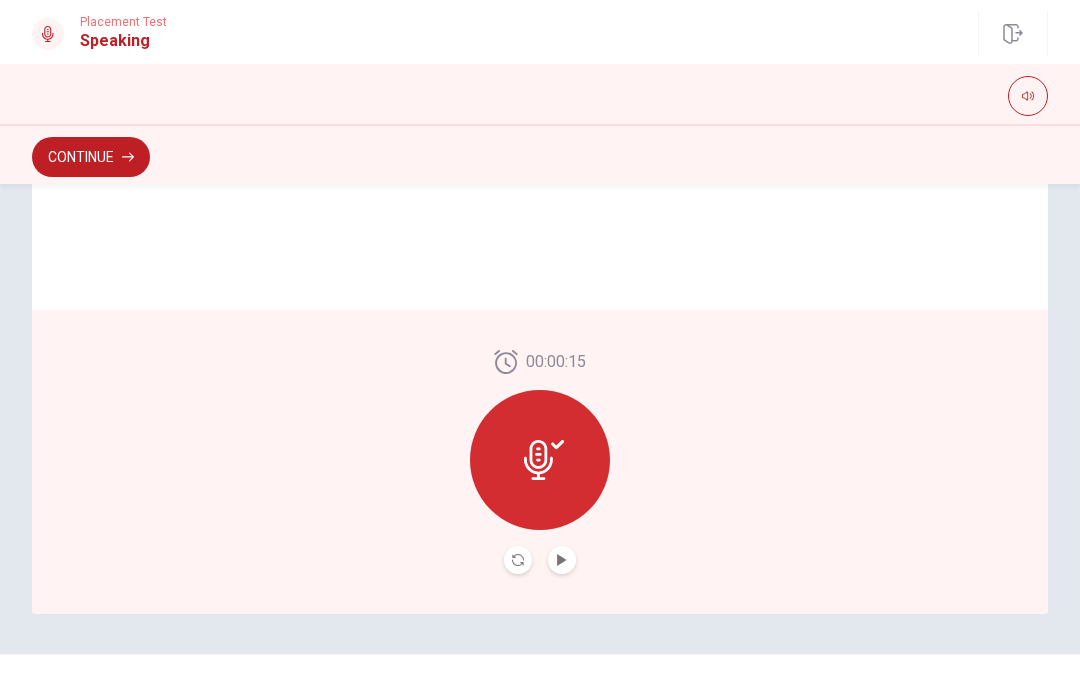 click 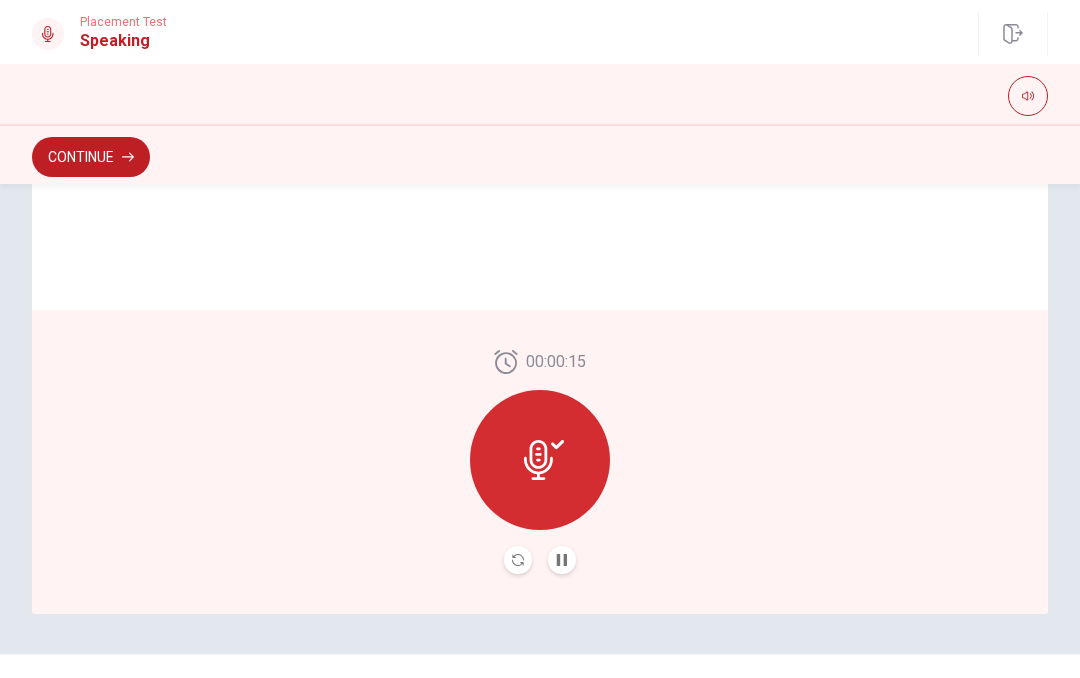click 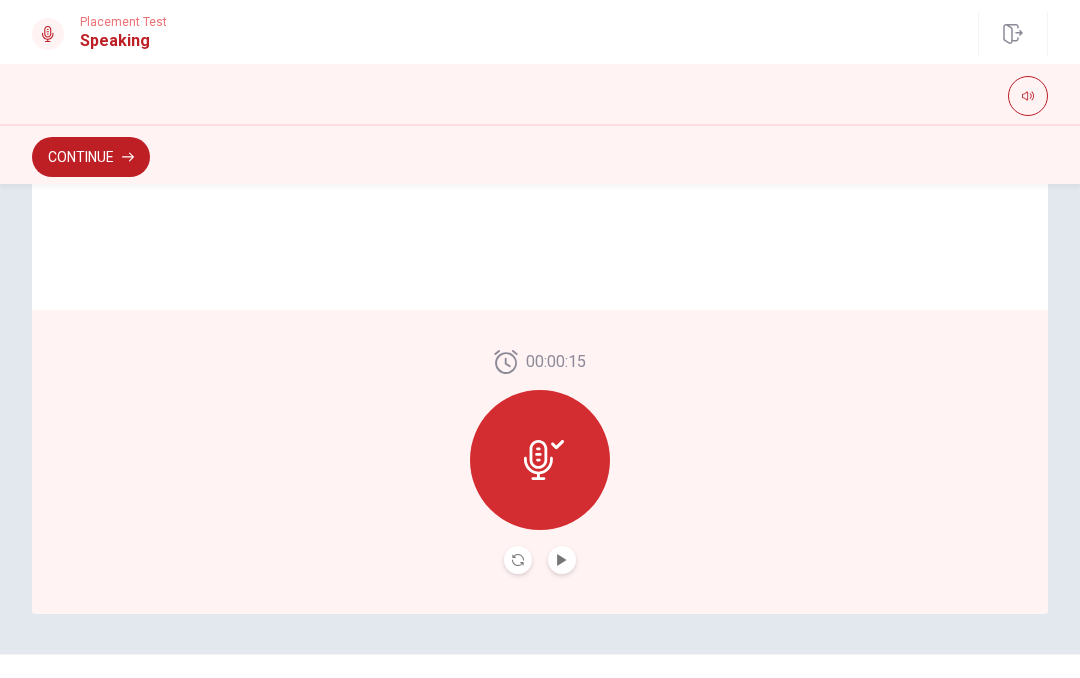 click at bounding box center [518, 560] 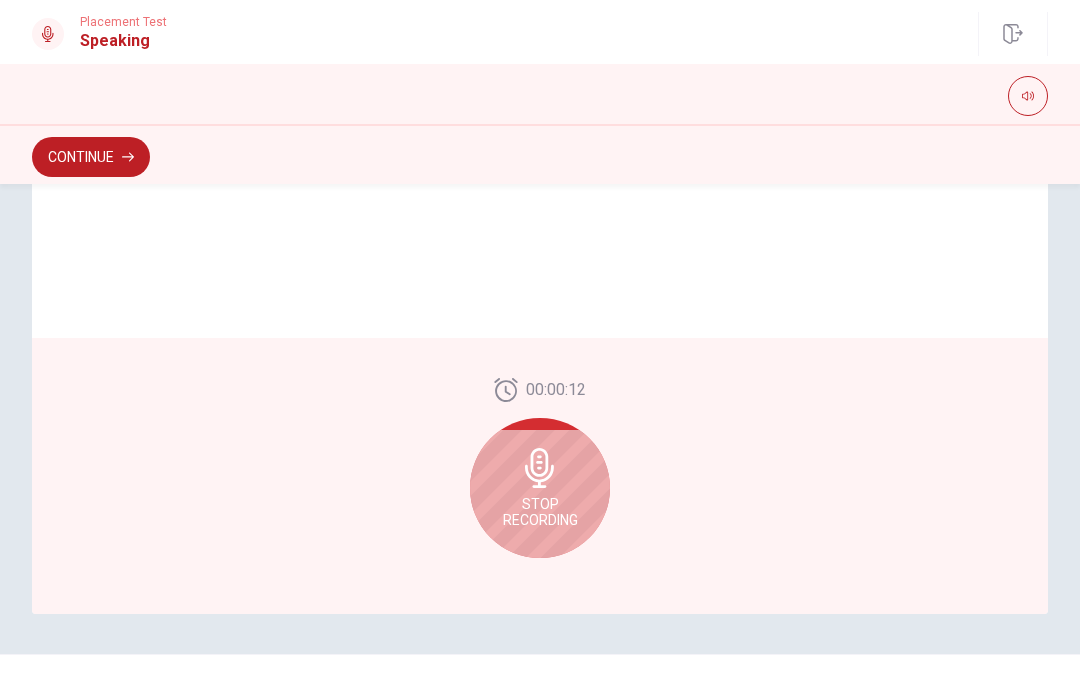 click 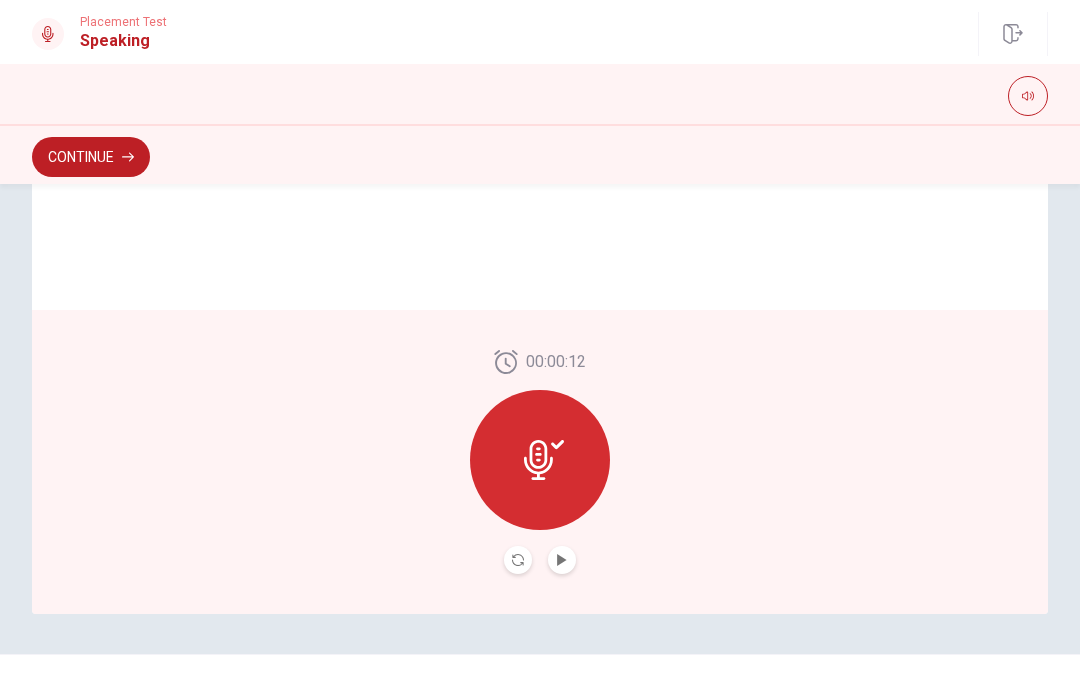 click 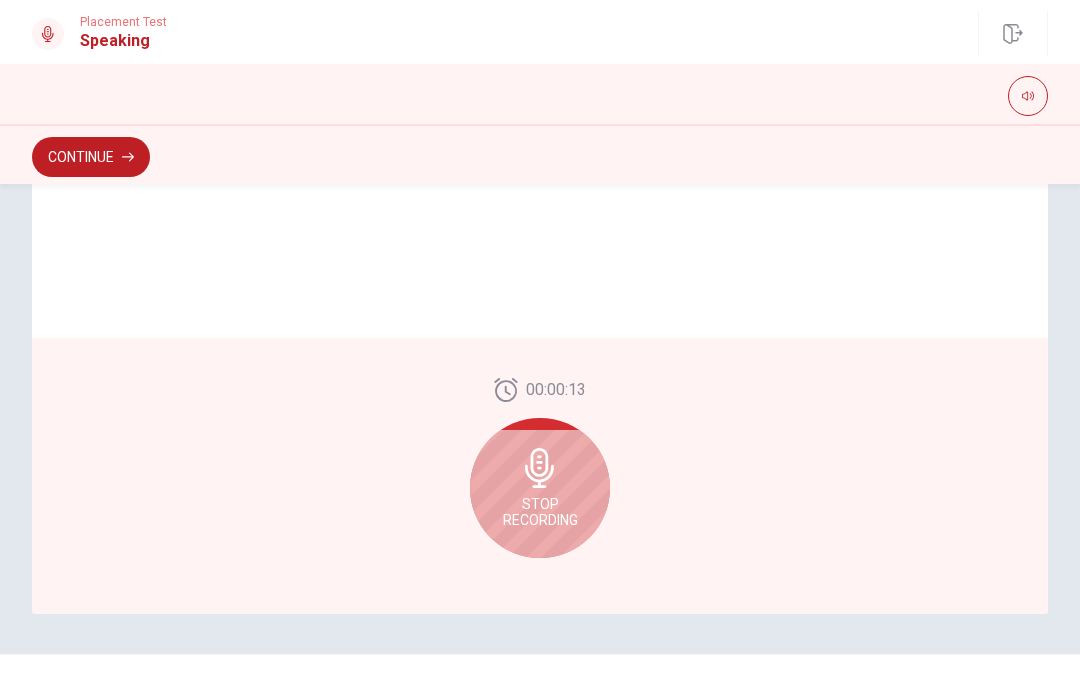 click 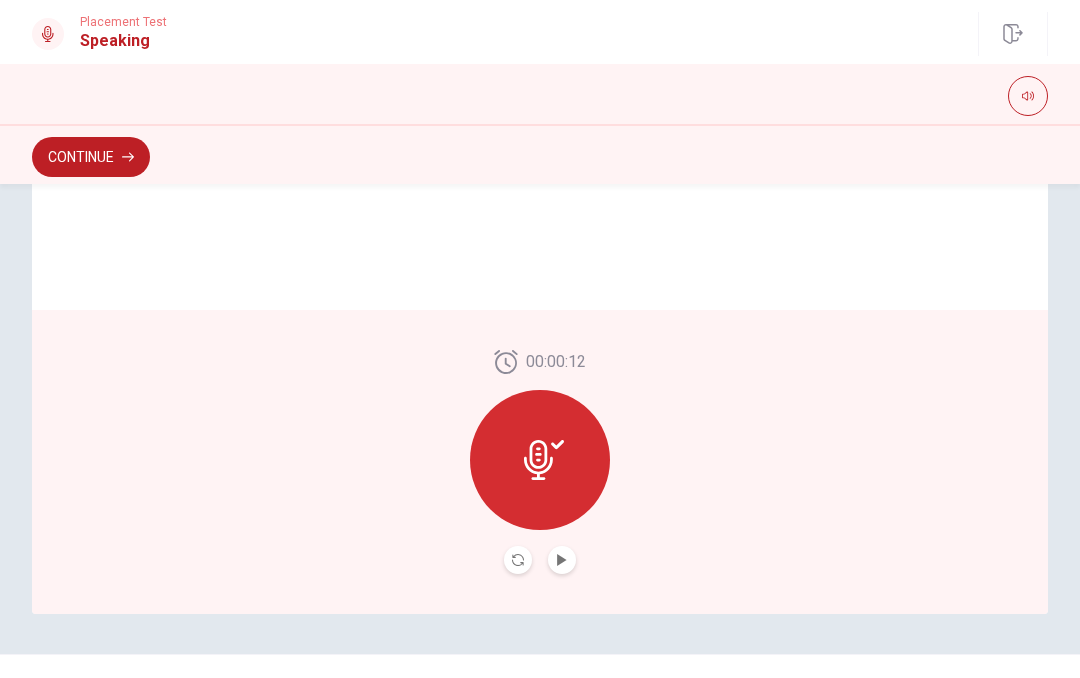 click at bounding box center [562, 560] 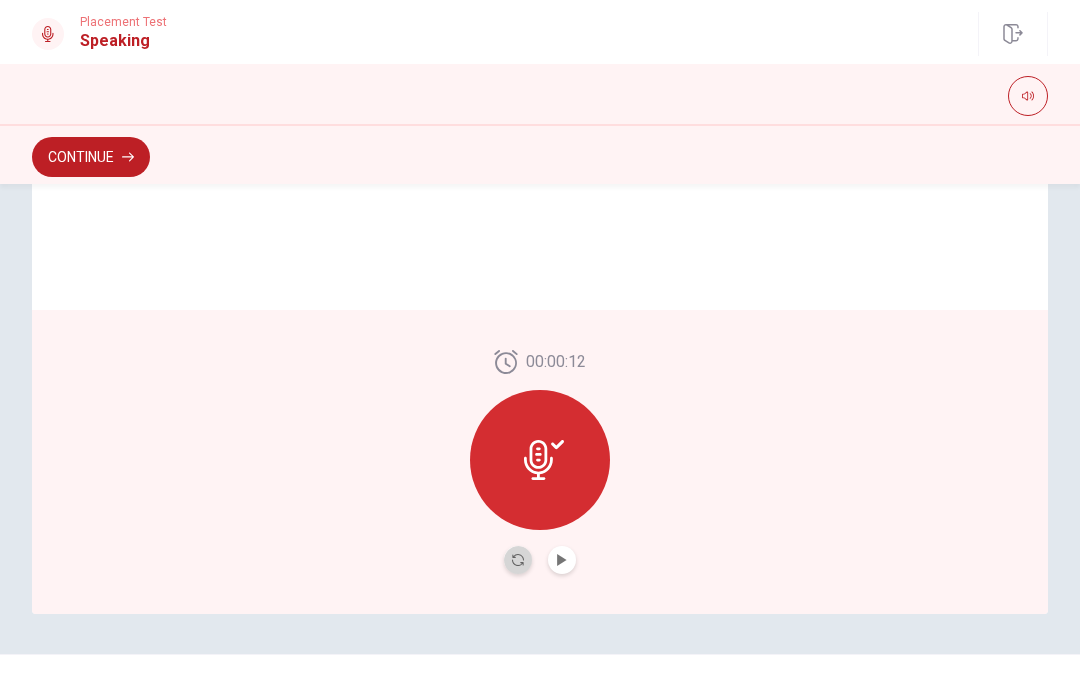 click at bounding box center (518, 560) 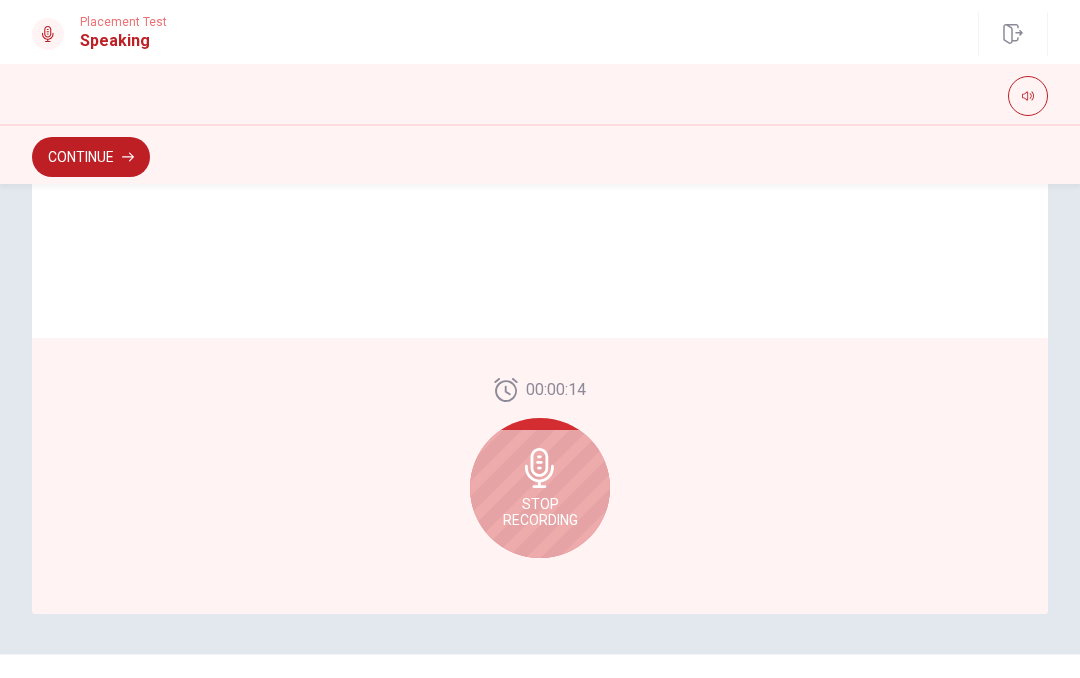 click on "Stop   Recording" at bounding box center [540, 512] 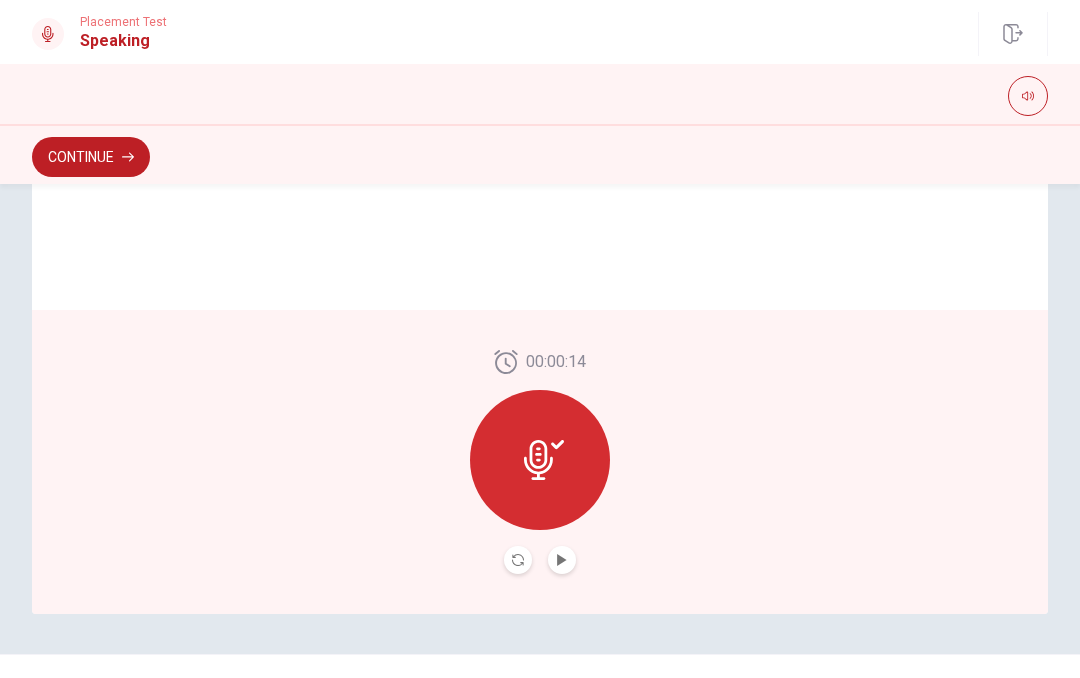 click 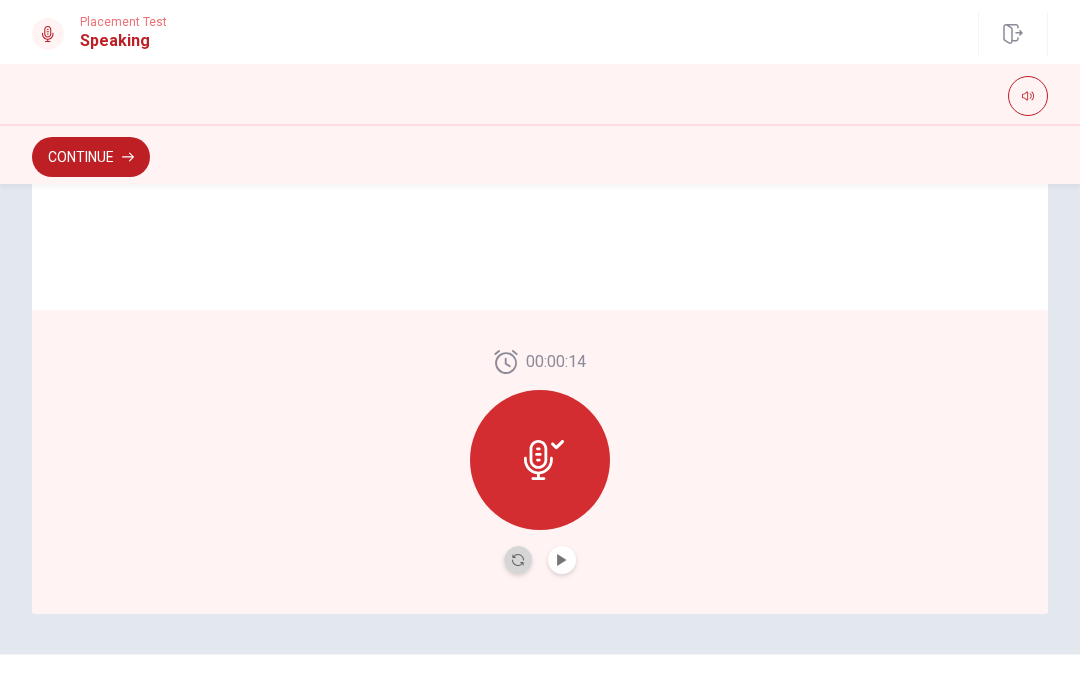 click 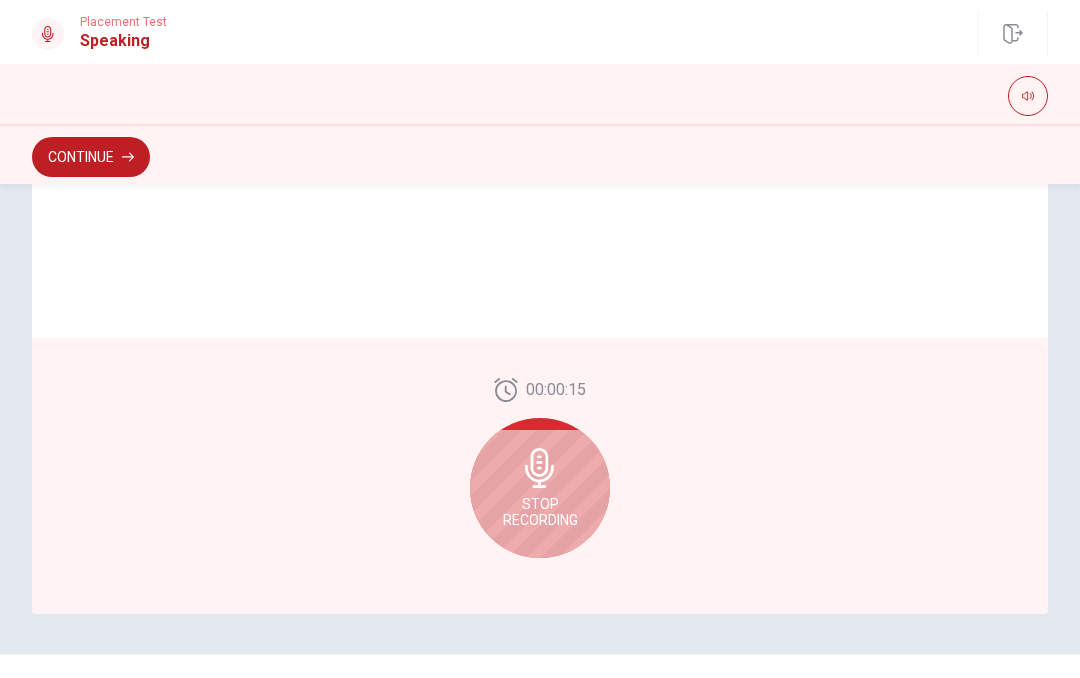 click 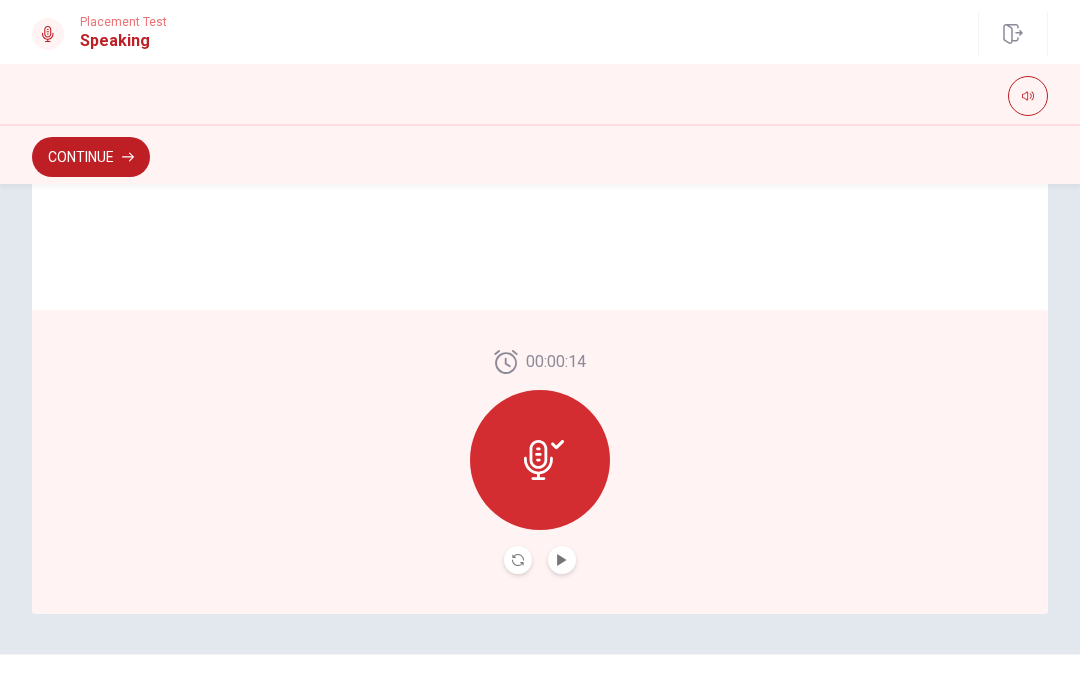 click 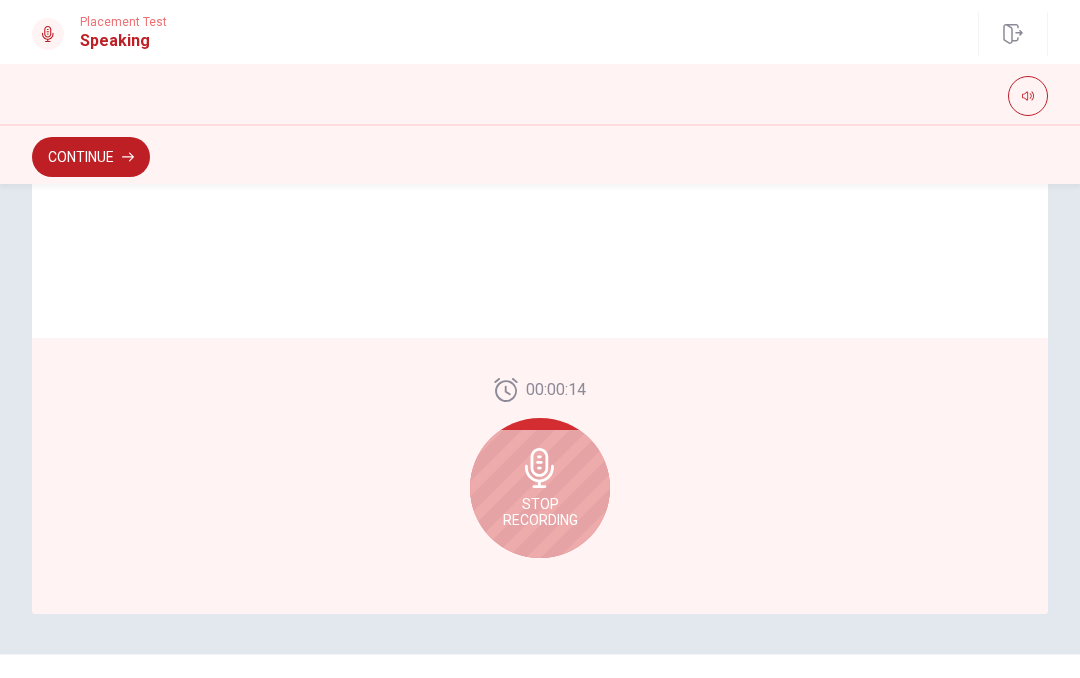 click 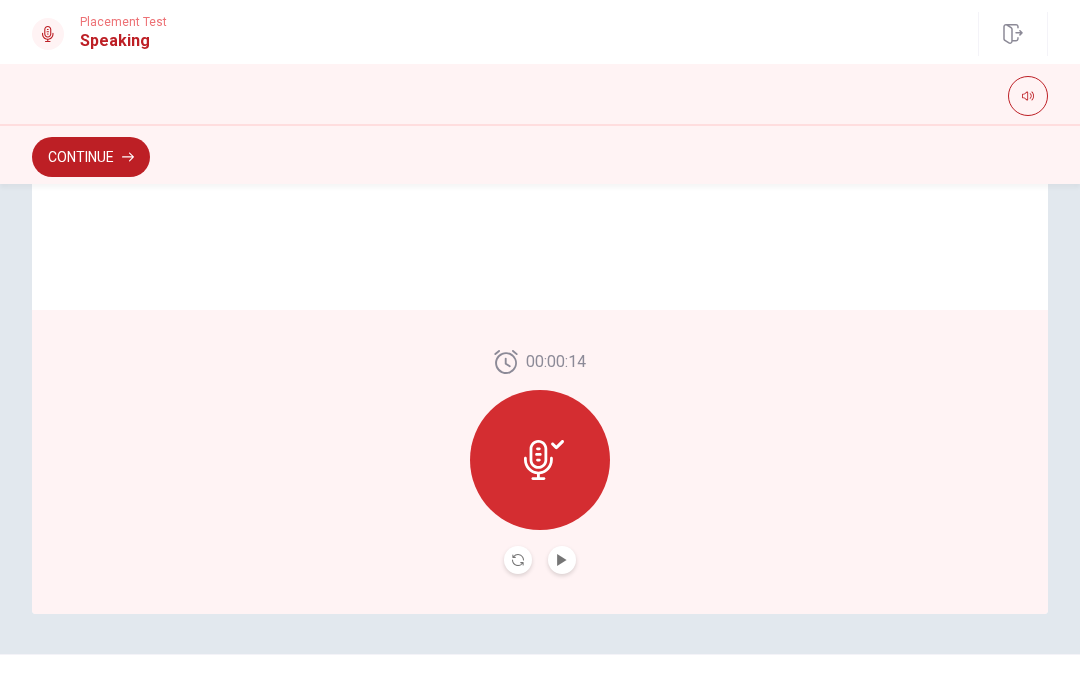 click 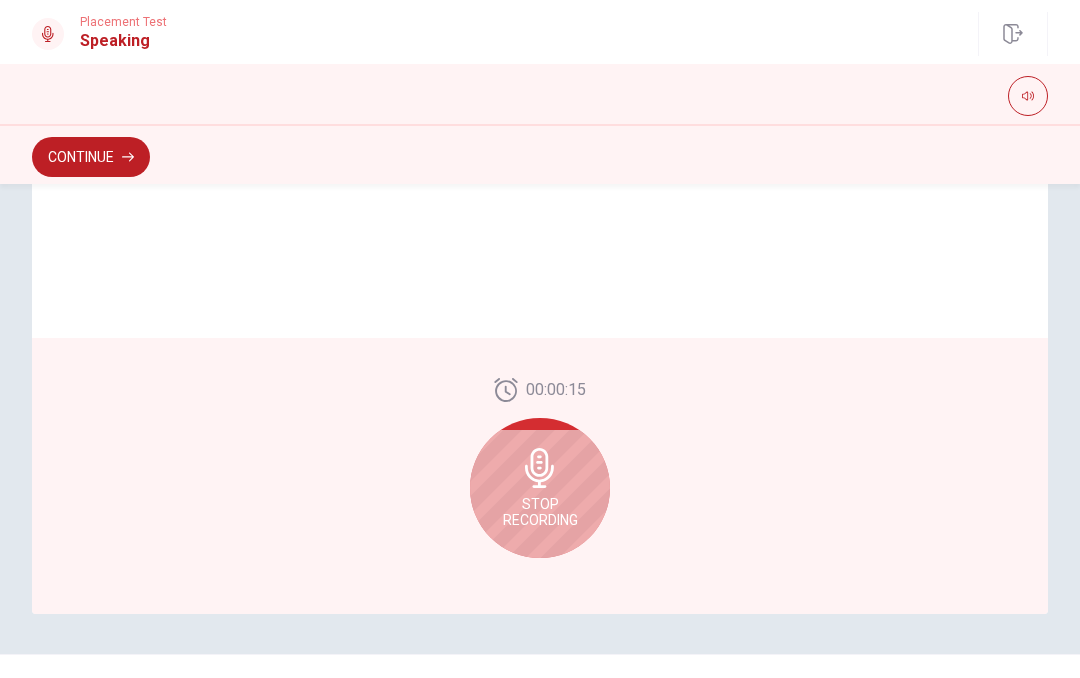 click 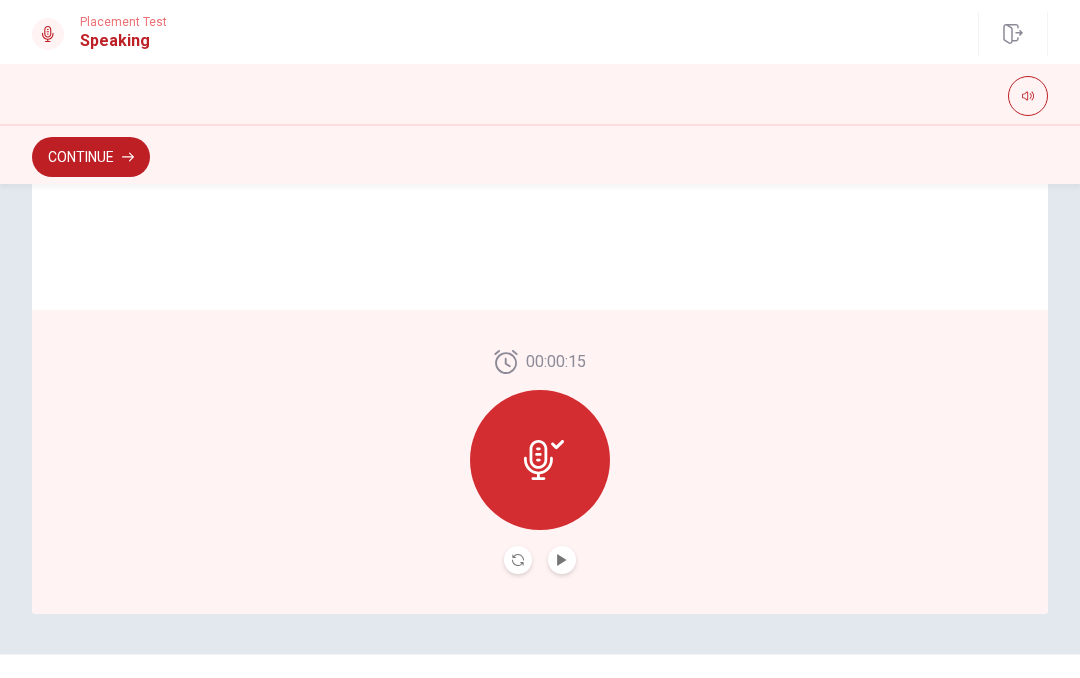click at bounding box center (562, 560) 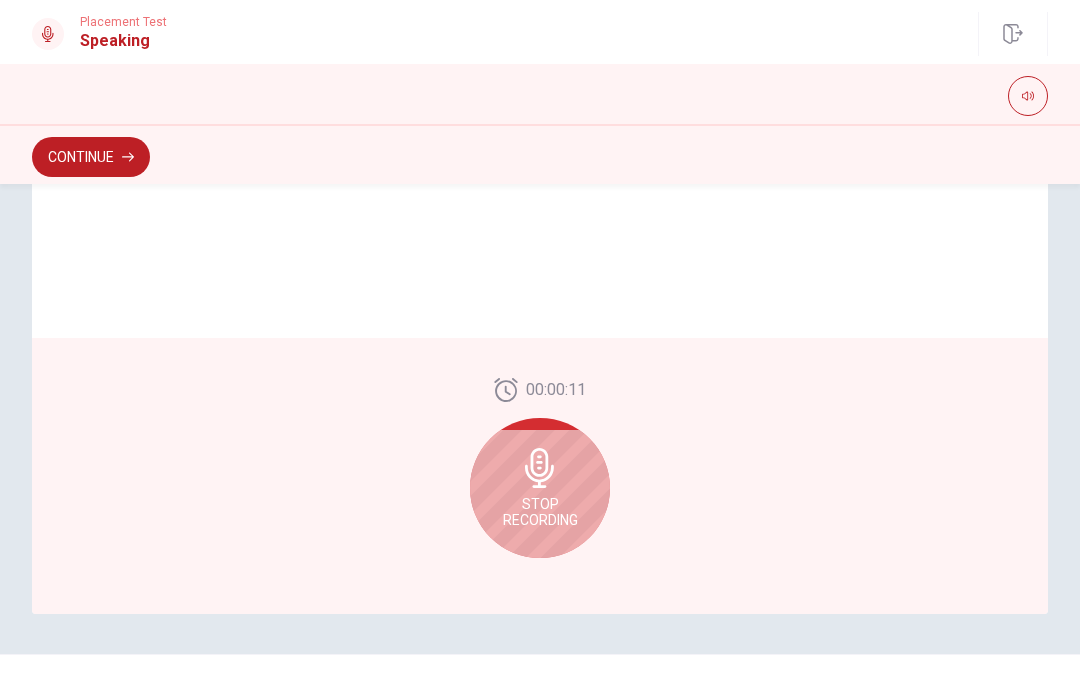 click on "Stop   Recording" at bounding box center [540, 512] 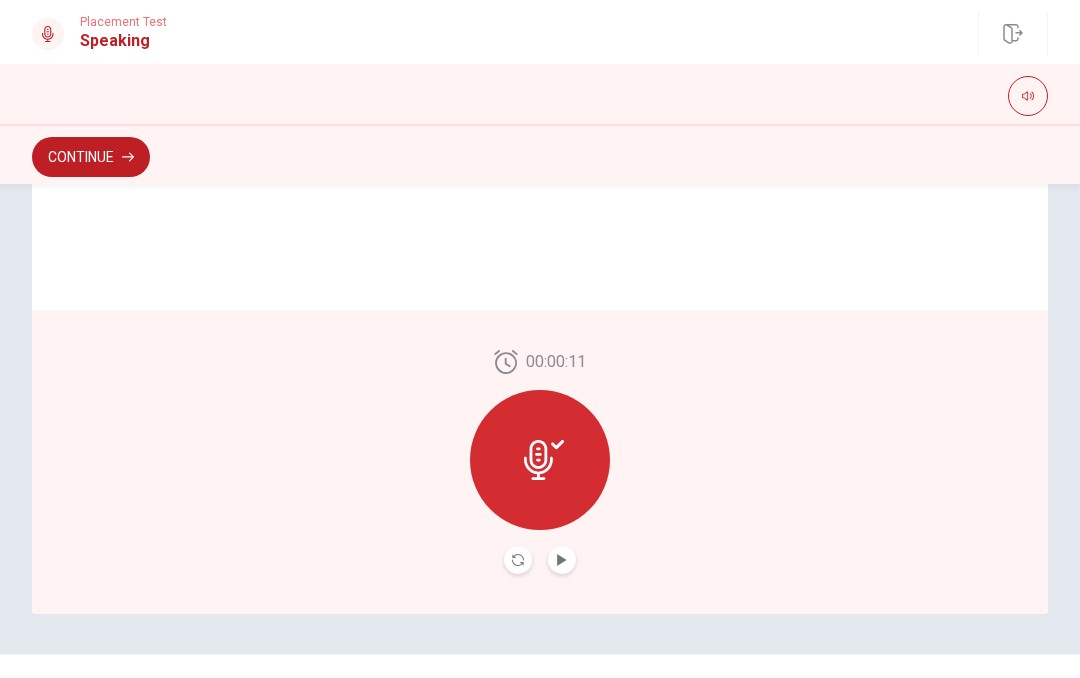 click at bounding box center (562, 560) 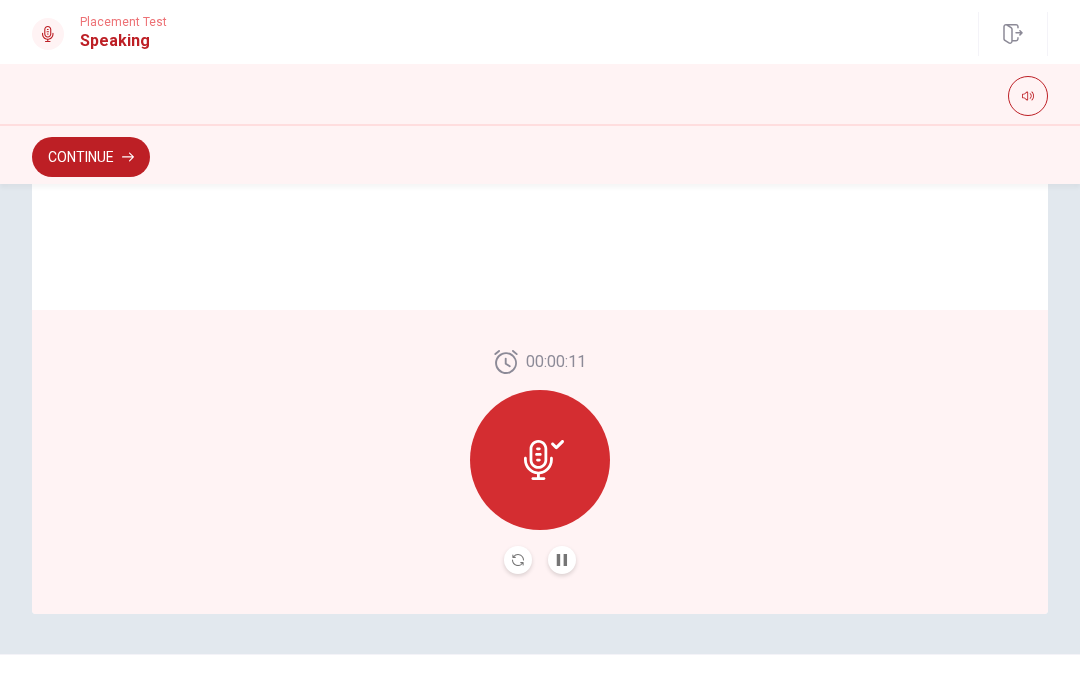 click 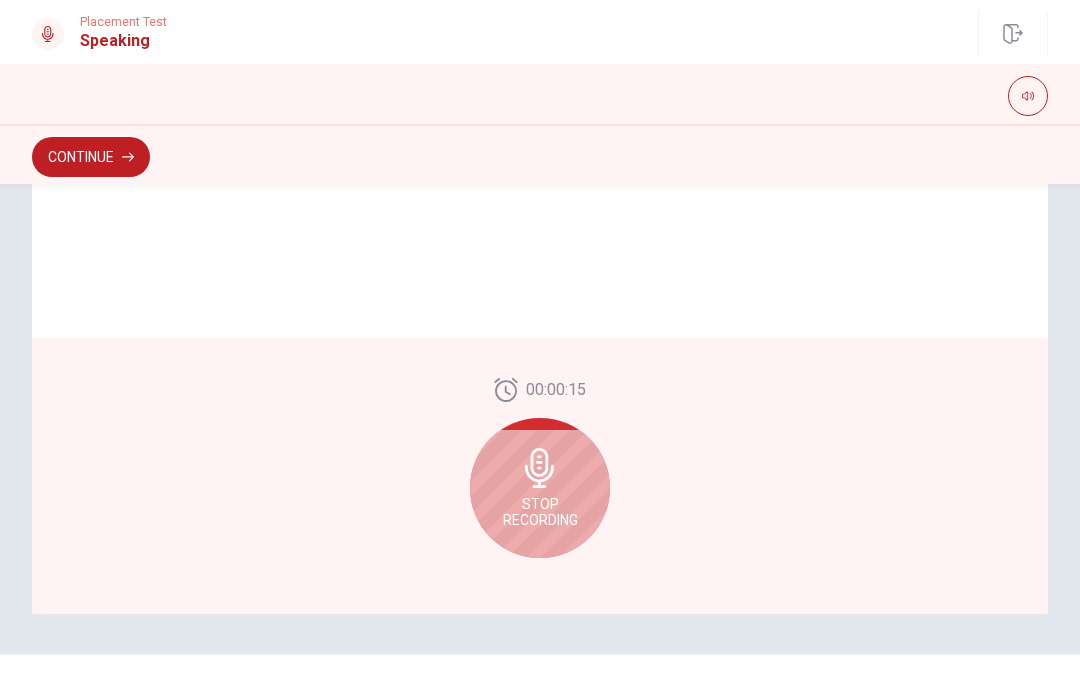 click 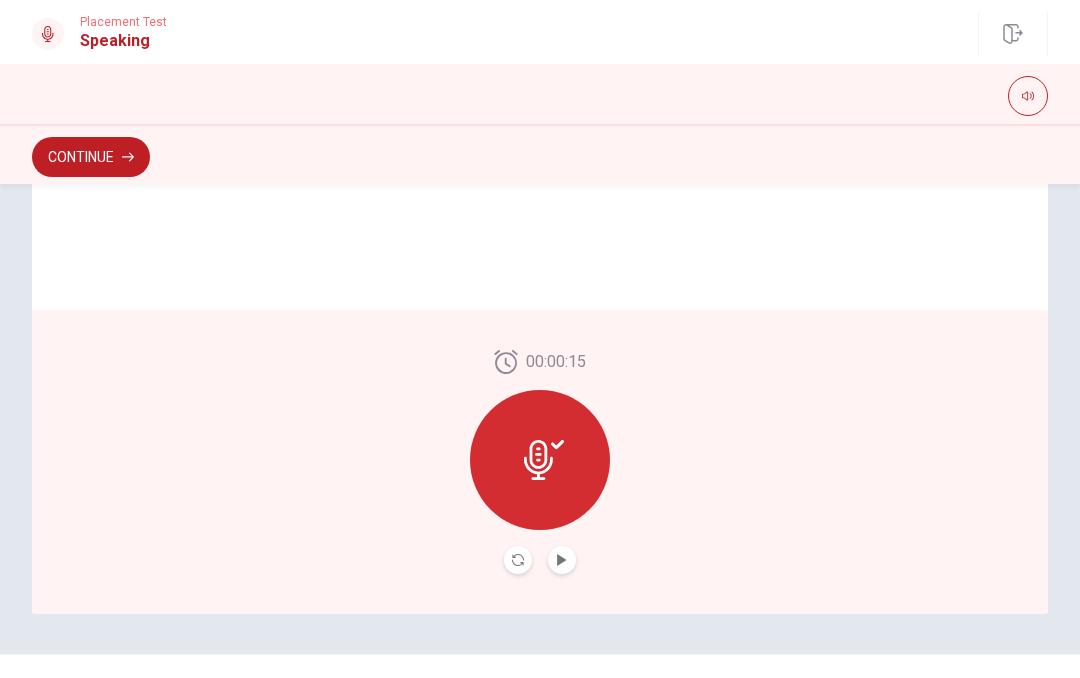 click 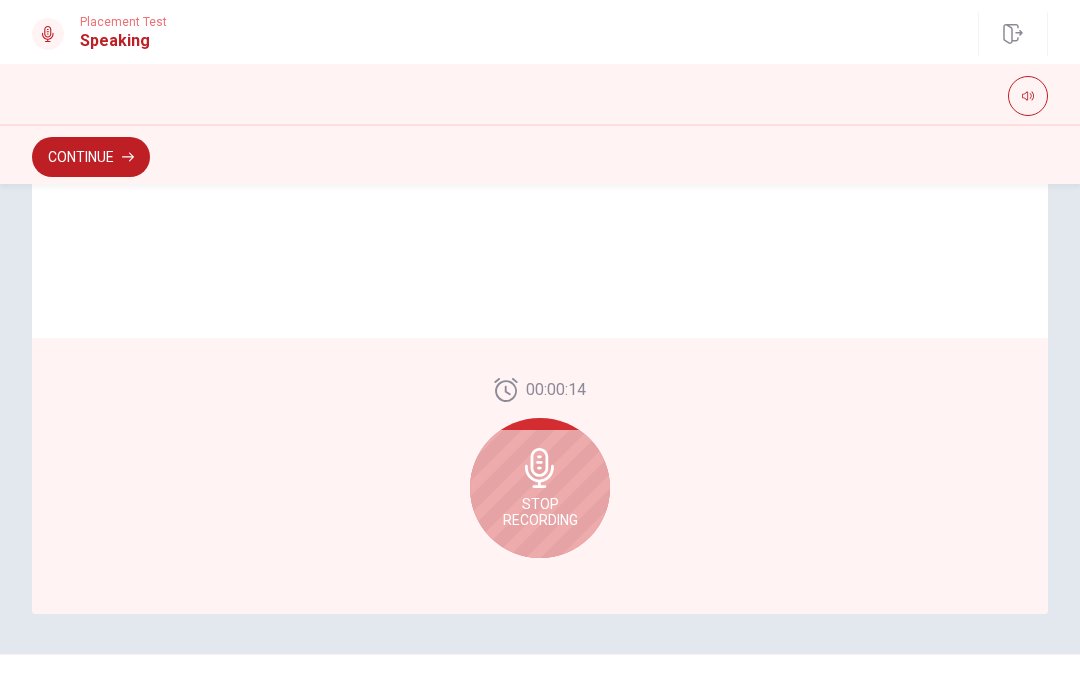 click 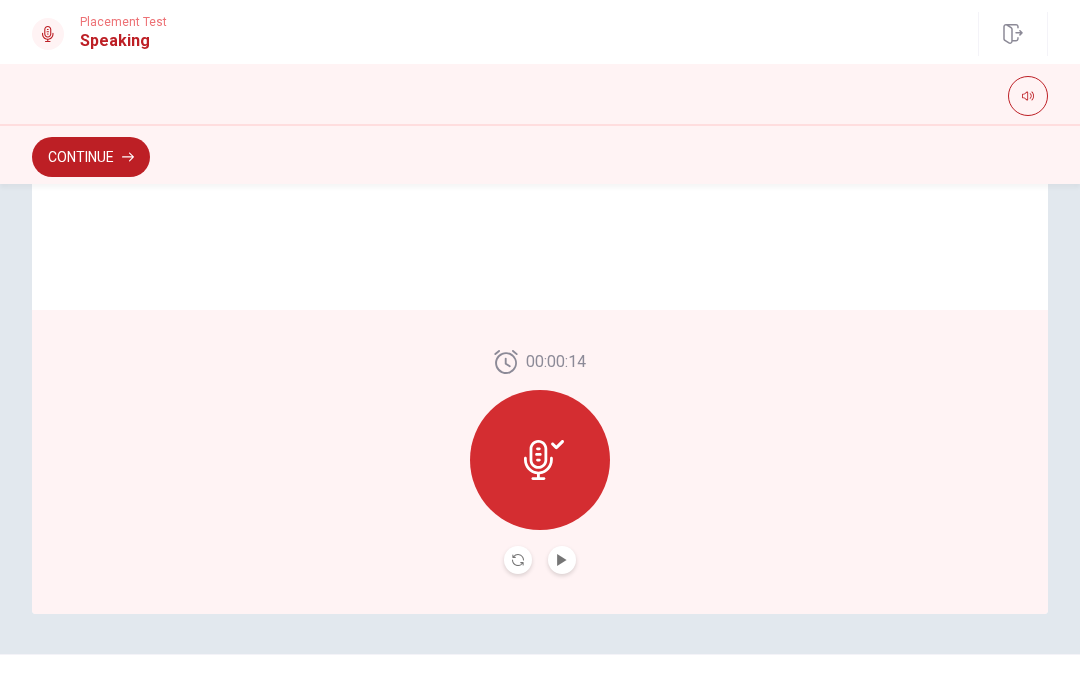 click 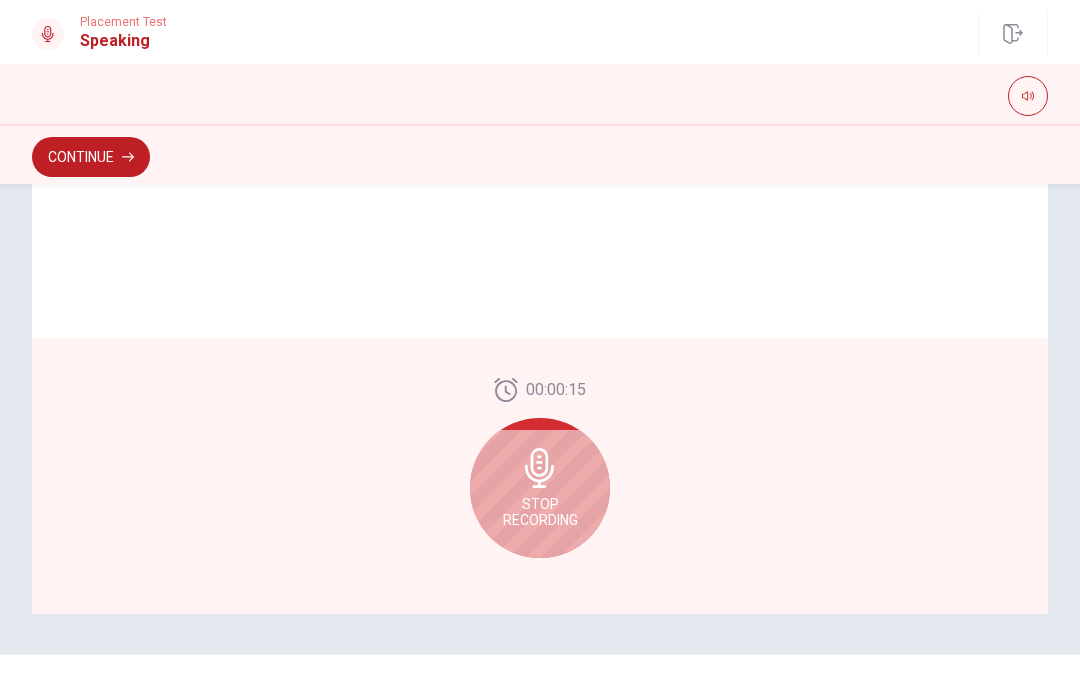 click on "Stop   Recording" at bounding box center [540, 488] 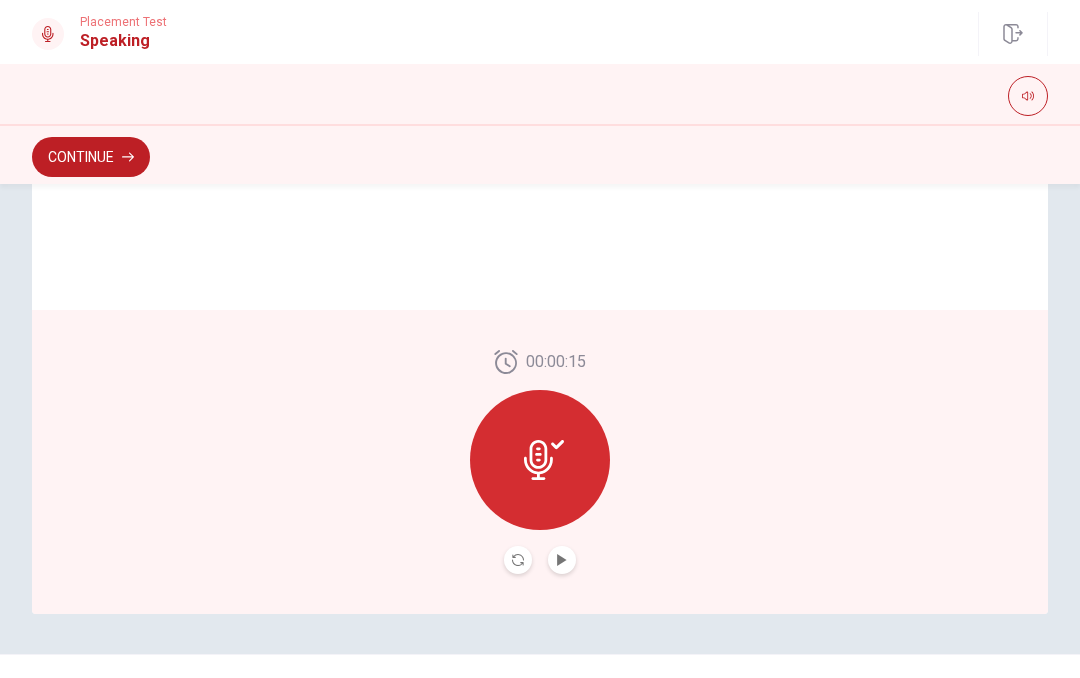 click at bounding box center (518, 560) 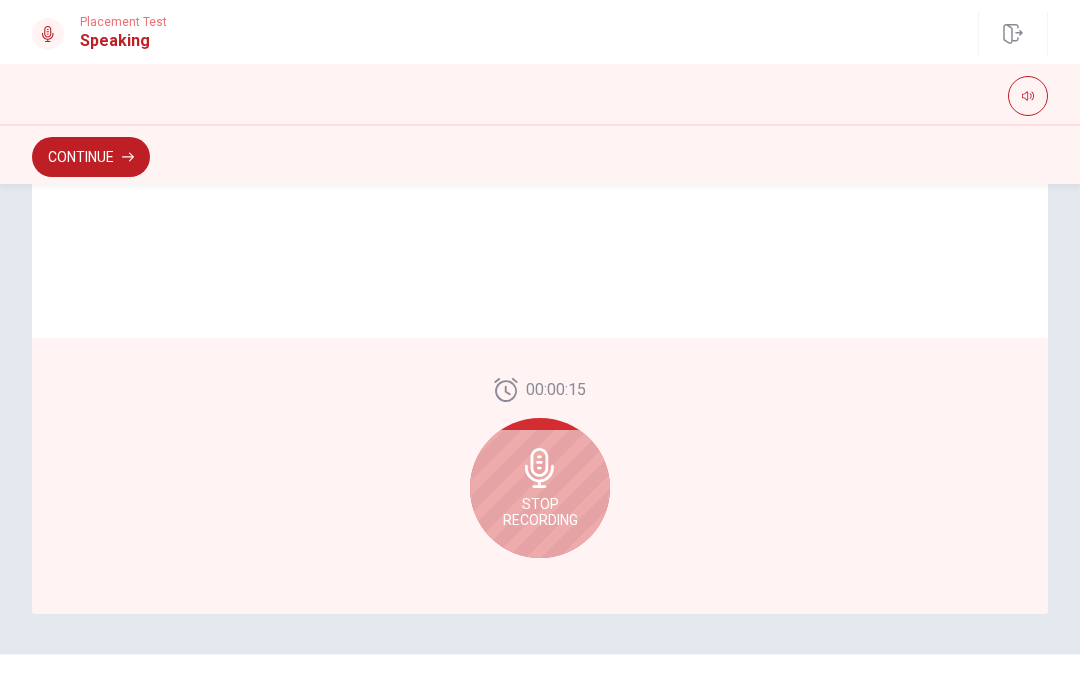 click on "Stop   Recording" at bounding box center [540, 488] 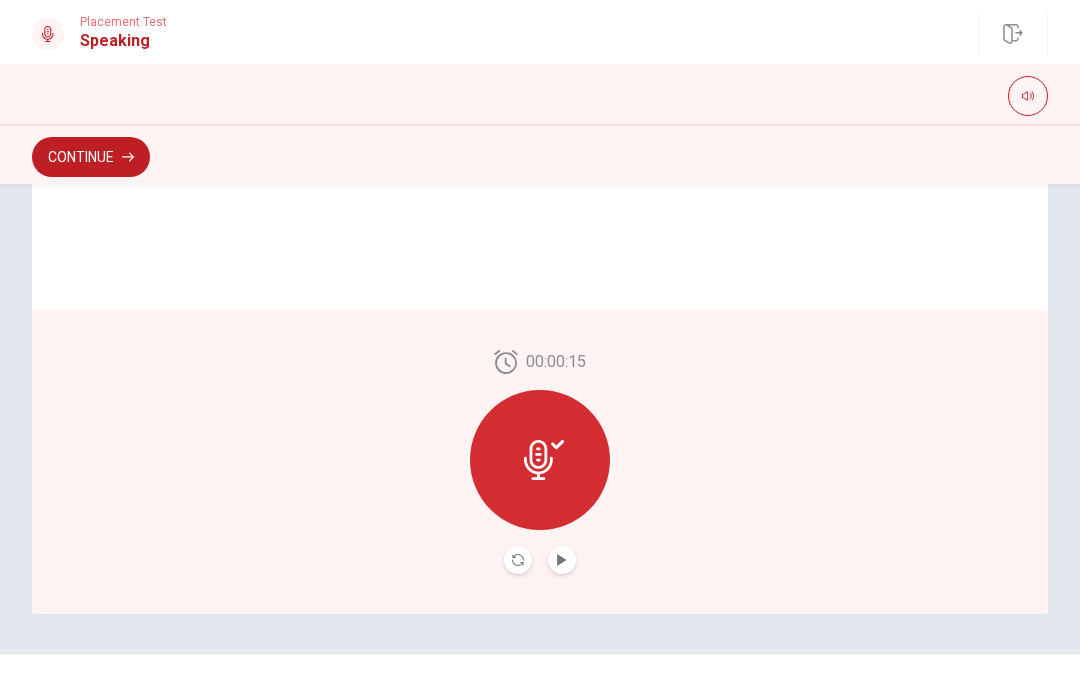 click 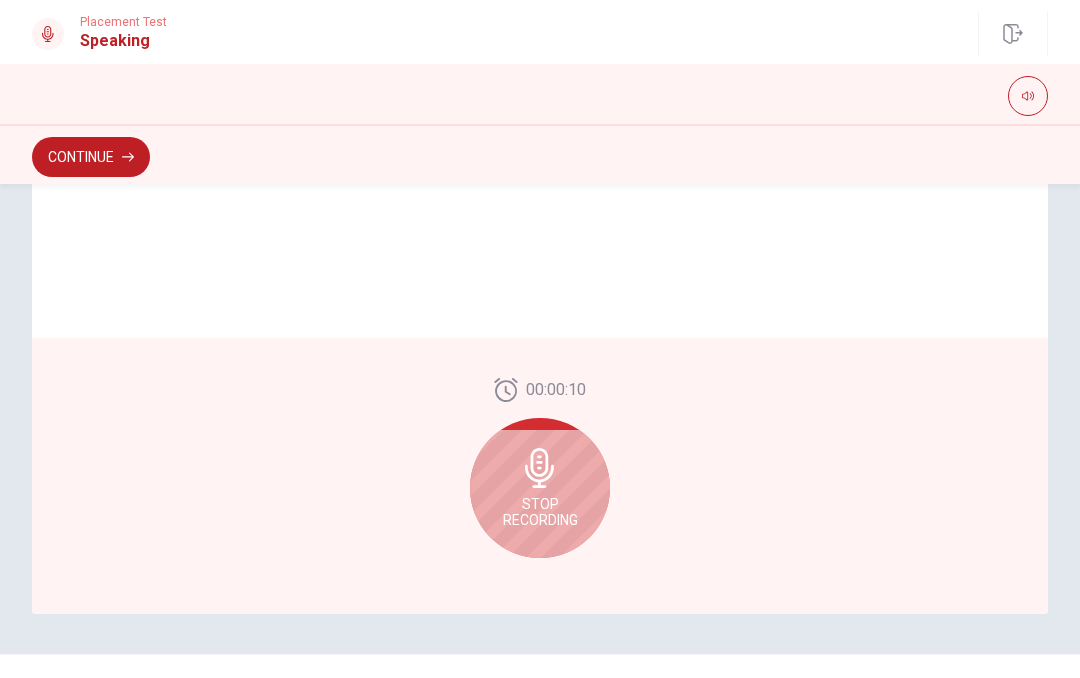 click 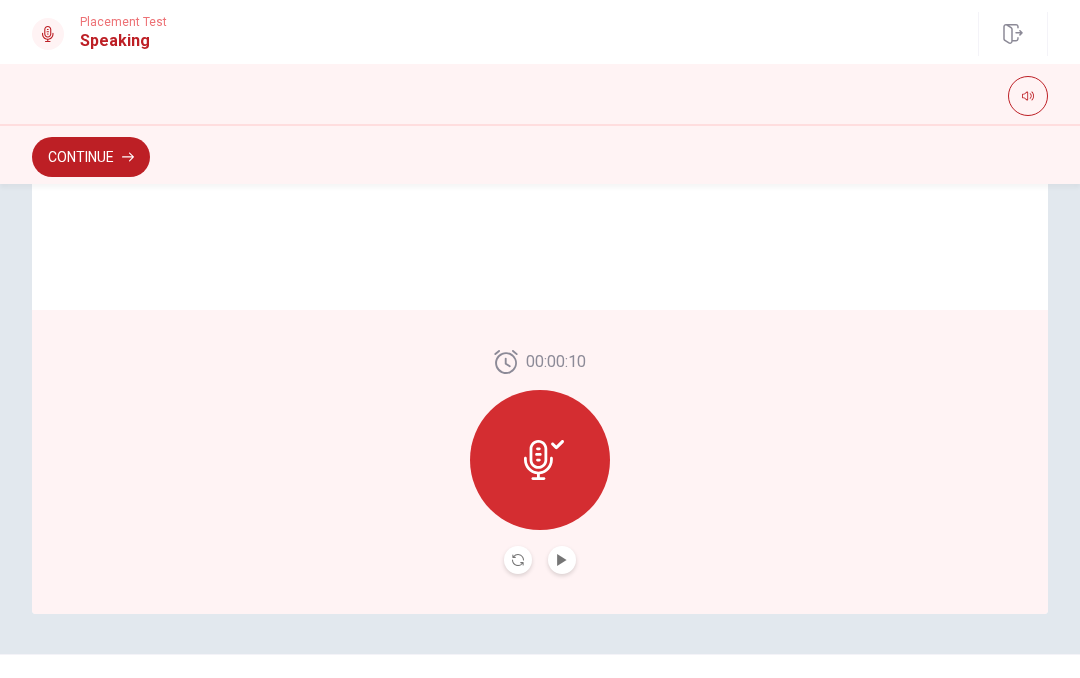 click 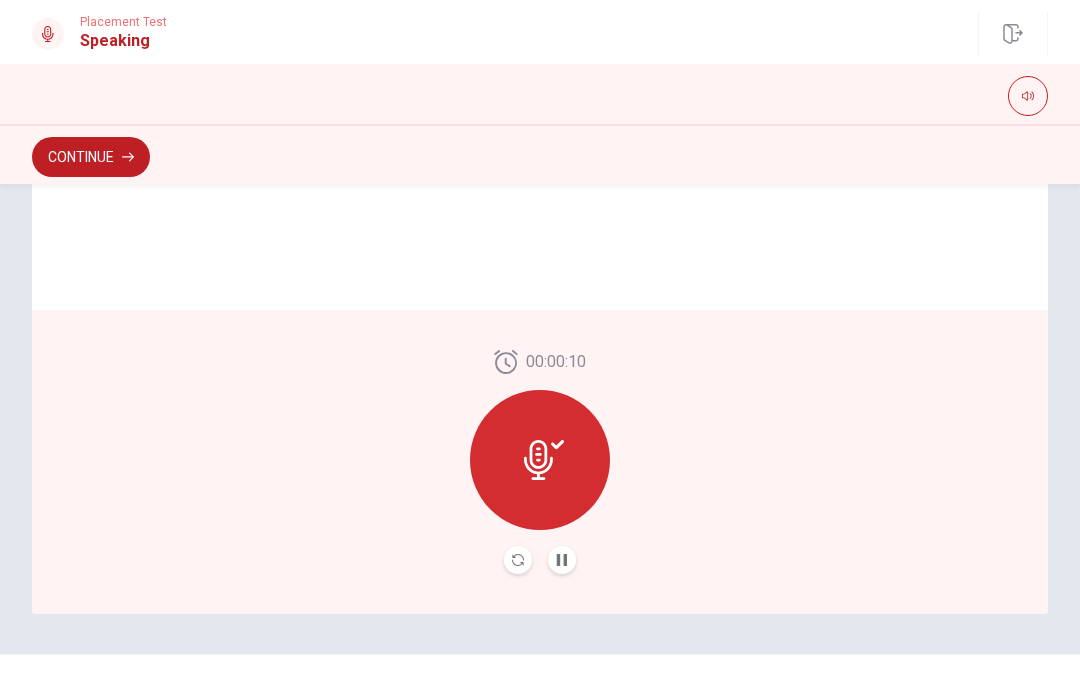 click at bounding box center [562, 560] 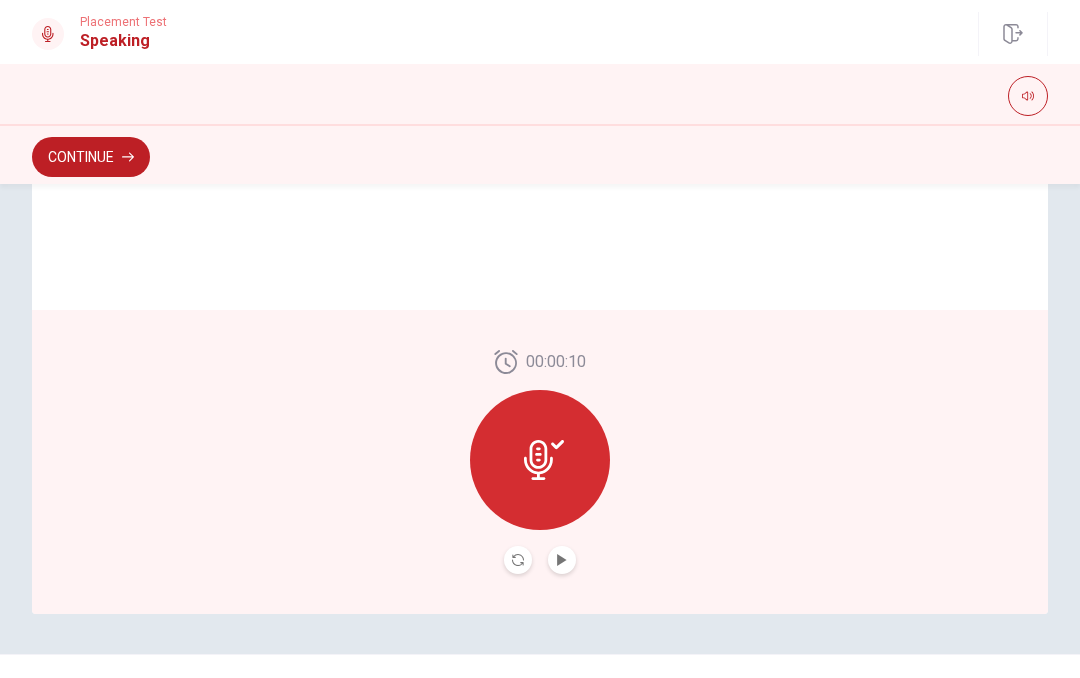 click 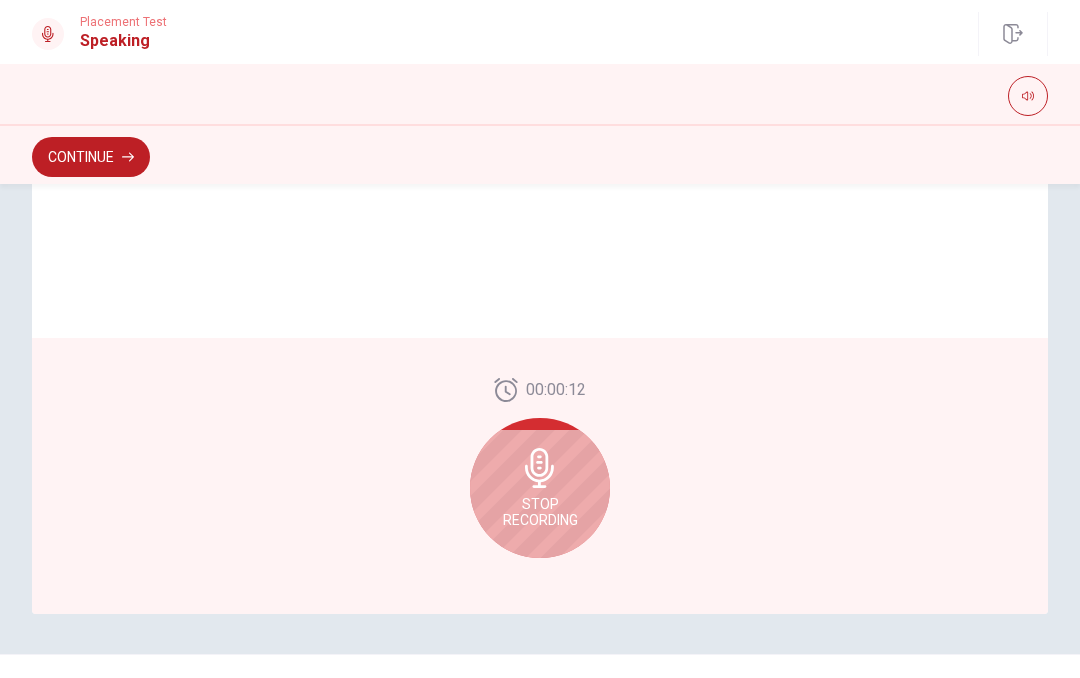 click on "Stop   Recording" at bounding box center [540, 512] 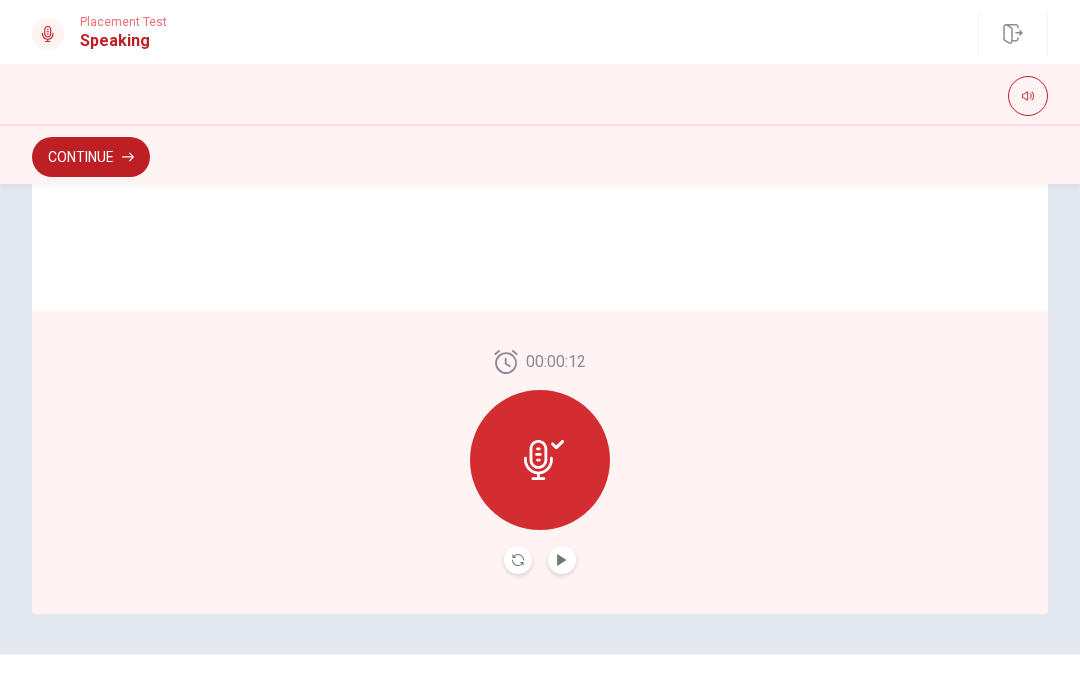 click at bounding box center (562, 560) 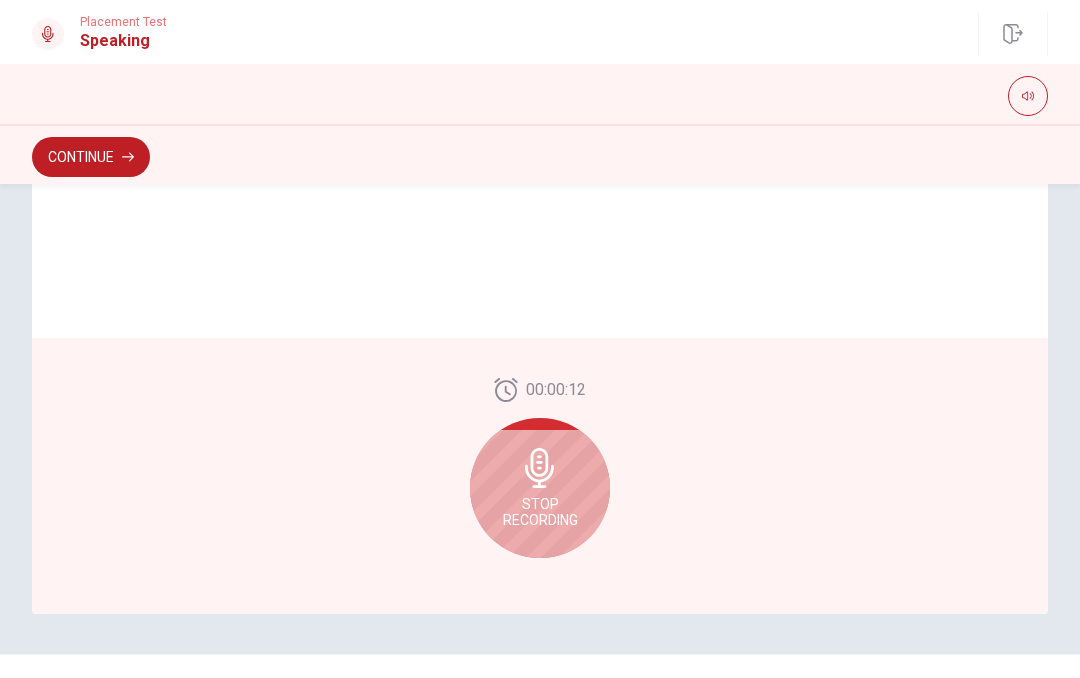 click 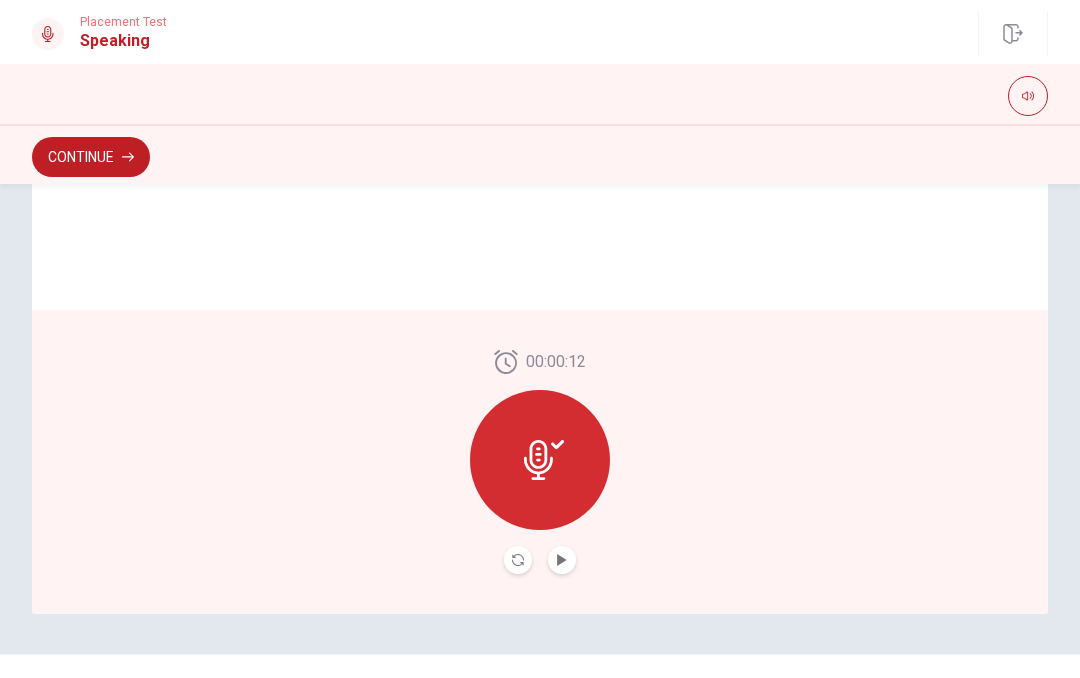 click at bounding box center (562, 560) 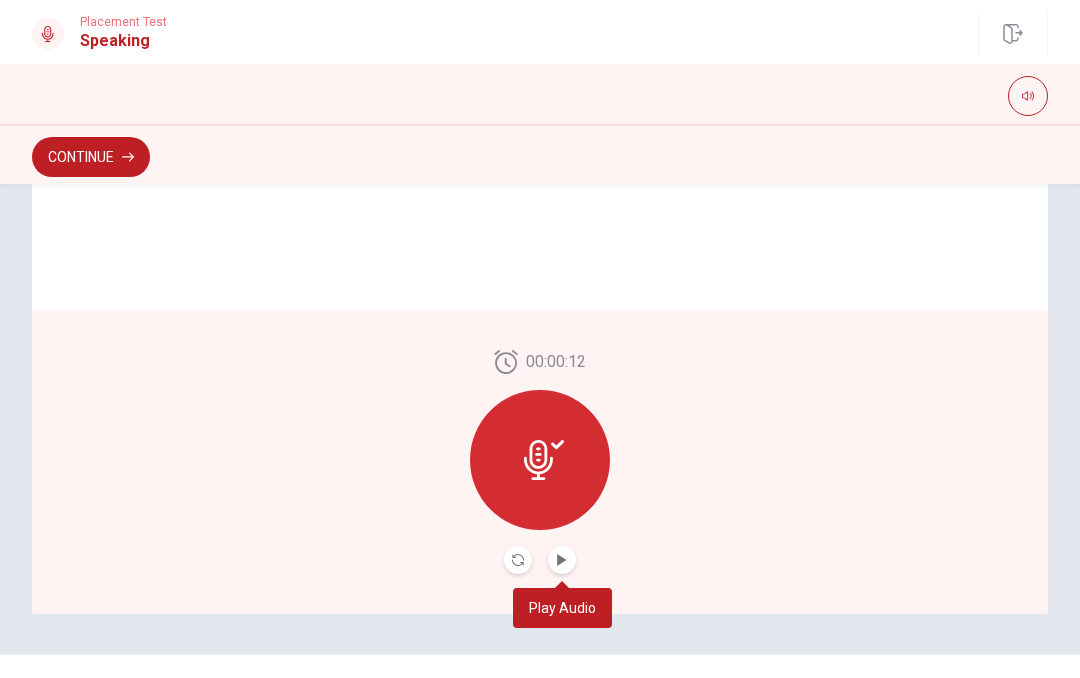 click at bounding box center [518, 560] 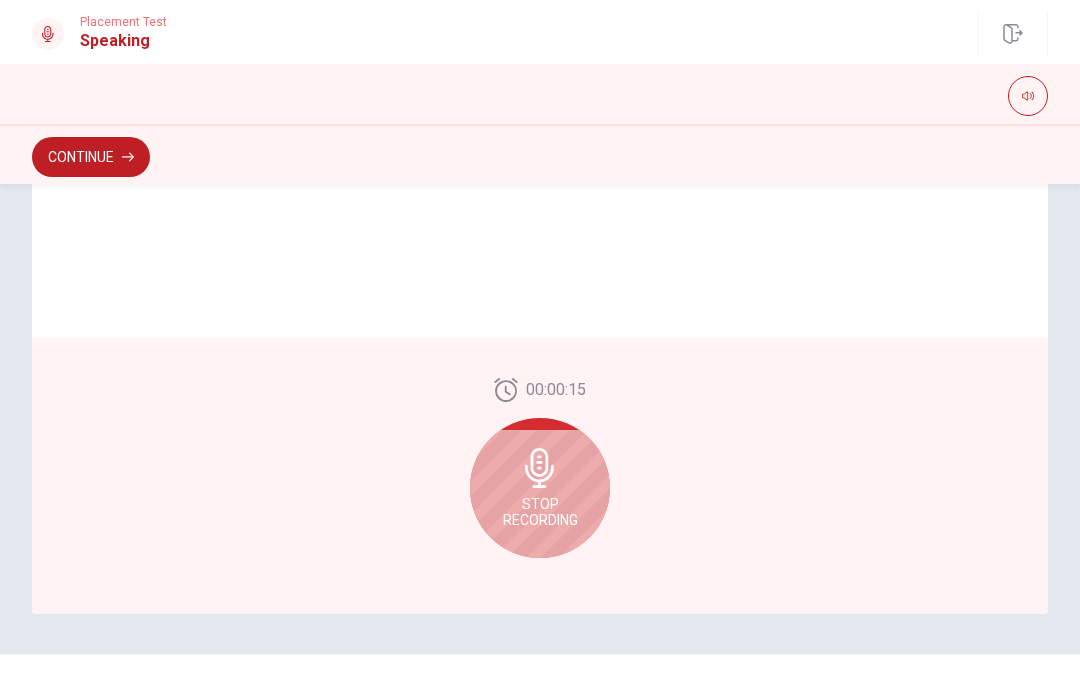 click 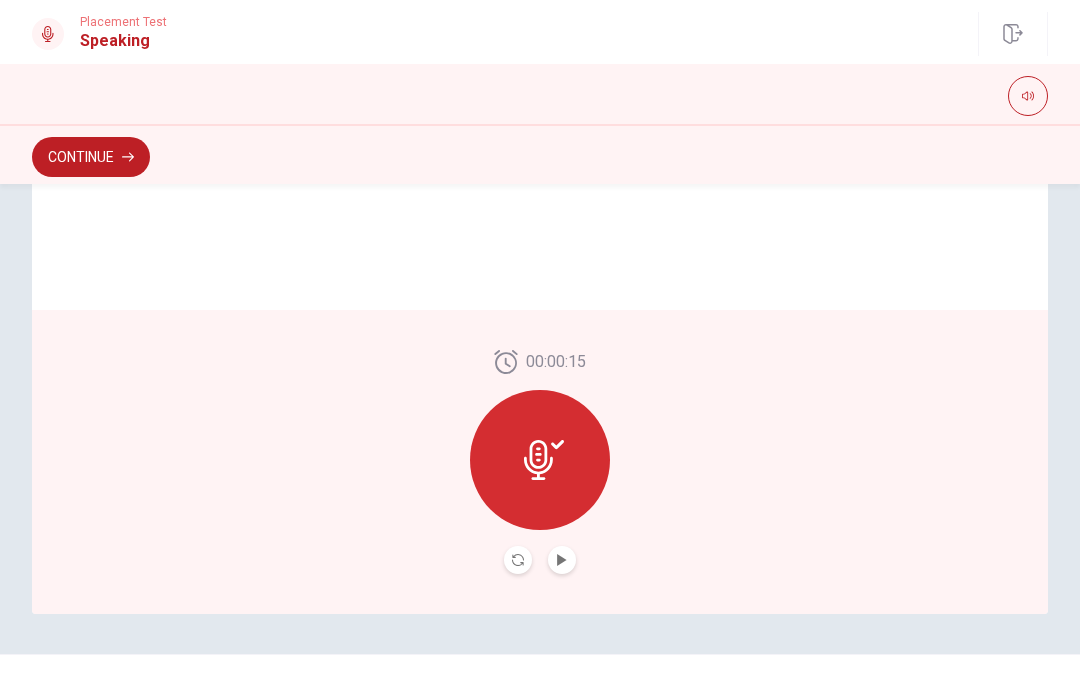 click 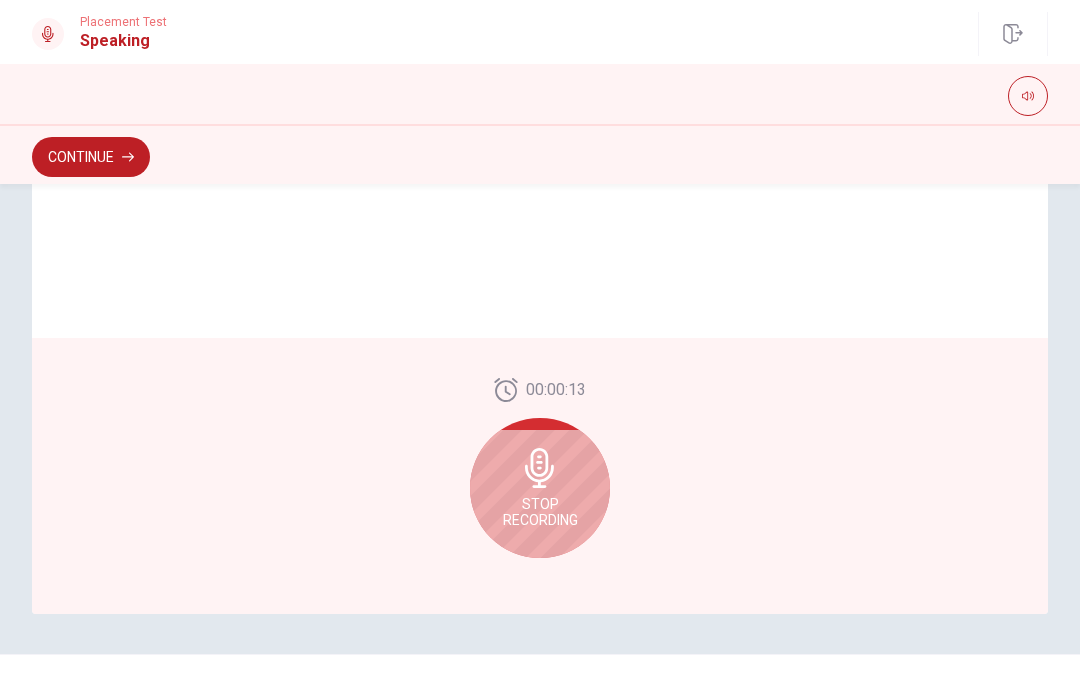 click 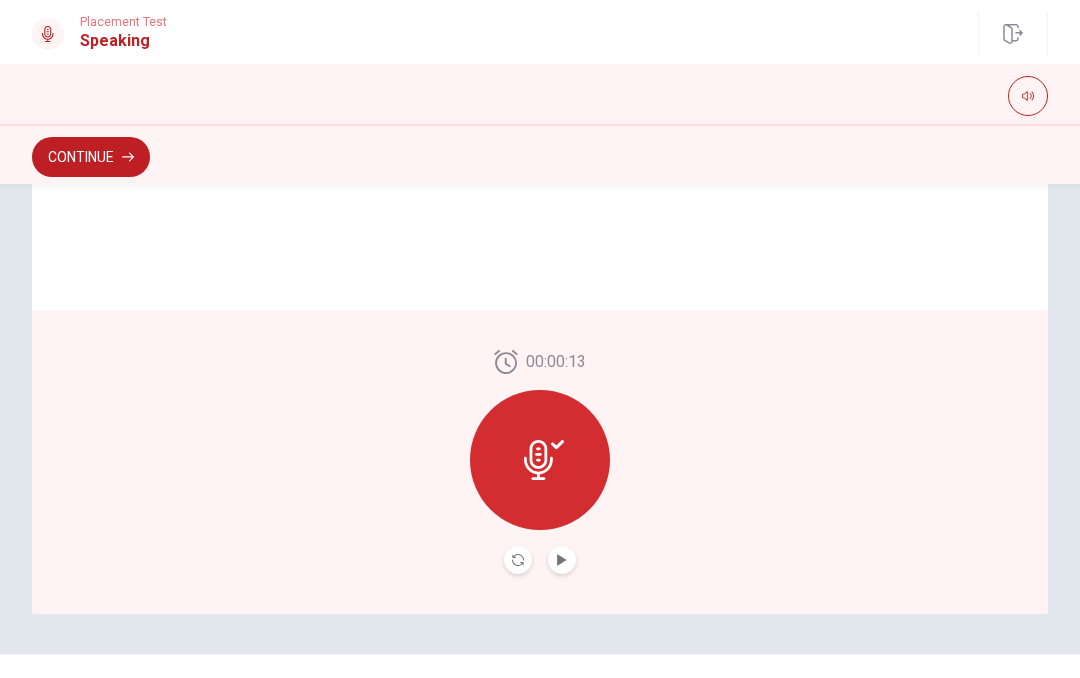 click at bounding box center [562, 560] 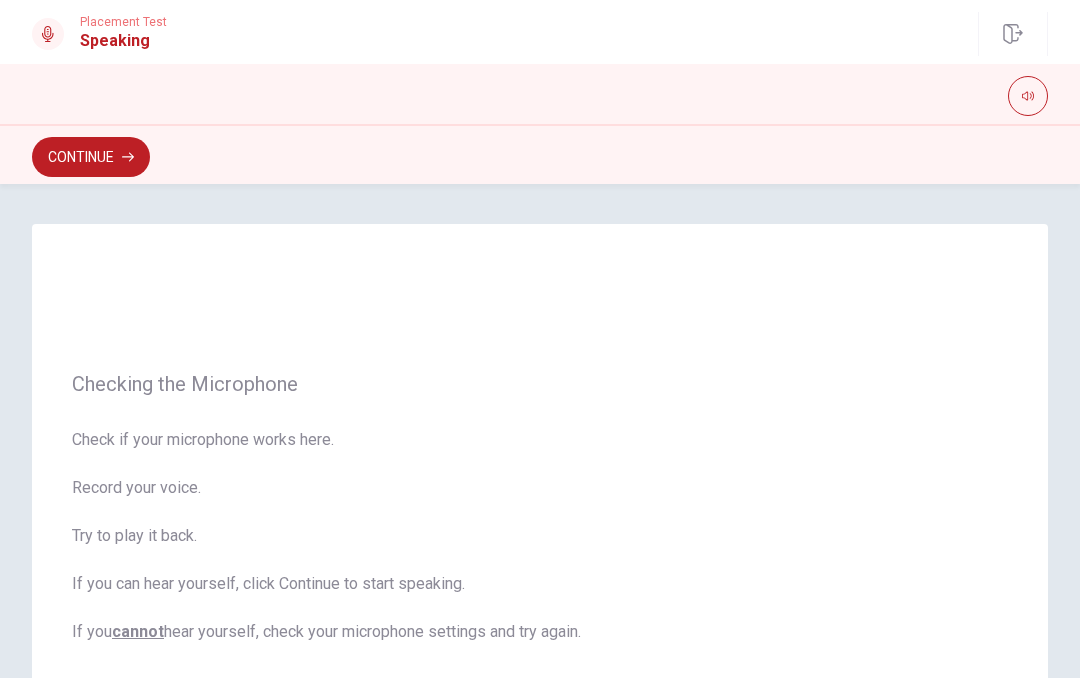 scroll, scrollTop: 0, scrollLeft: 0, axis: both 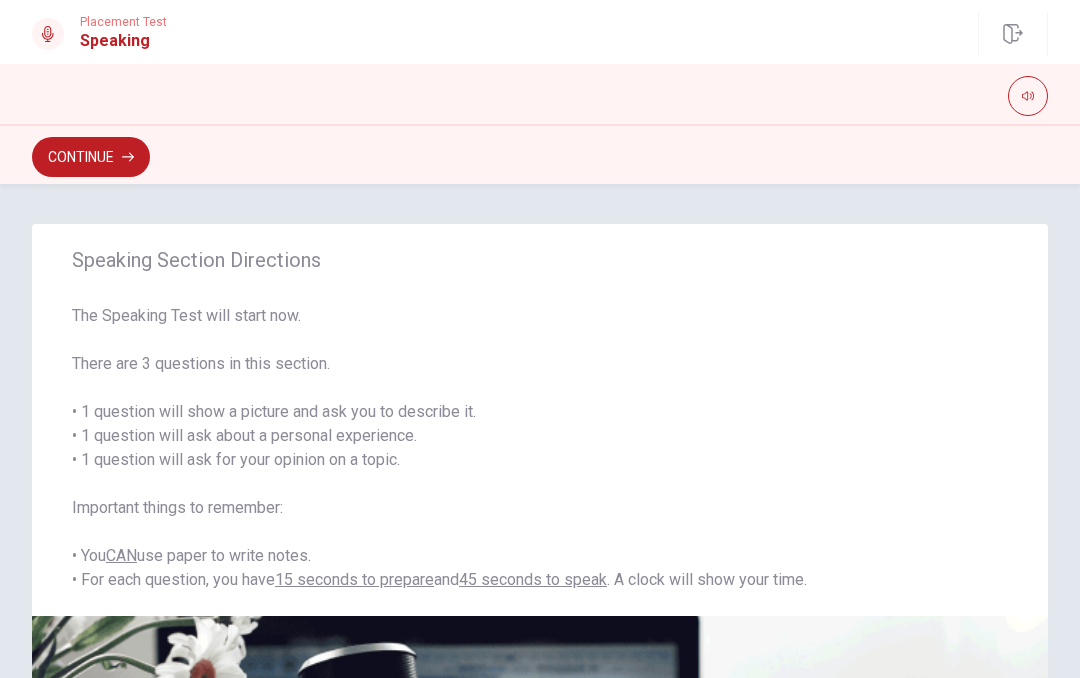 click on "Continue" at bounding box center (91, 157) 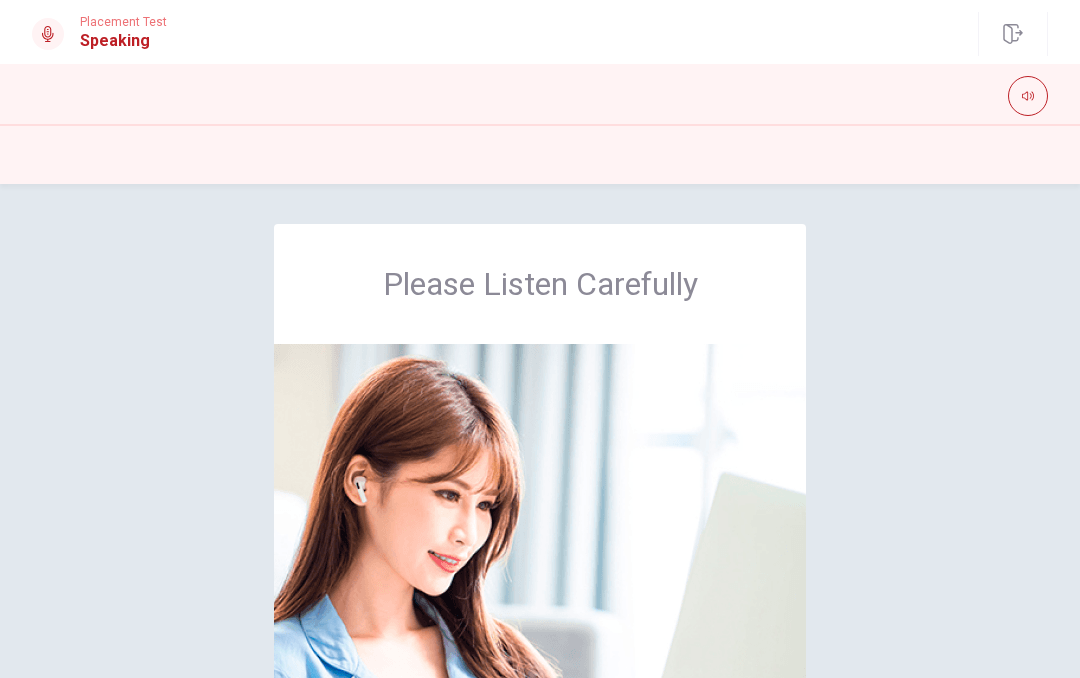 scroll, scrollTop: 0, scrollLeft: 0, axis: both 